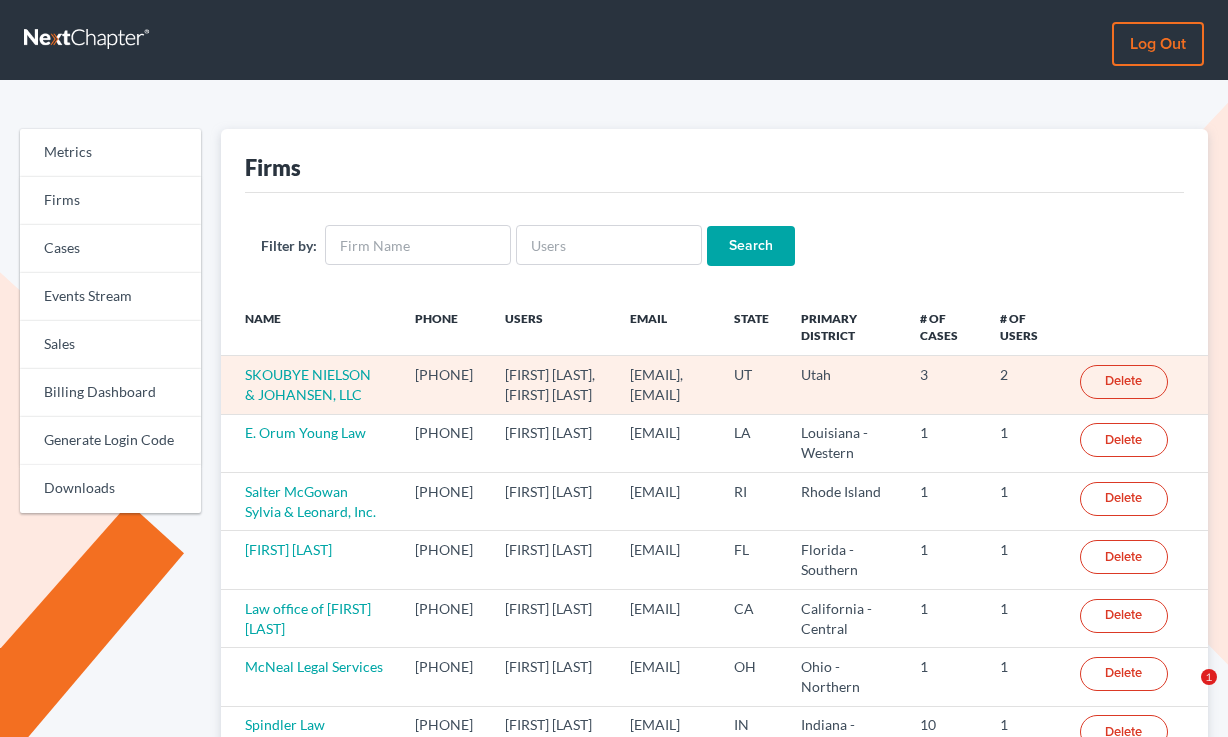 scroll, scrollTop: 0, scrollLeft: 0, axis: both 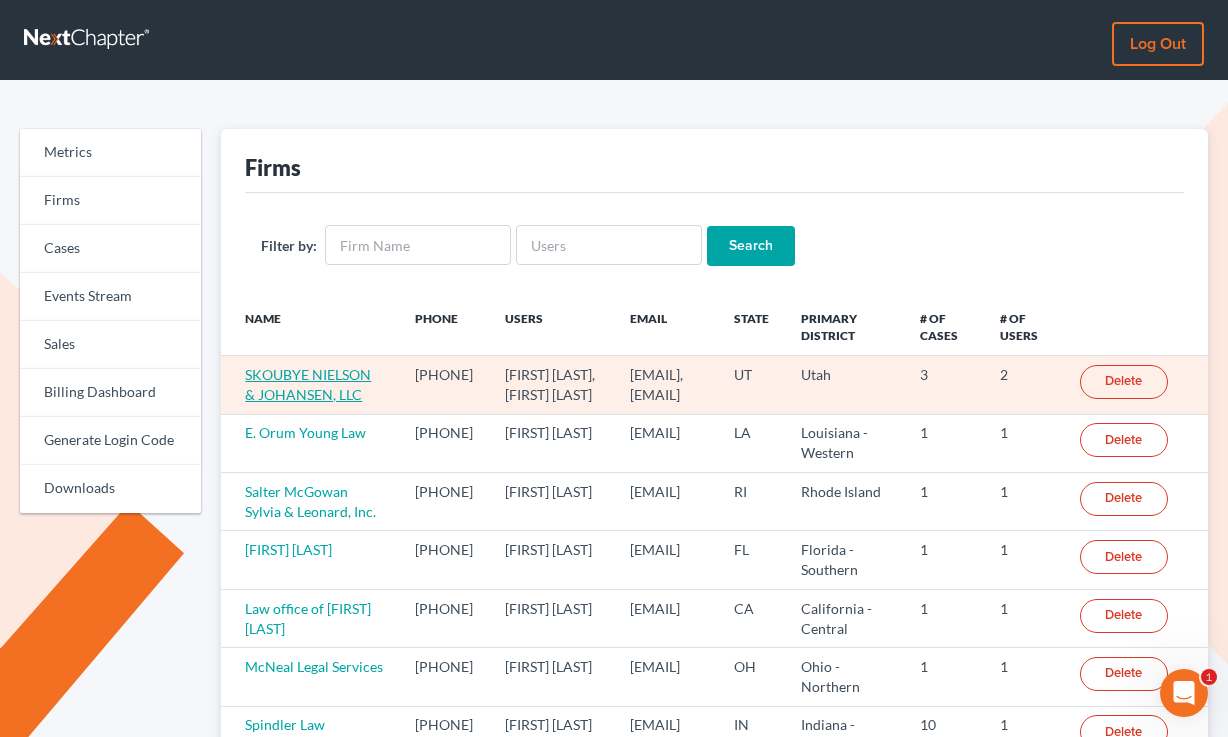 click on "SKOUBYE NIELSON & JOHANSEN, LLC" at bounding box center [308, 384] 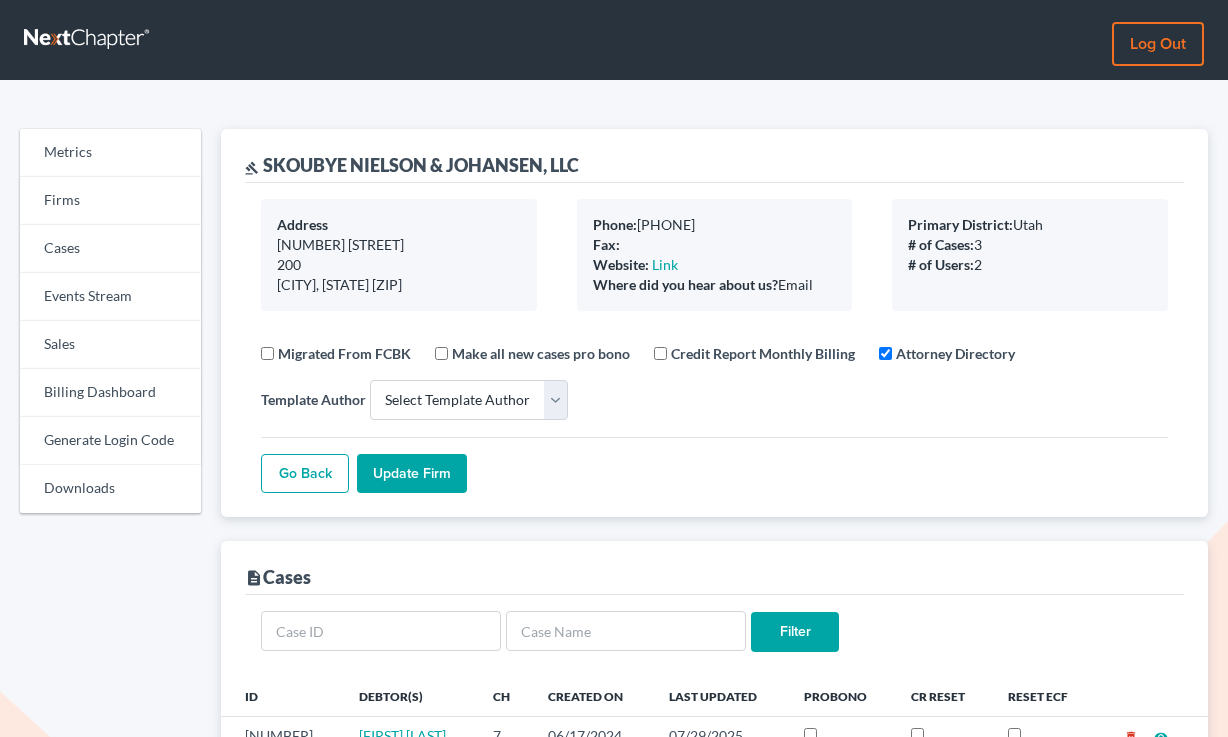 select 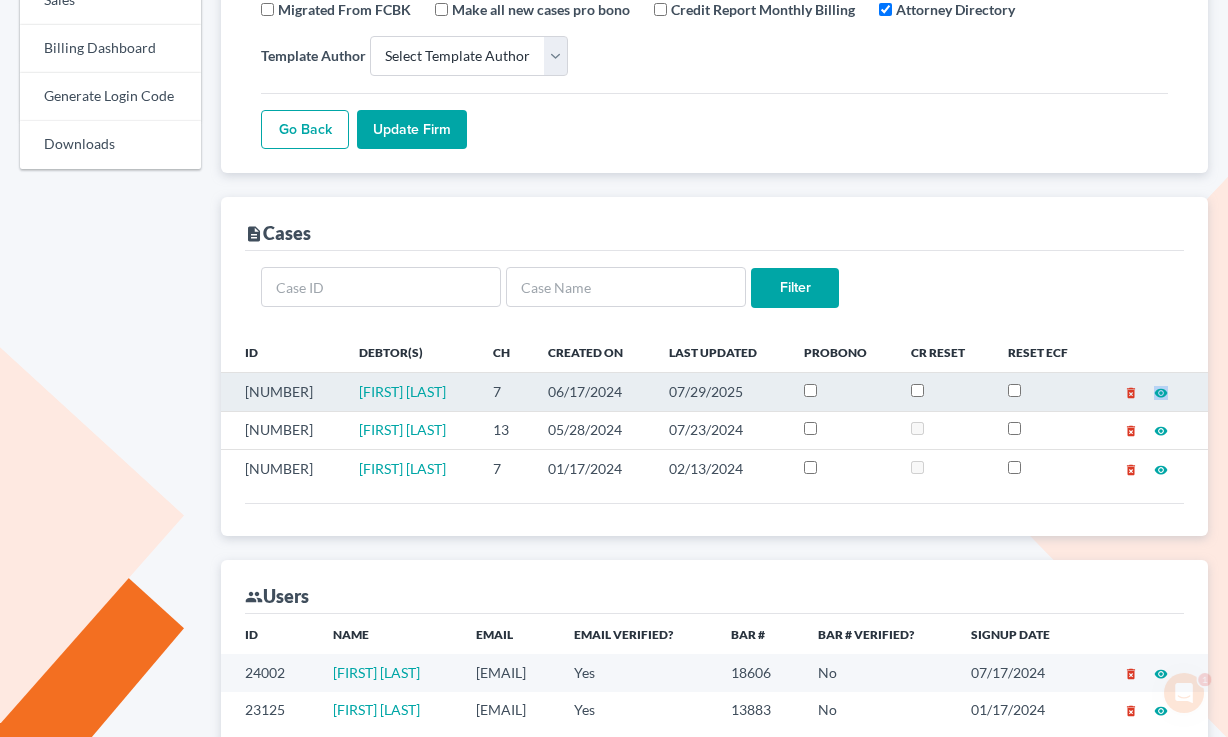 scroll, scrollTop: 0, scrollLeft: 0, axis: both 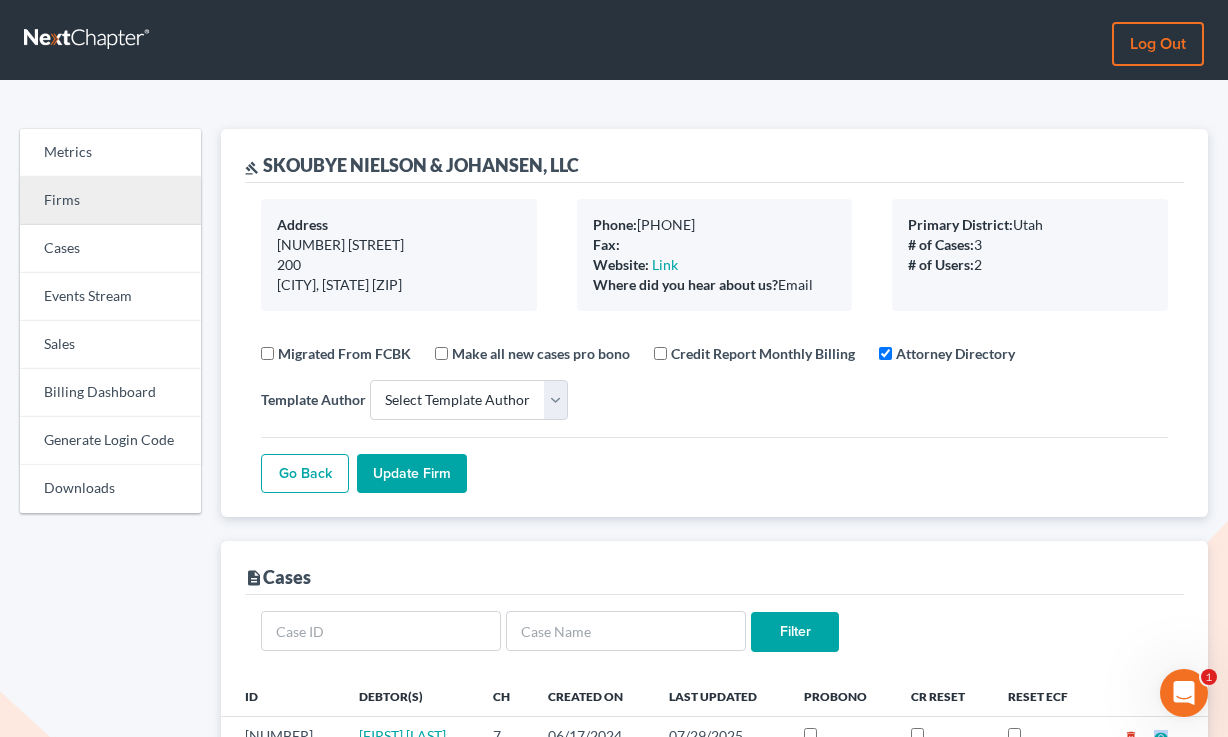click on "Firms" at bounding box center [110, 201] 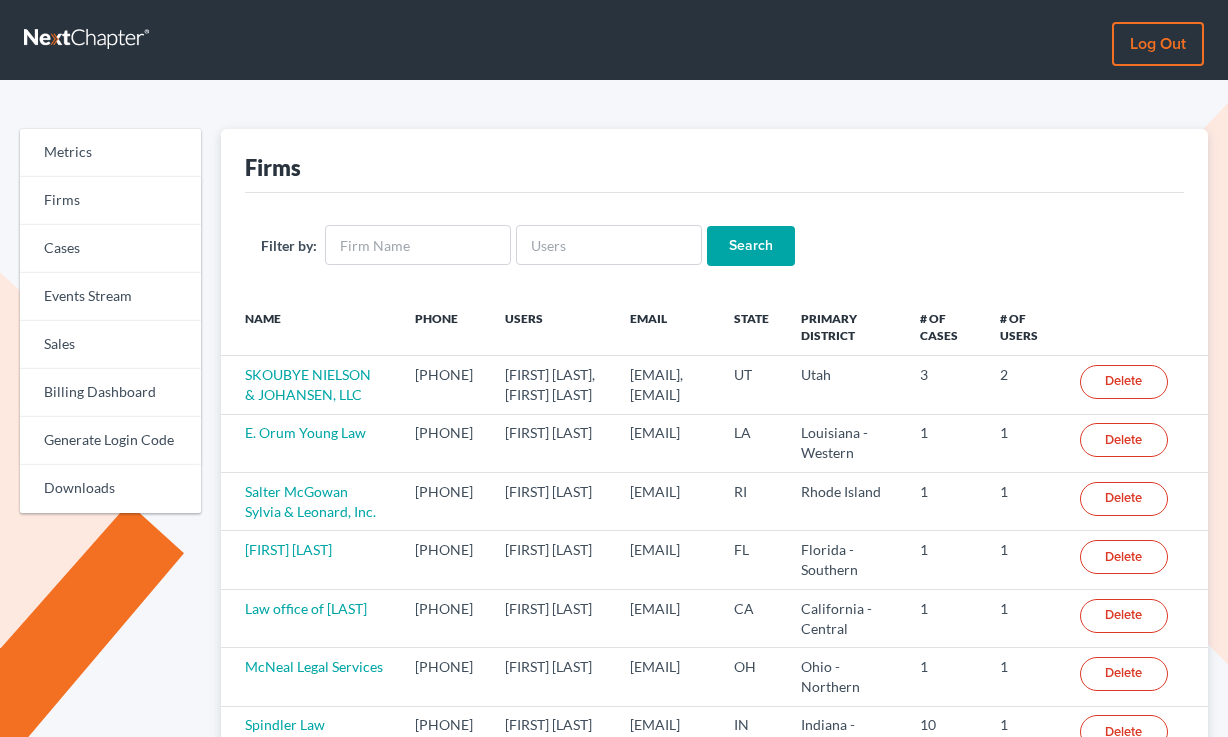 scroll, scrollTop: 0, scrollLeft: 0, axis: both 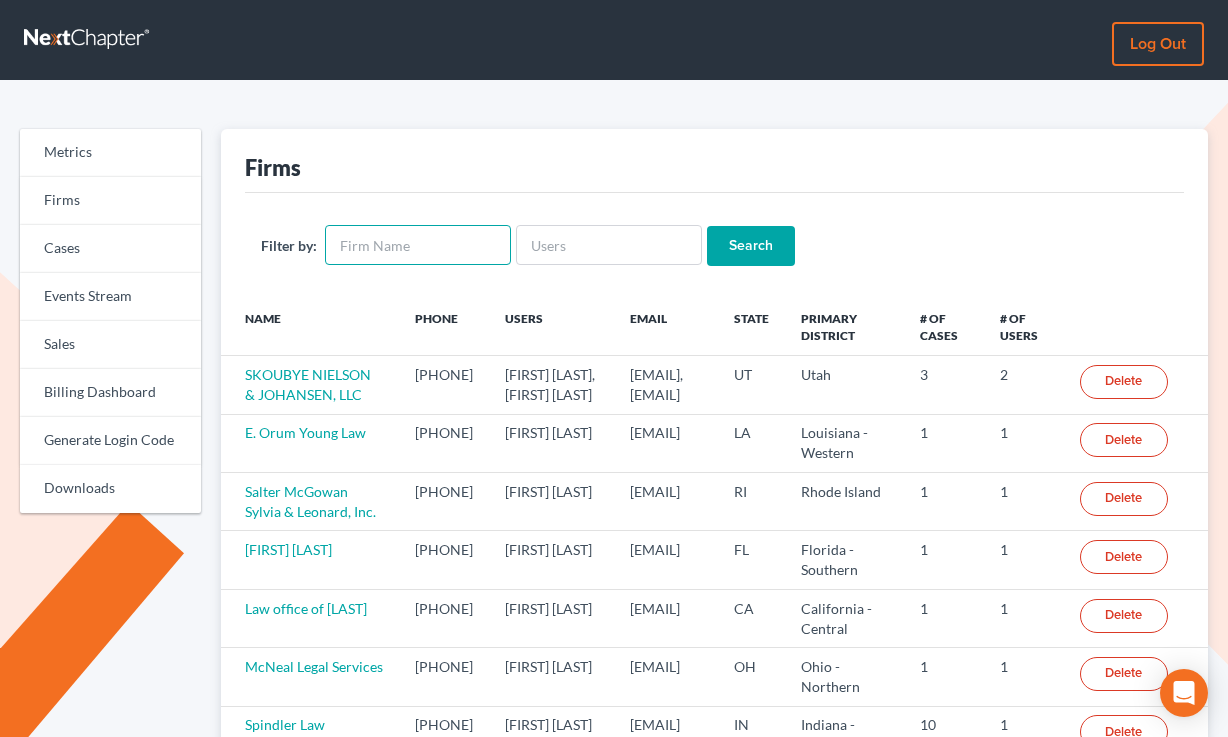 click at bounding box center (418, 245) 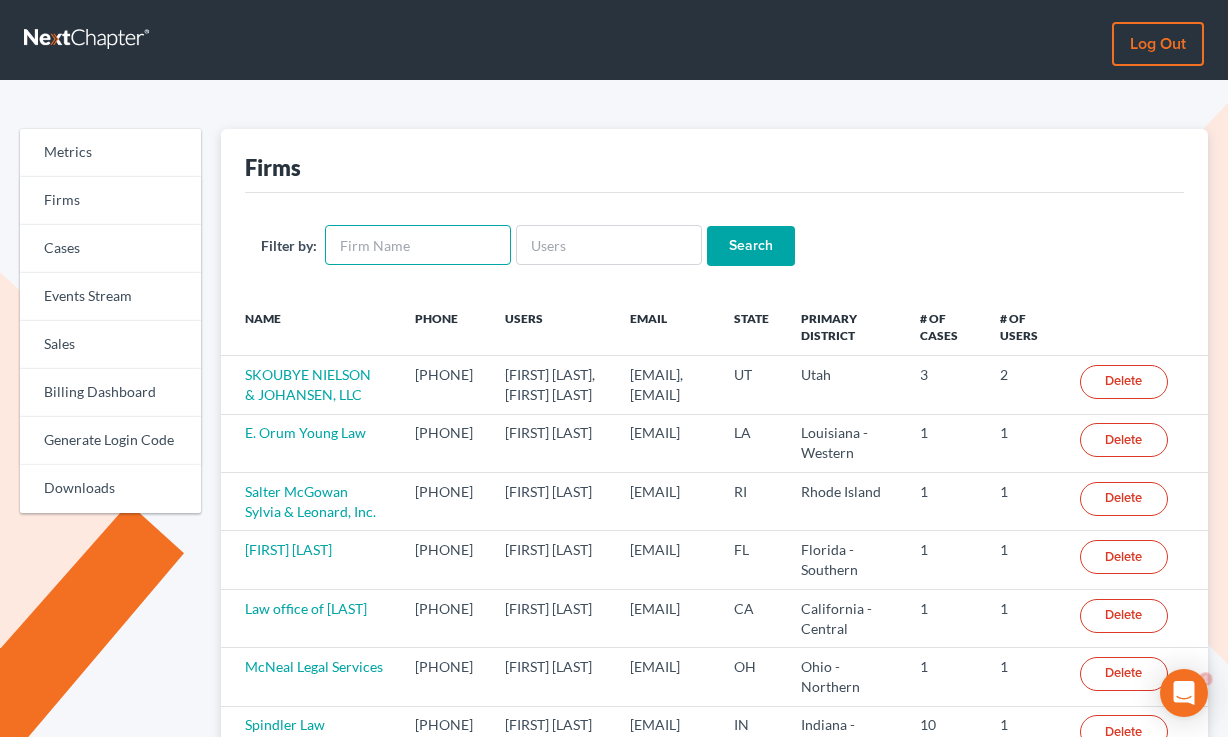 scroll, scrollTop: 0, scrollLeft: 0, axis: both 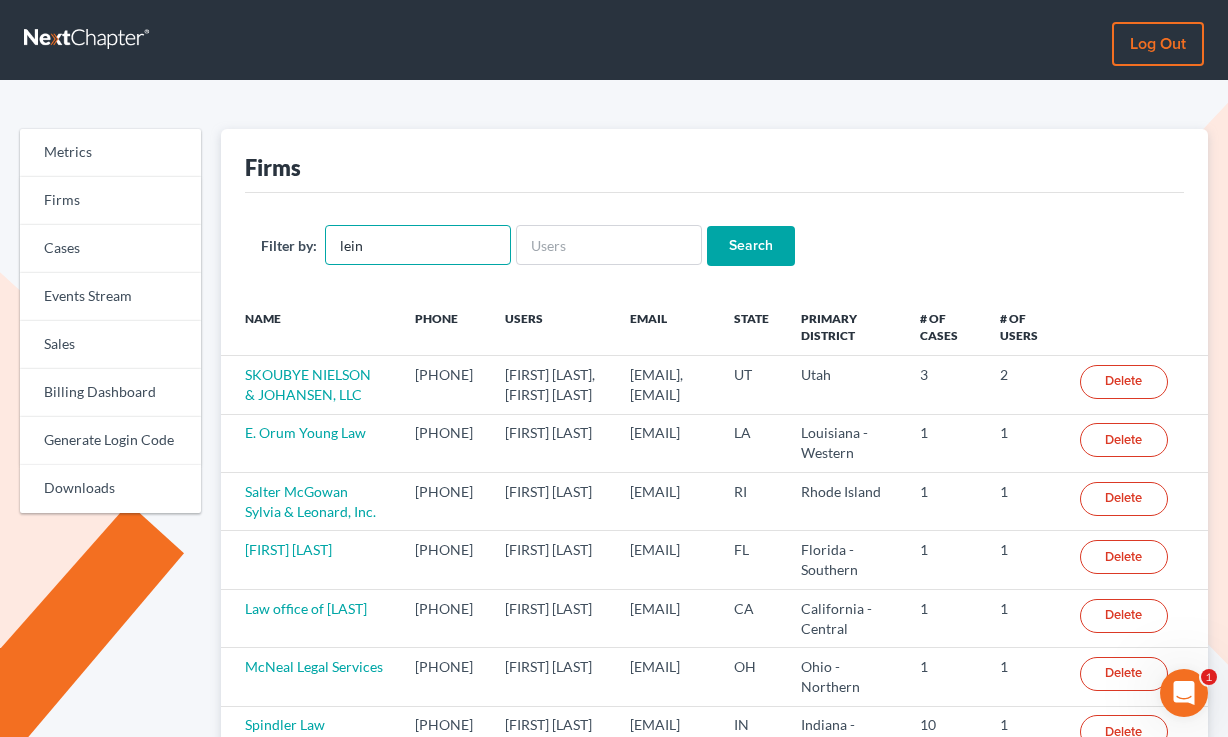 type on "Lein Law Offices, LLP" 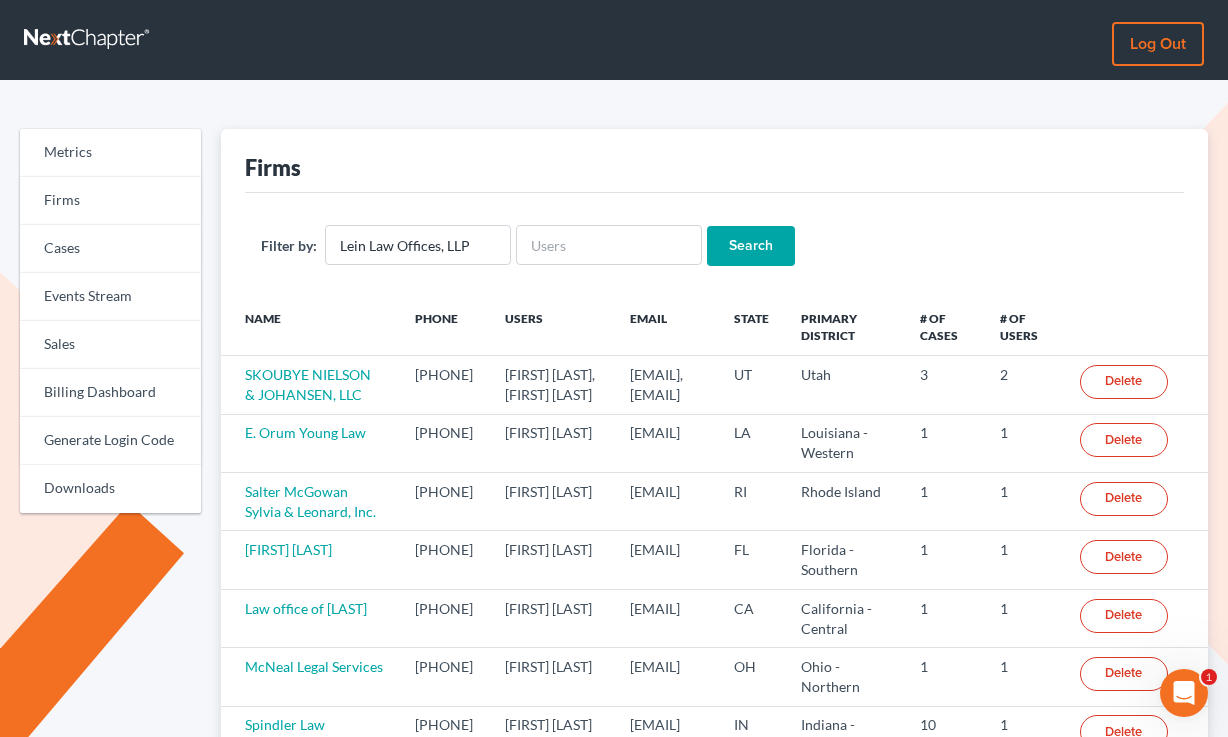 click on "Search" at bounding box center [751, 246] 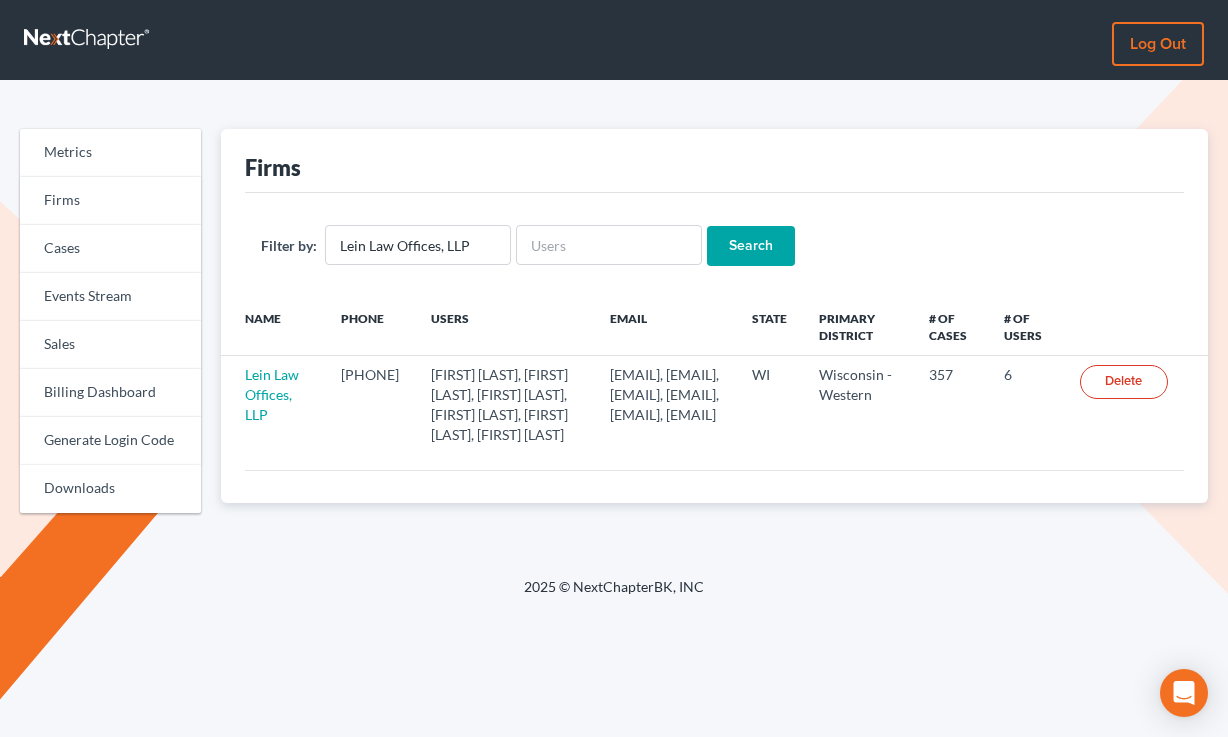 scroll, scrollTop: 0, scrollLeft: 0, axis: both 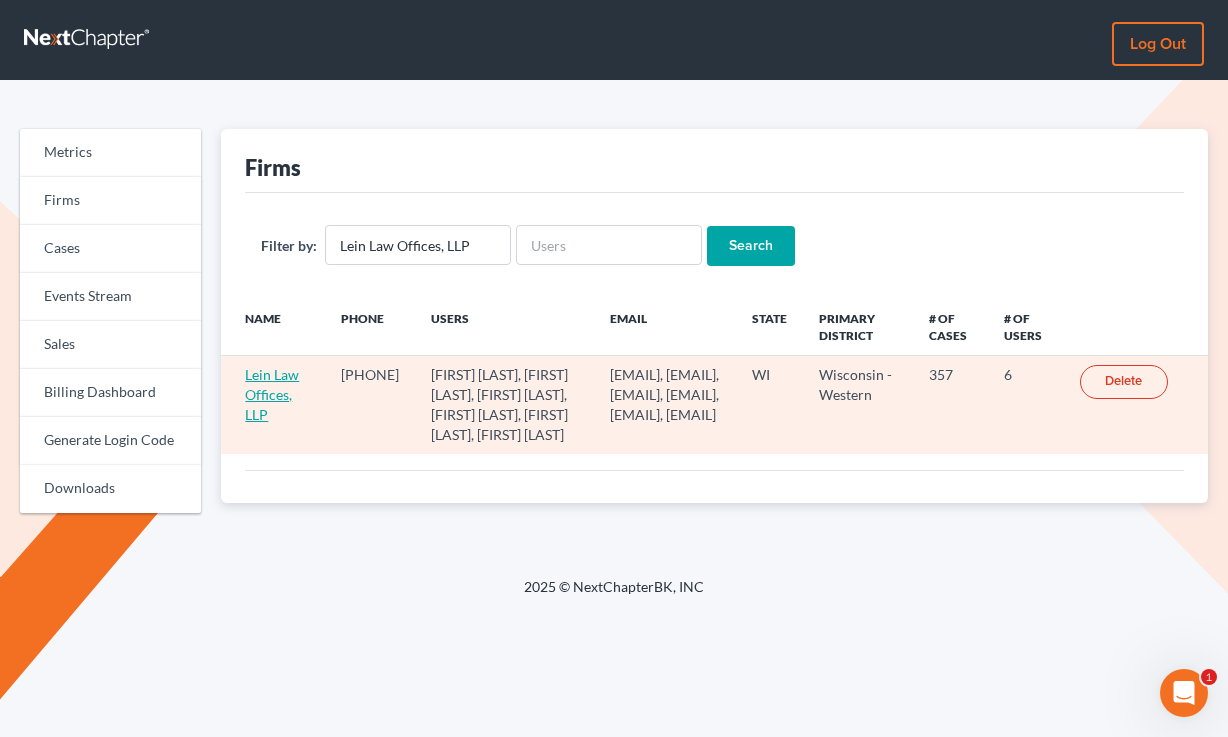 click on "Lein Law Offices, LLP" at bounding box center (272, 394) 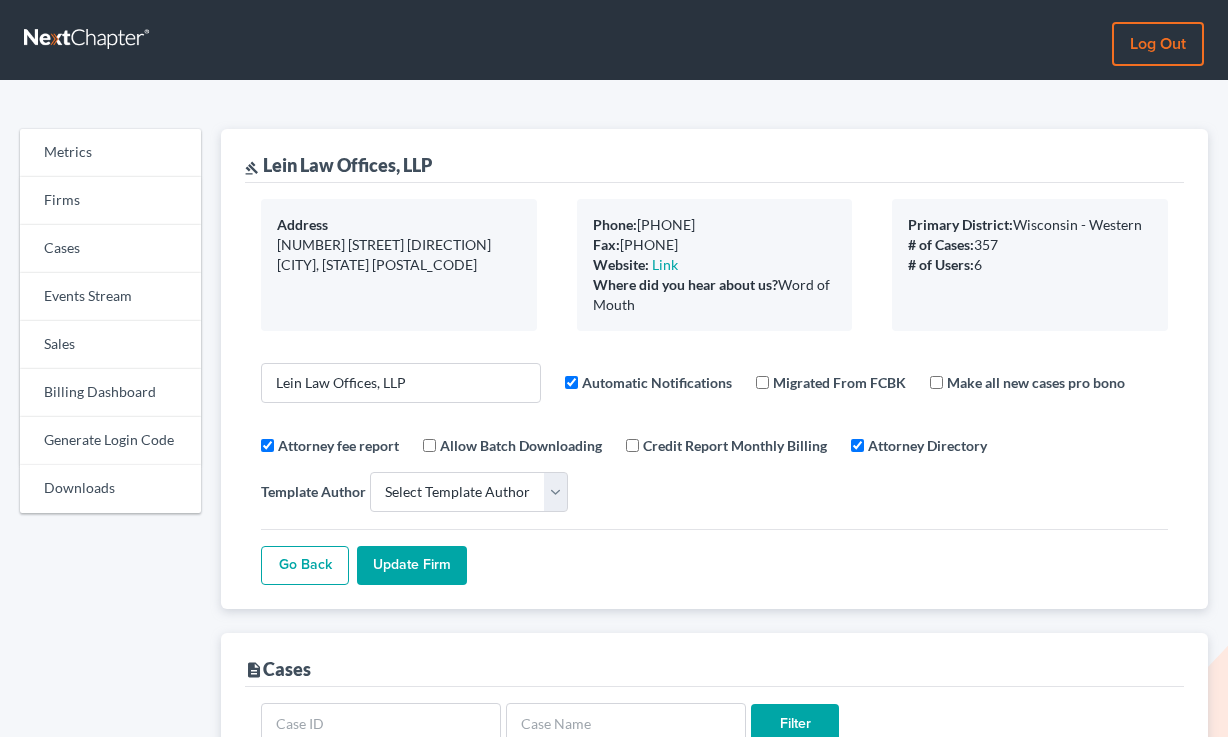 select 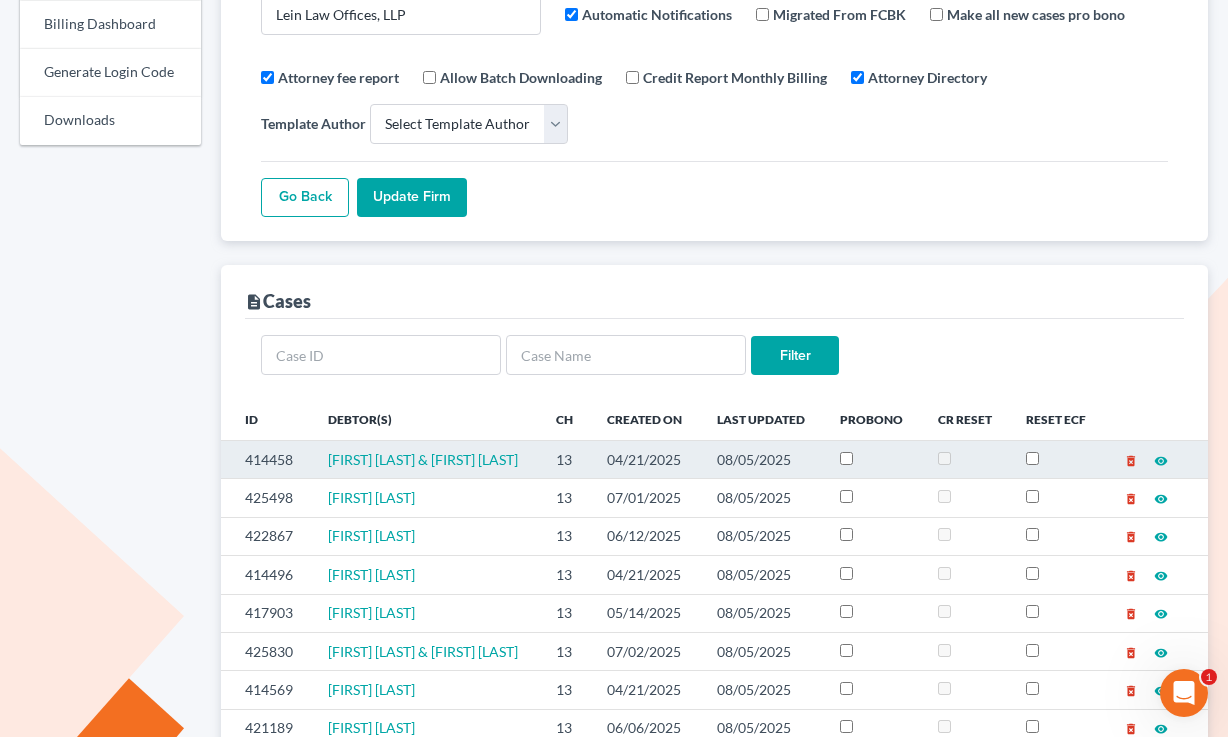 scroll, scrollTop: 0, scrollLeft: 0, axis: both 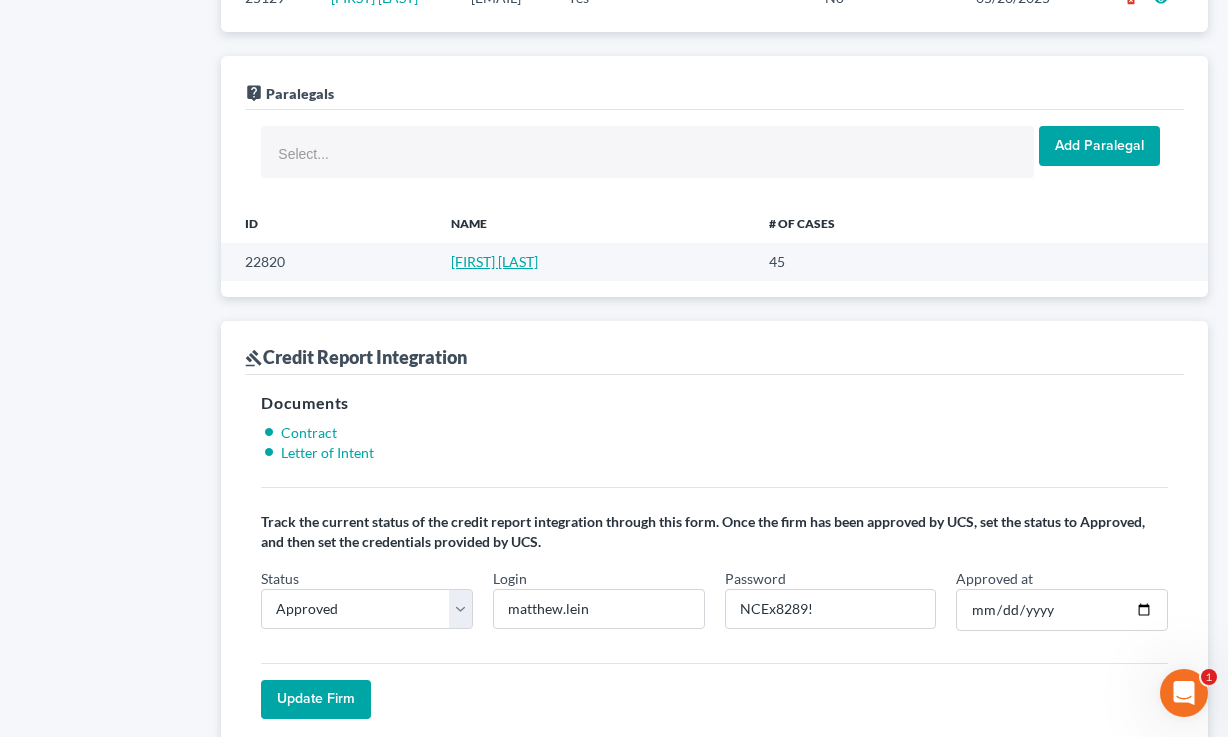 click on "Ceron Davis" at bounding box center (494, 261) 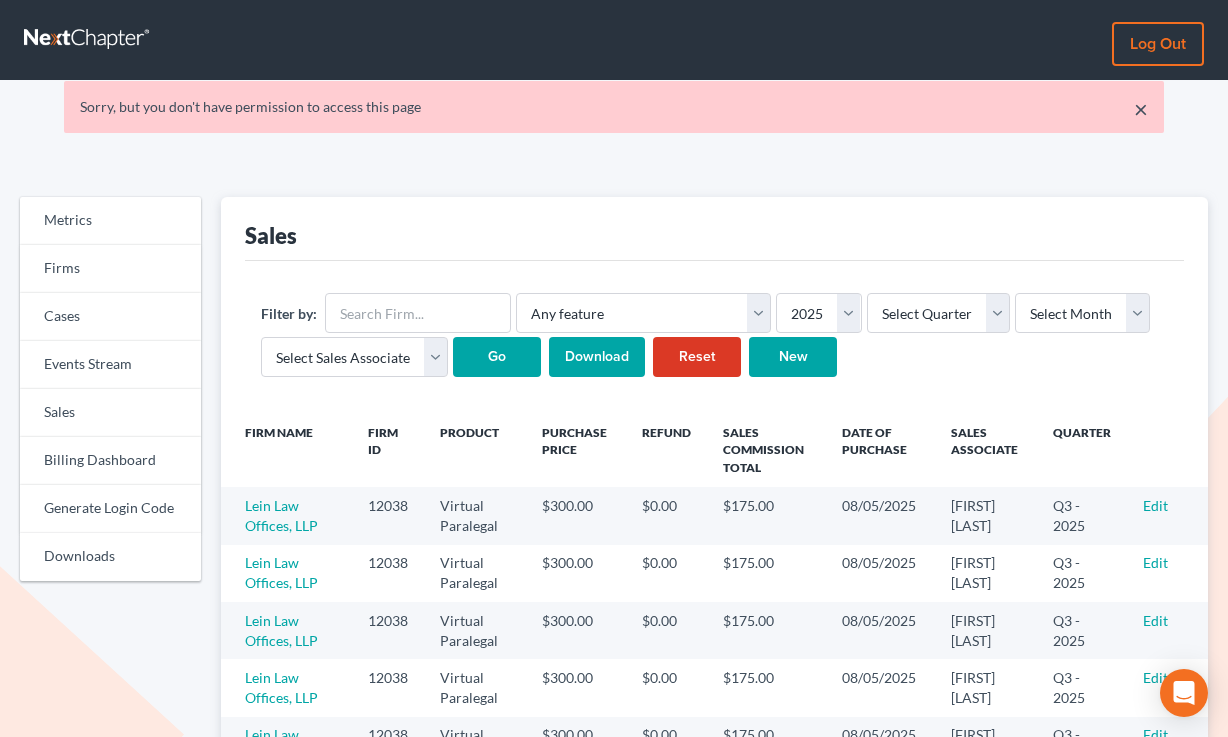 scroll, scrollTop: 0, scrollLeft: 0, axis: both 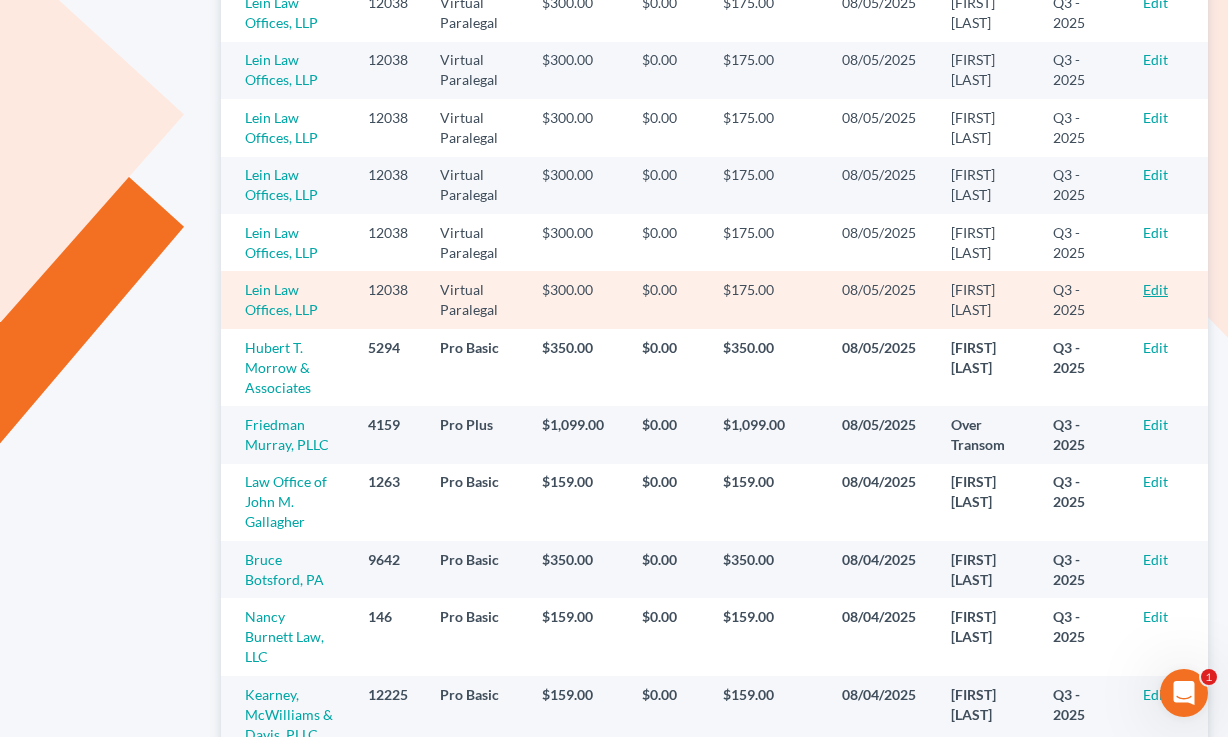 click on "Edit" at bounding box center (1155, 289) 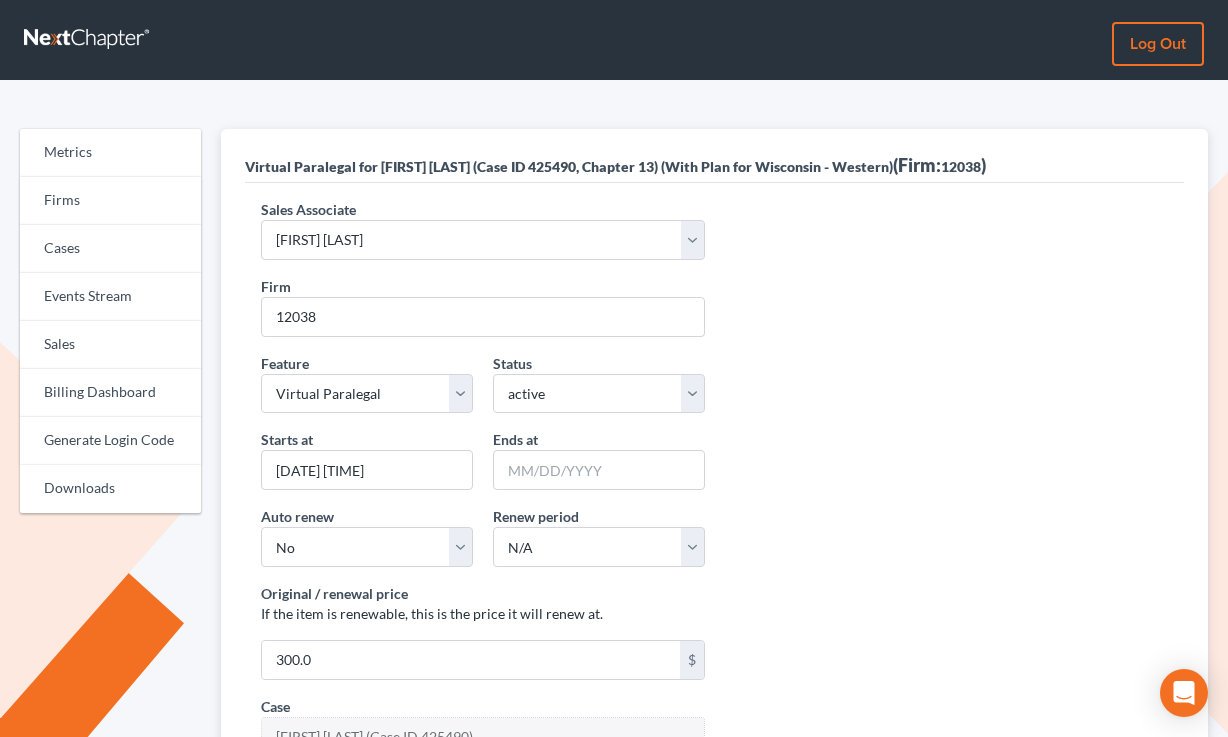 scroll, scrollTop: 0, scrollLeft: 0, axis: both 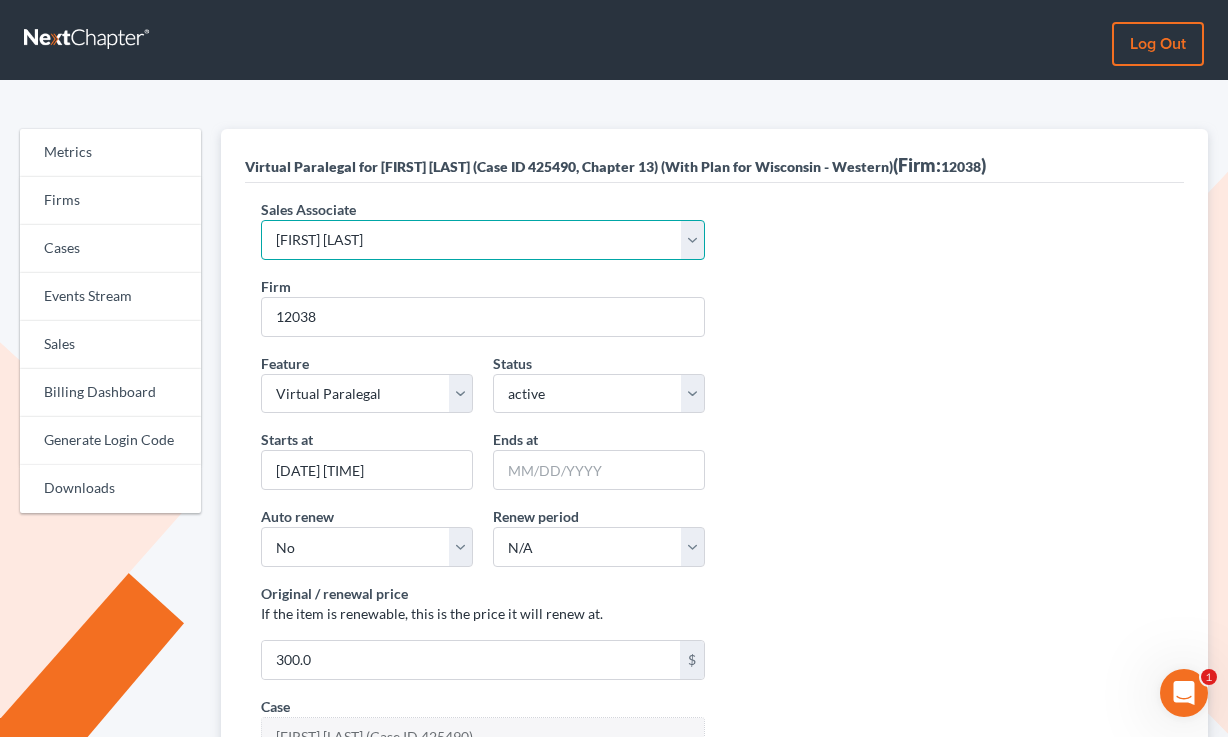 click on "Select Sales Associate
Alex Seymour
Over Transom
Tim Shadoan" at bounding box center [482, 240] 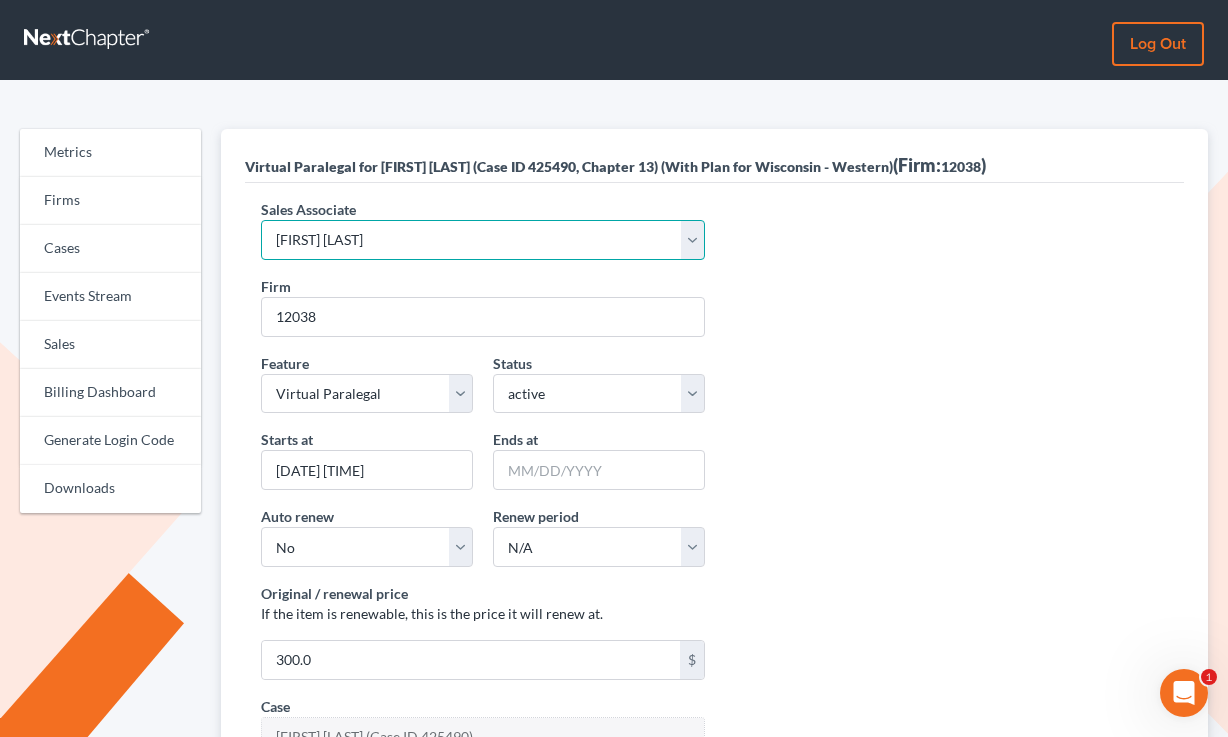 select on "10275" 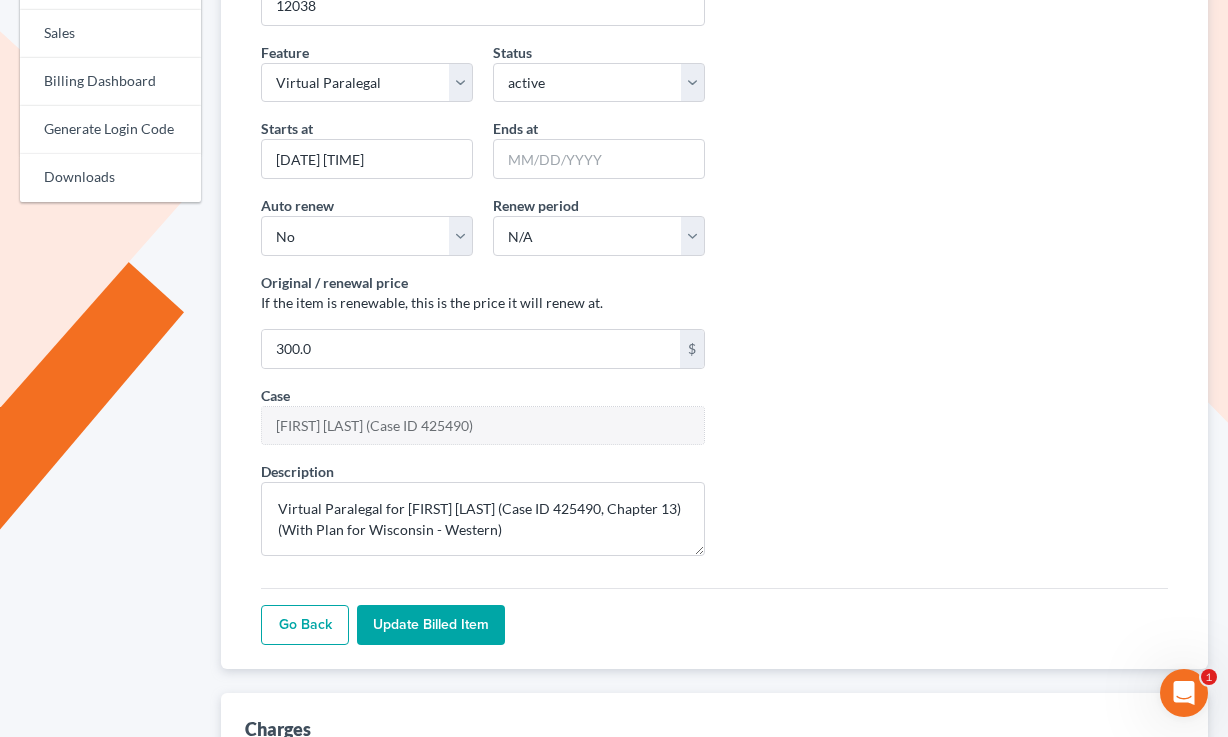 scroll, scrollTop: 392, scrollLeft: 0, axis: vertical 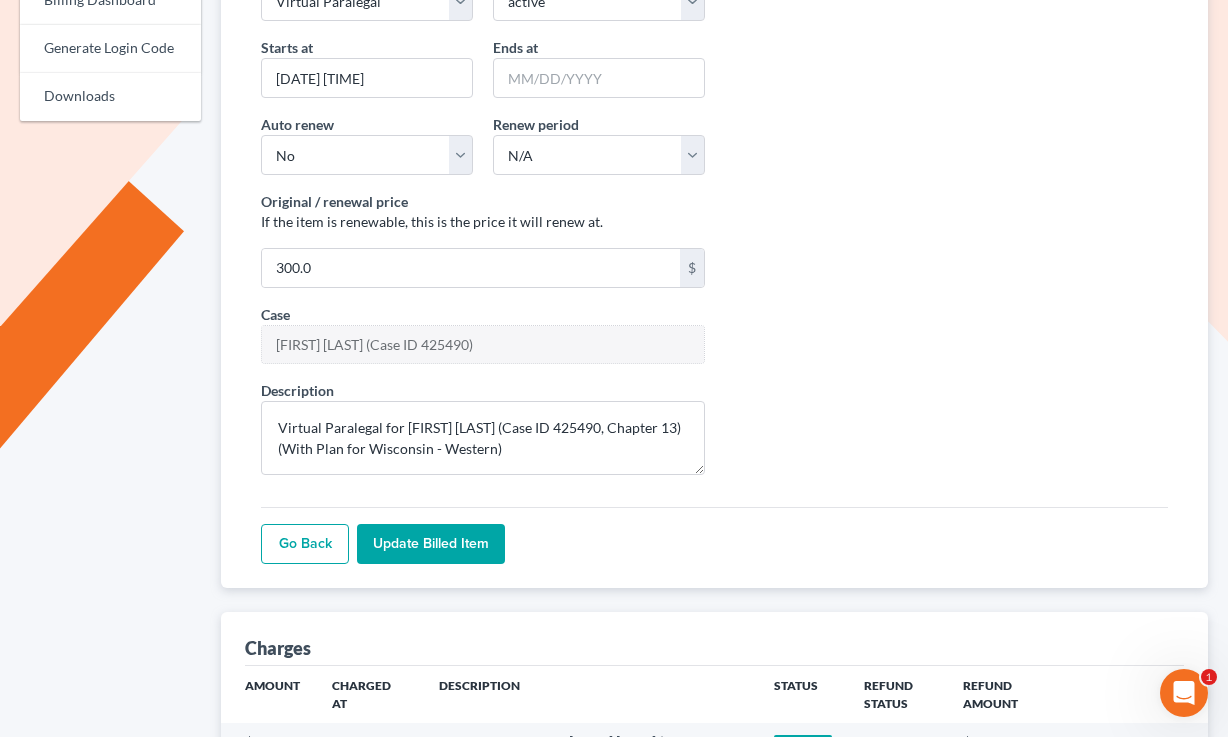 click on "Update Billed item" at bounding box center (431, 544) 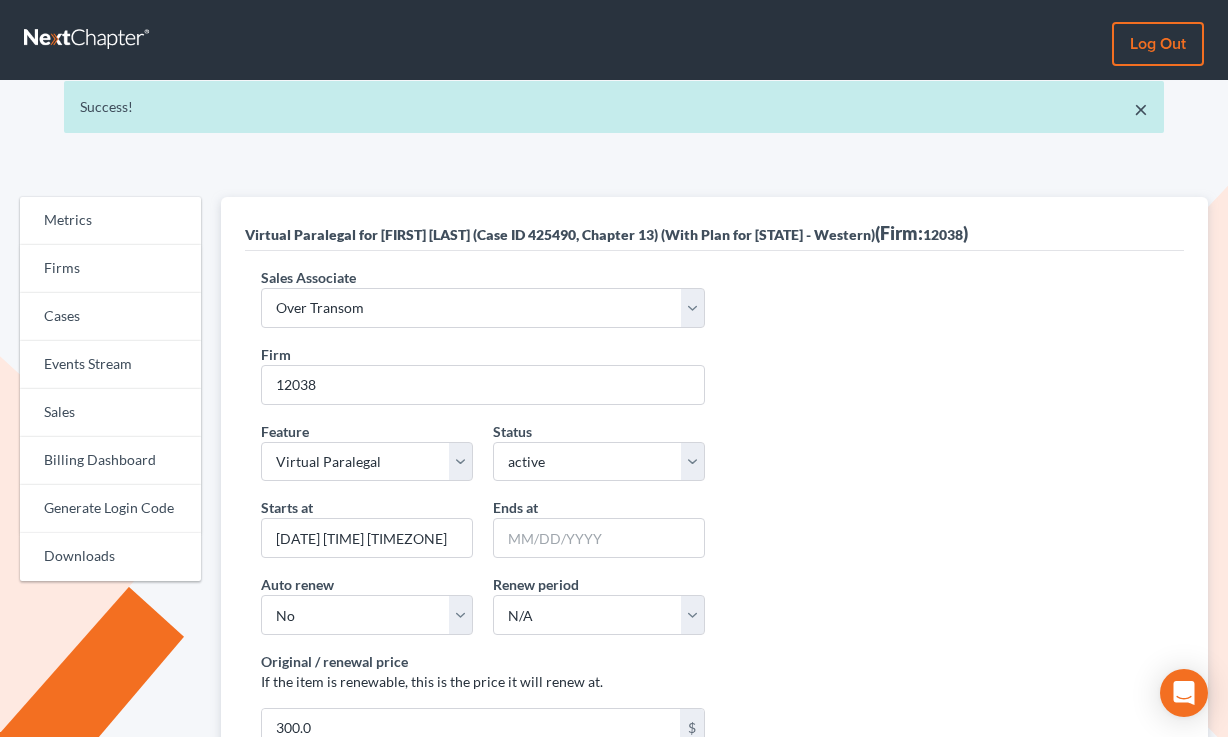 scroll, scrollTop: 0, scrollLeft: 0, axis: both 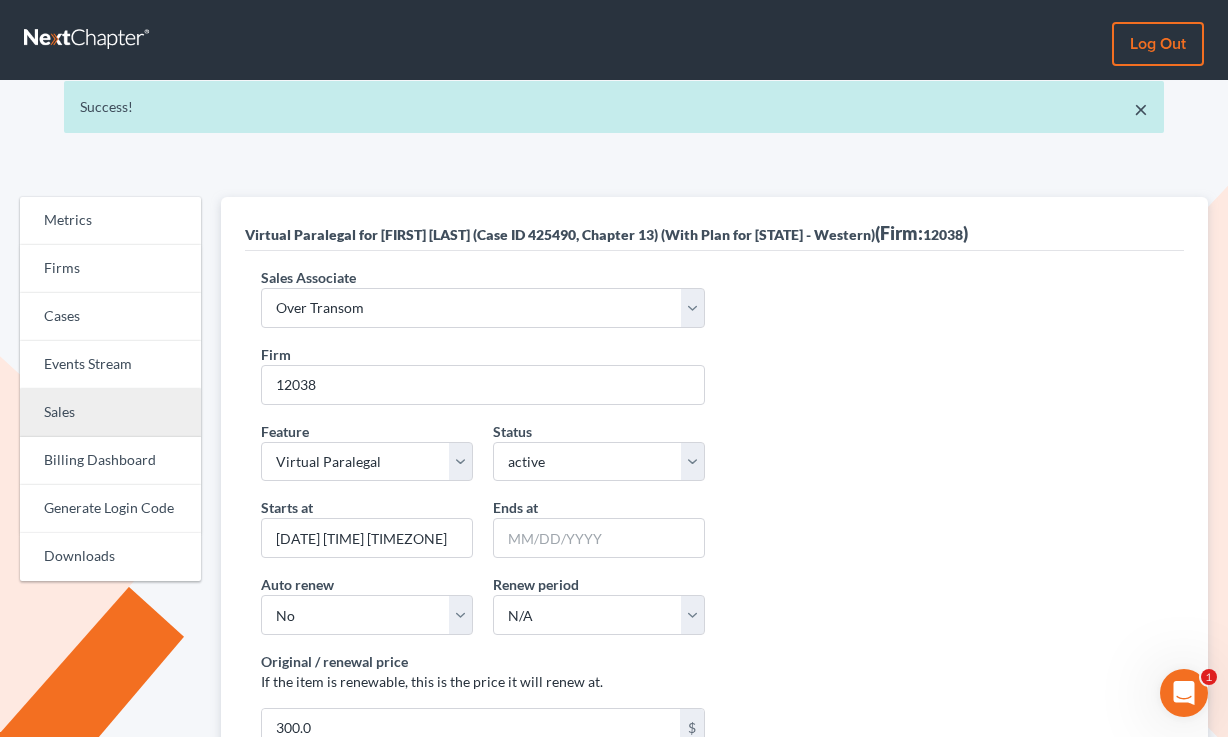 click on "Sales" at bounding box center [110, 413] 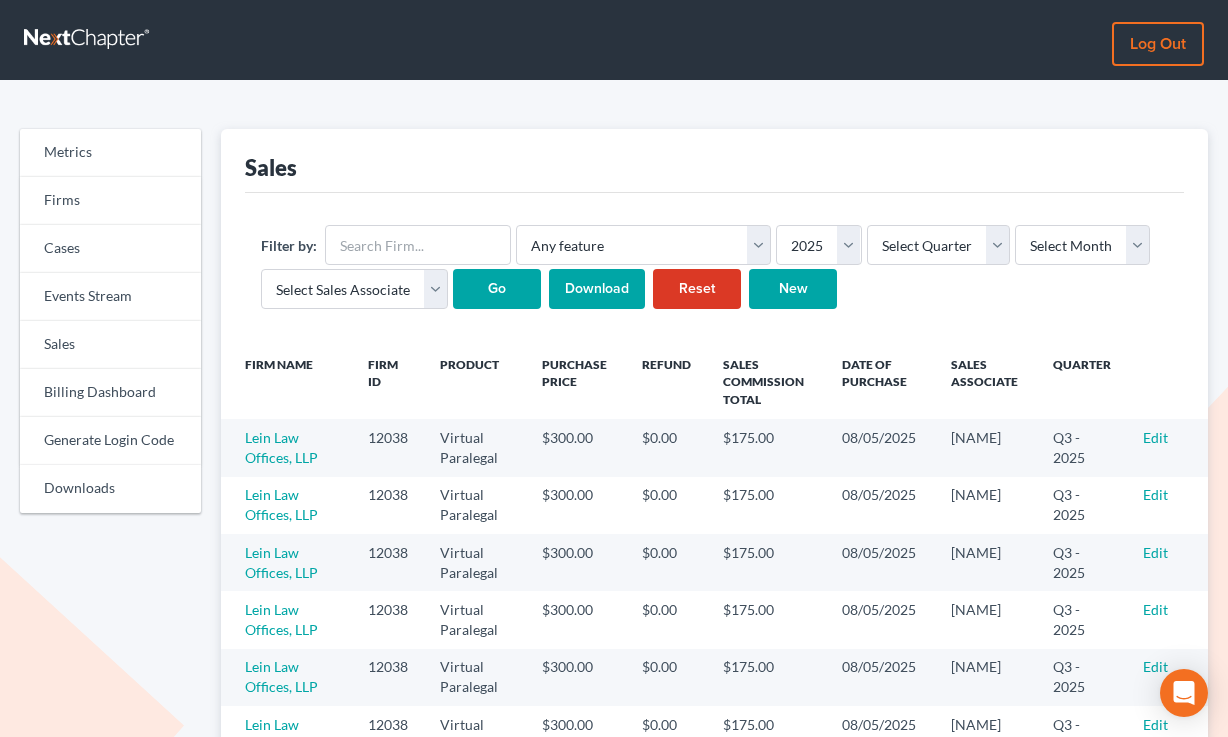 scroll, scrollTop: 0, scrollLeft: 0, axis: both 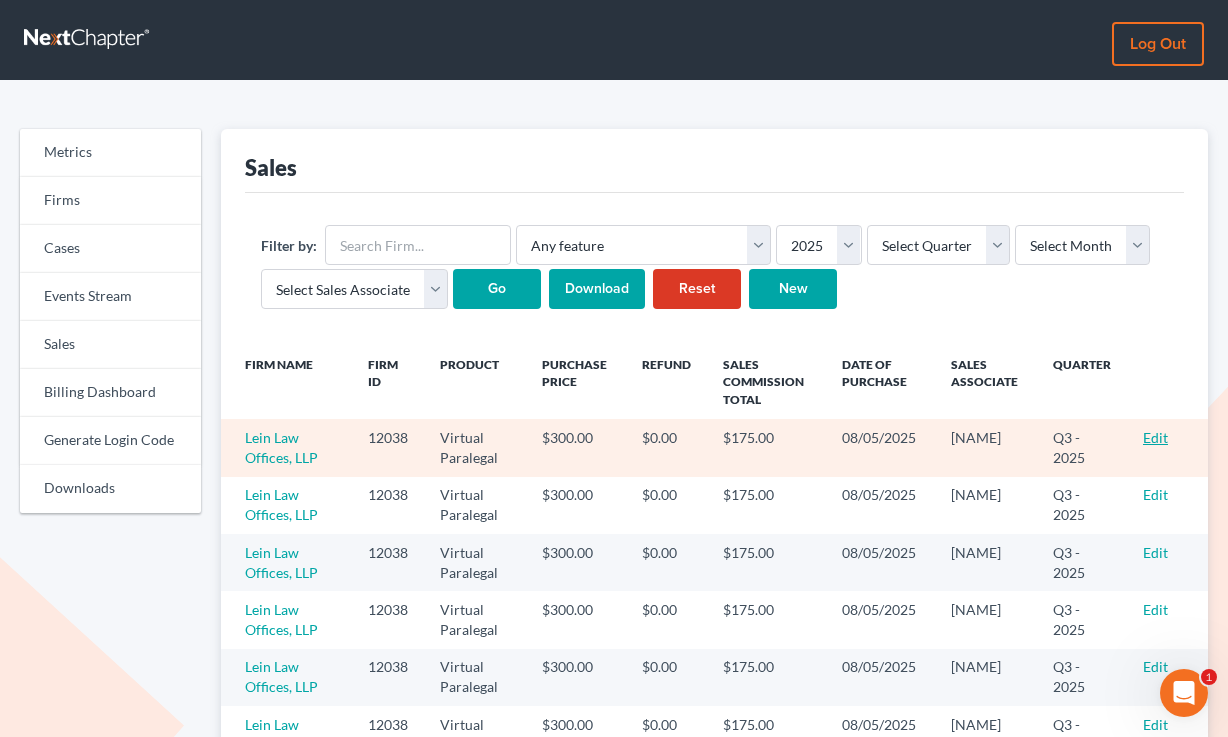 click on "Edit" at bounding box center [1155, 437] 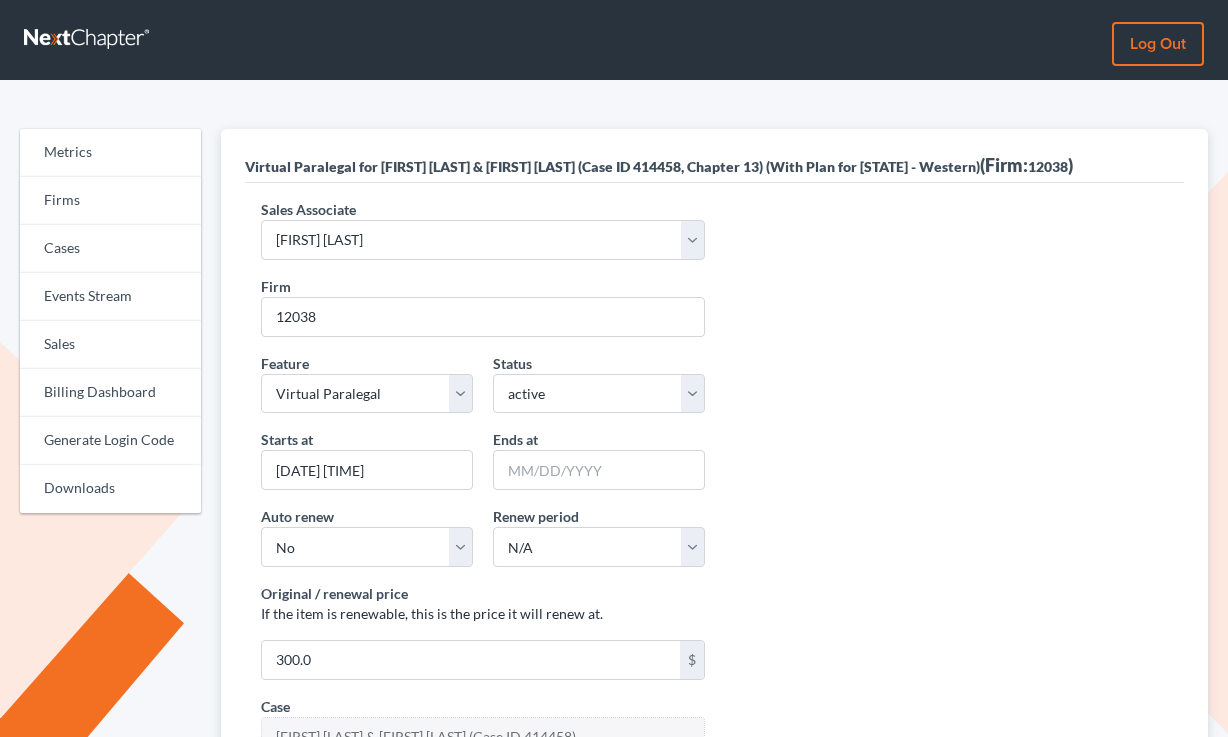 scroll, scrollTop: 0, scrollLeft: 0, axis: both 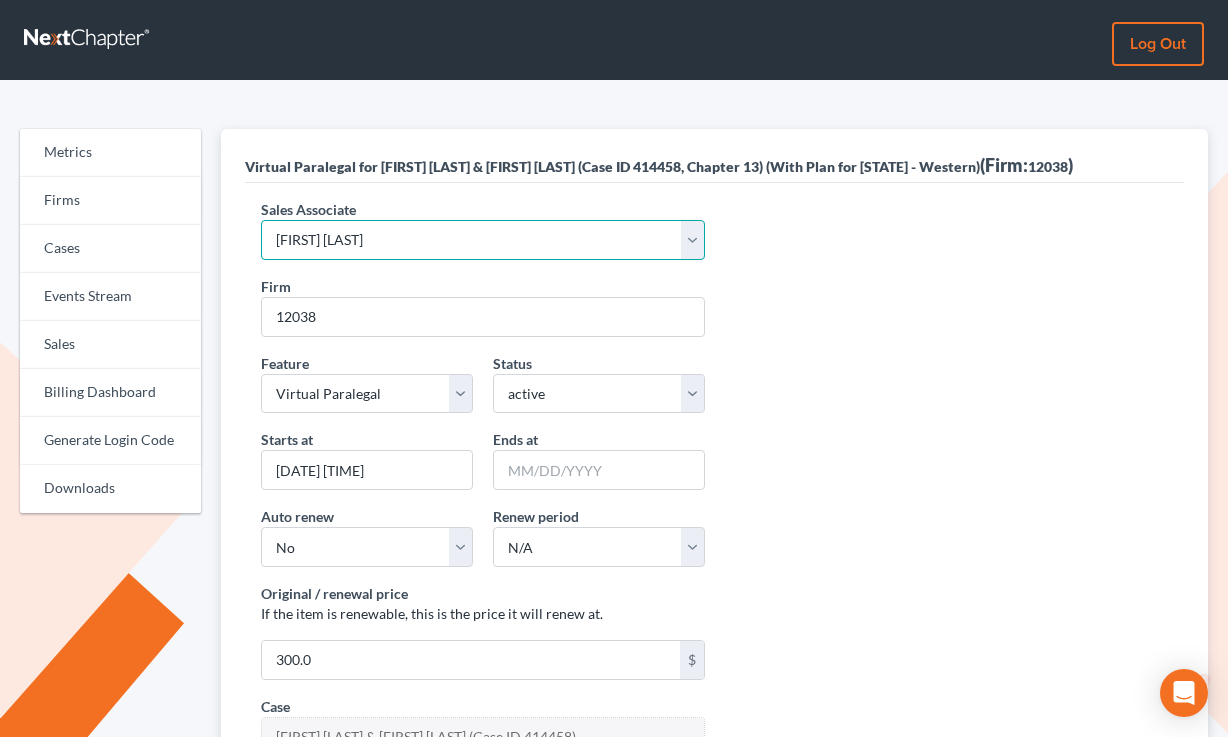 click on "Select Sales Associate
[FIRST] [LAST]
Over Transom
[FIRST] [LAST]" at bounding box center (482, 240) 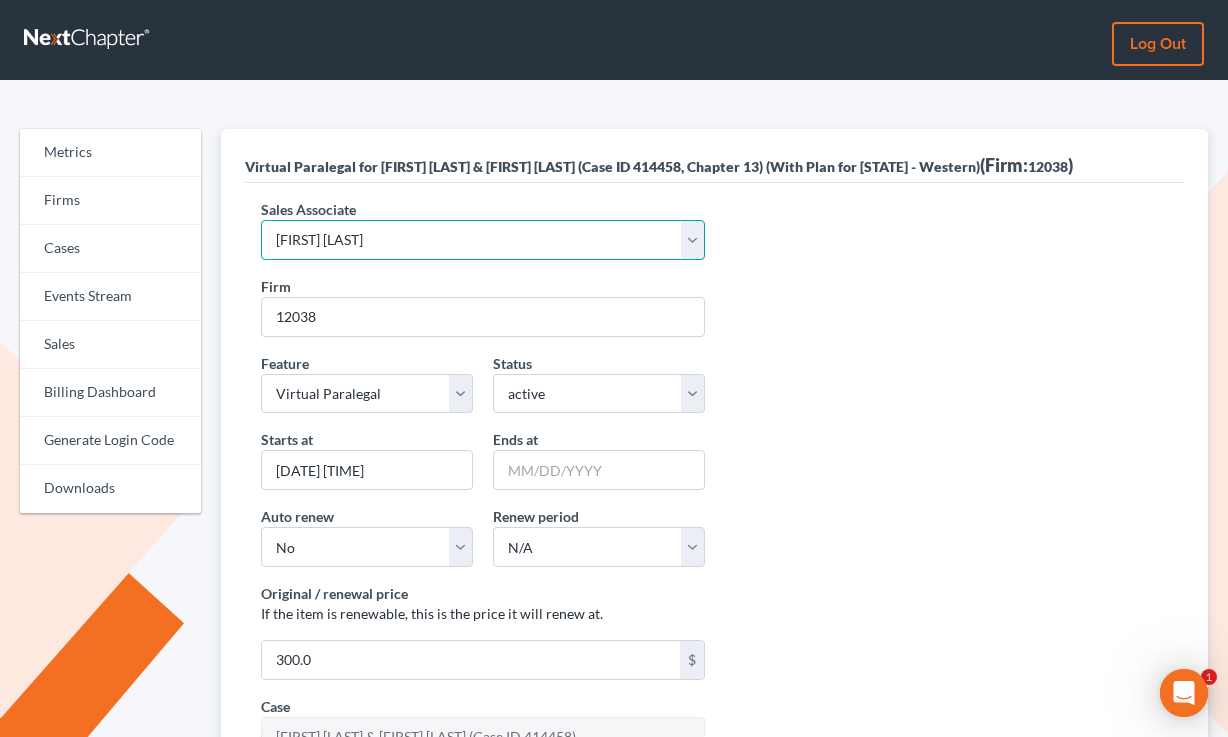 scroll, scrollTop: 0, scrollLeft: 0, axis: both 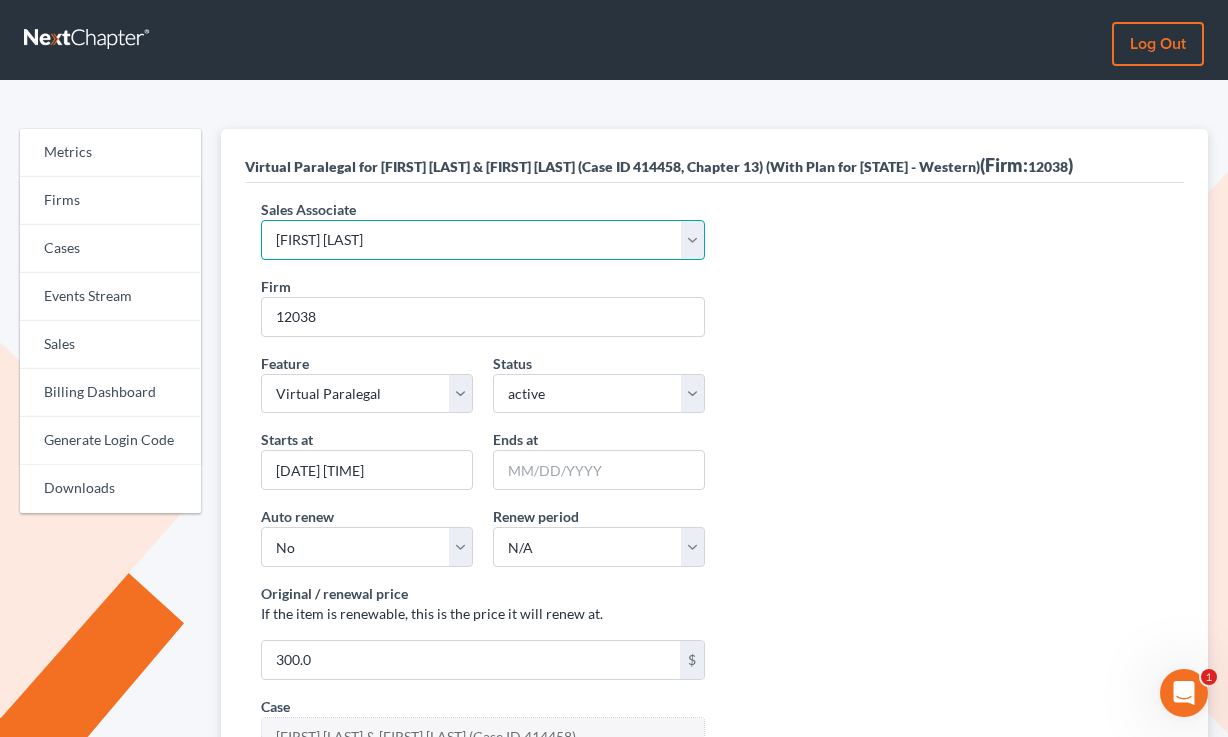 select on "10275" 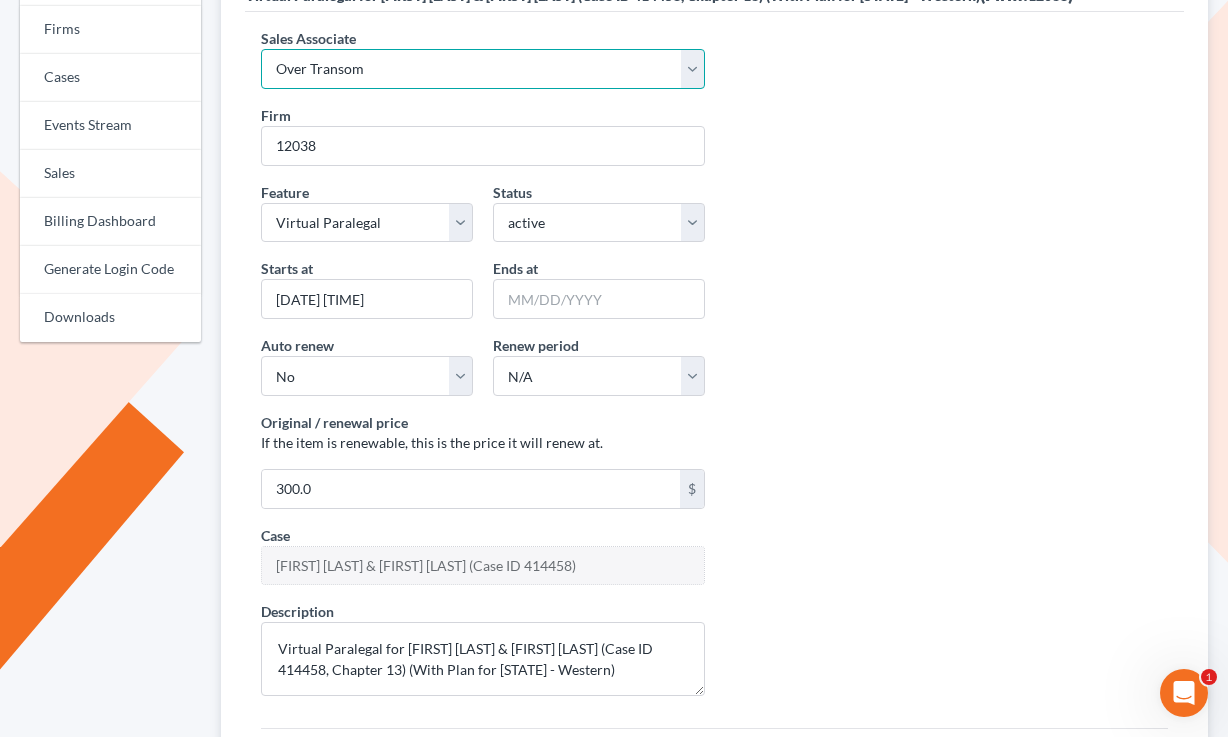 scroll, scrollTop: 314, scrollLeft: 0, axis: vertical 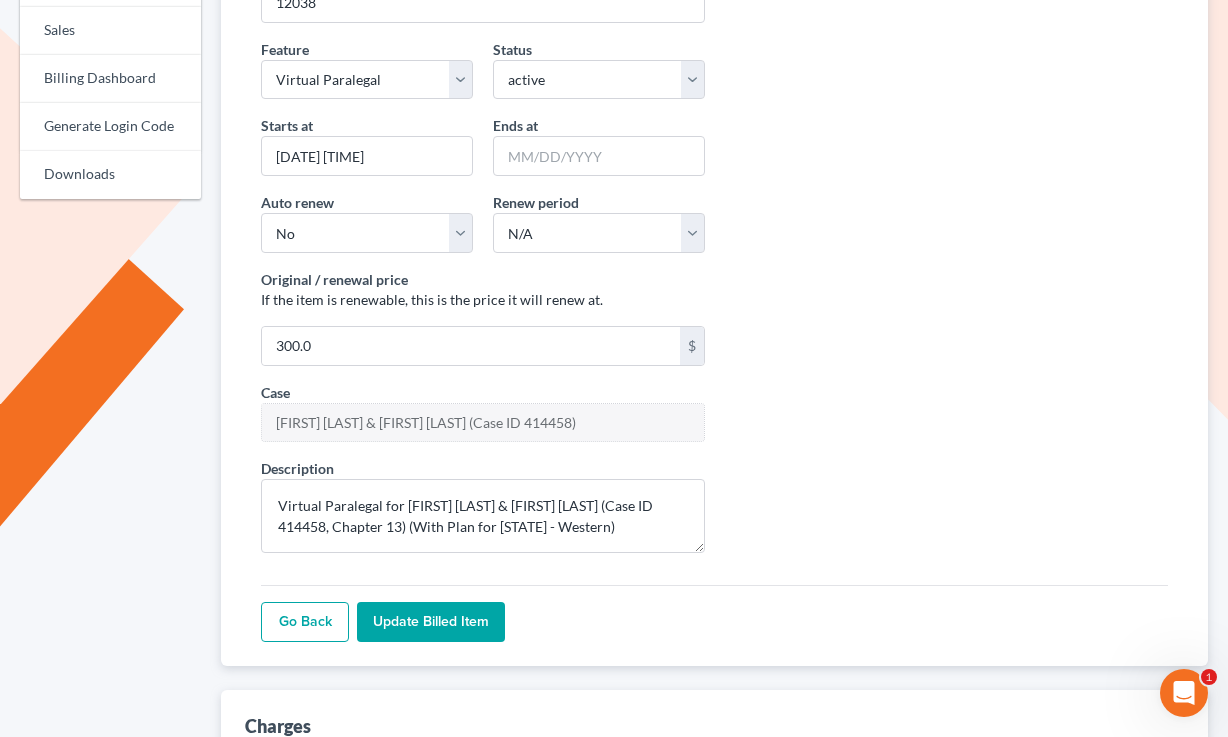 click on "Go Back Update Billed item" at bounding box center [714, 613] 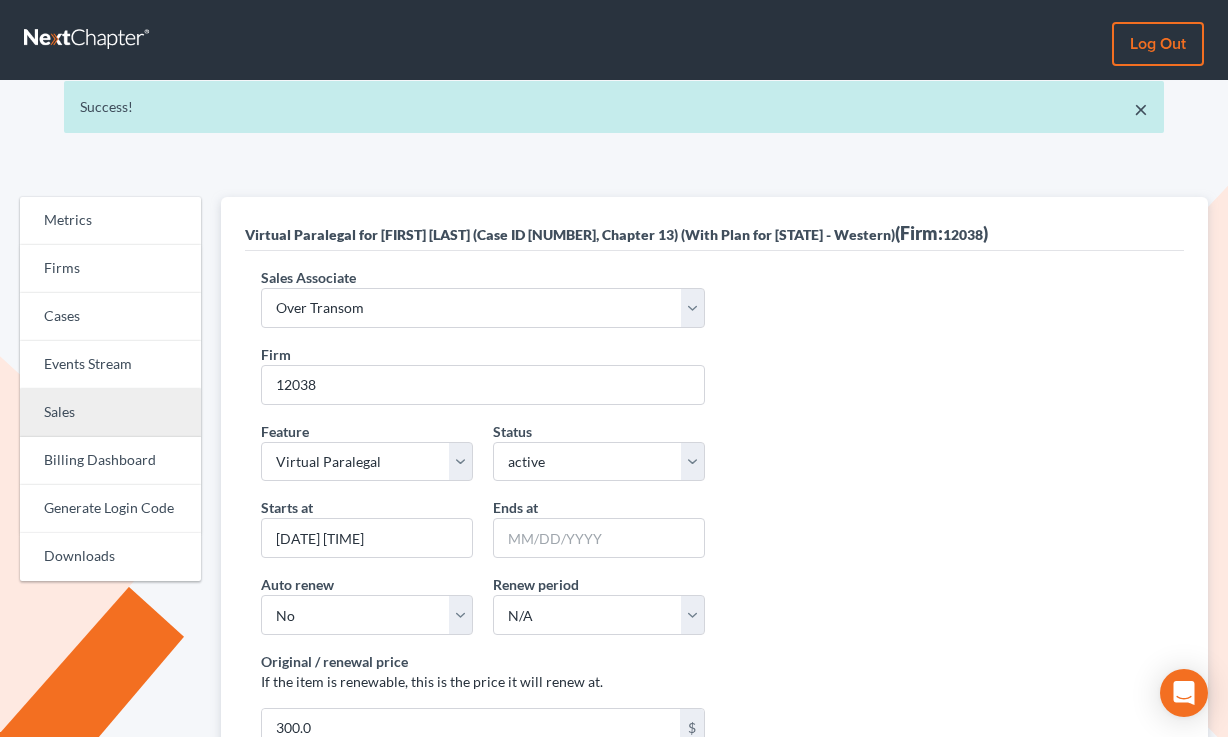 scroll, scrollTop: 0, scrollLeft: 0, axis: both 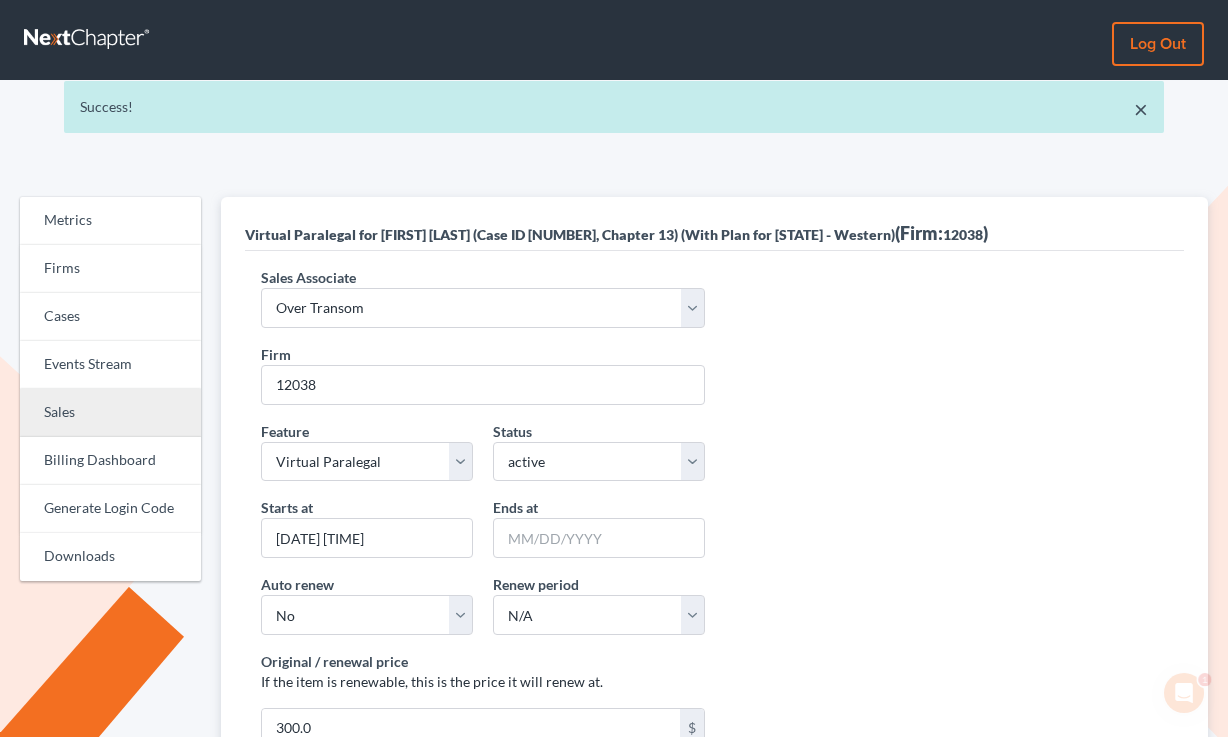 click on "Sales" at bounding box center (110, 413) 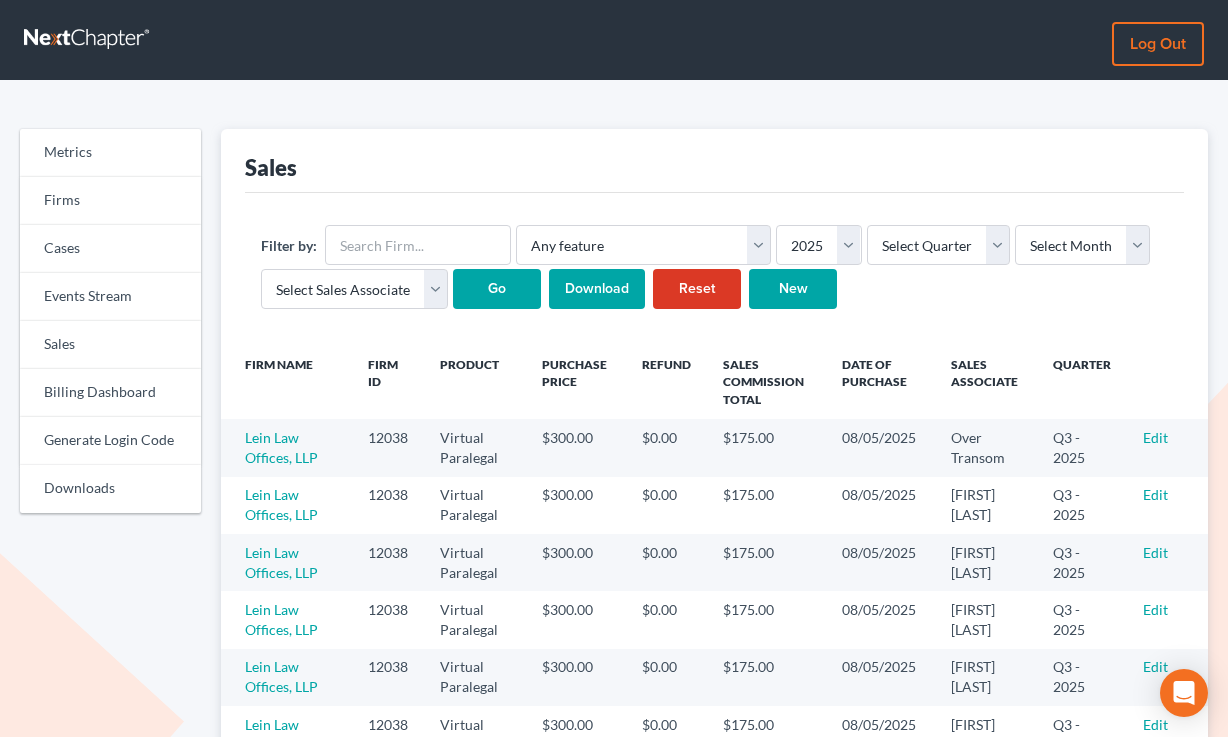 scroll, scrollTop: 0, scrollLeft: 0, axis: both 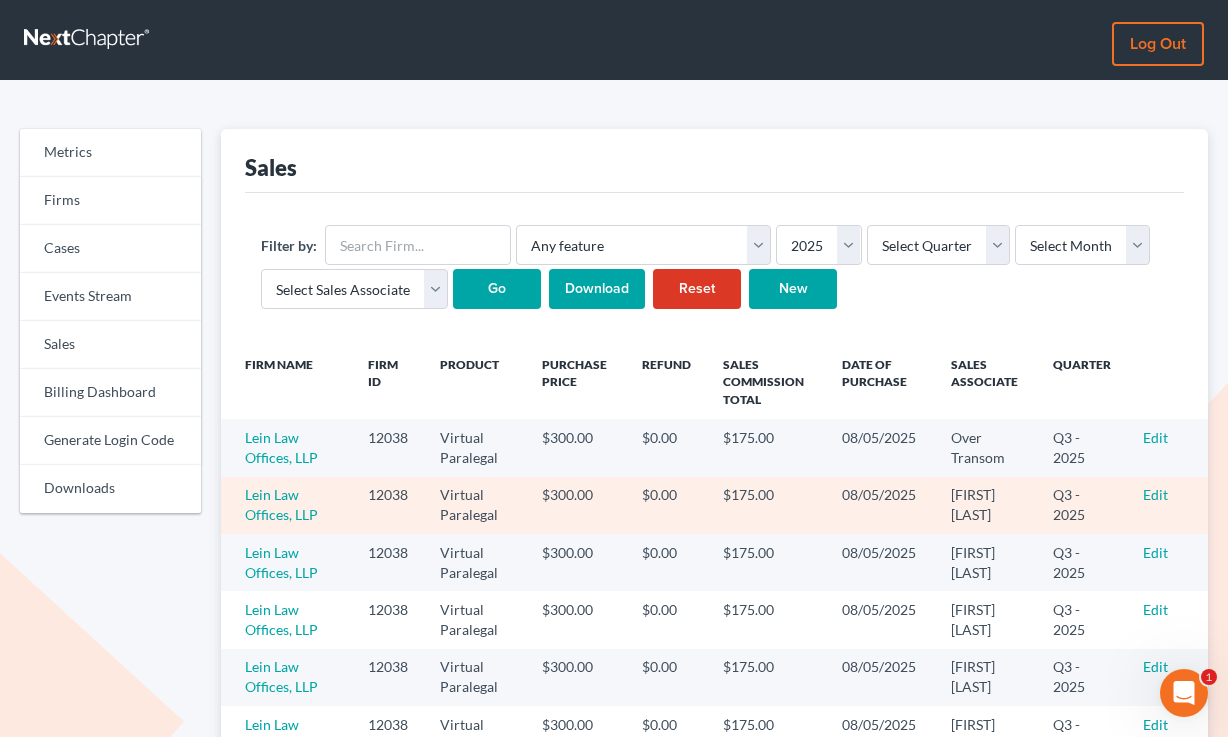 click on "Edit" at bounding box center [1167, 505] 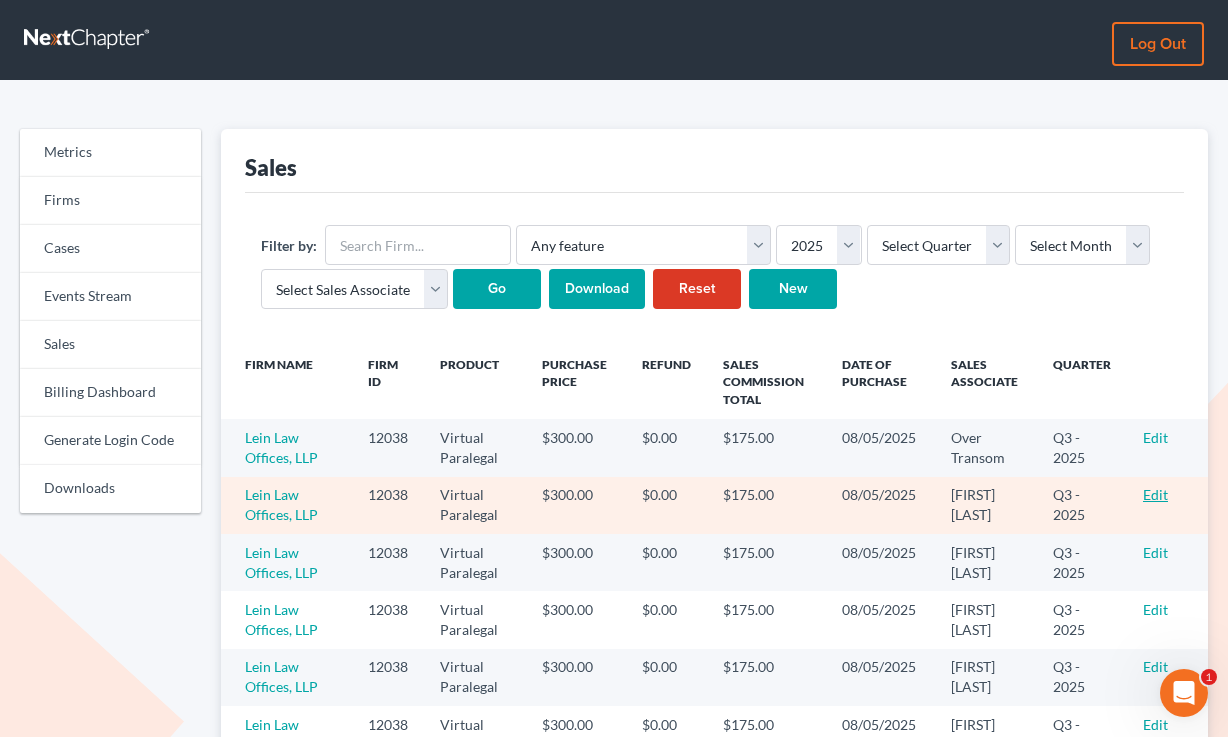 click on "Edit" at bounding box center (1155, 494) 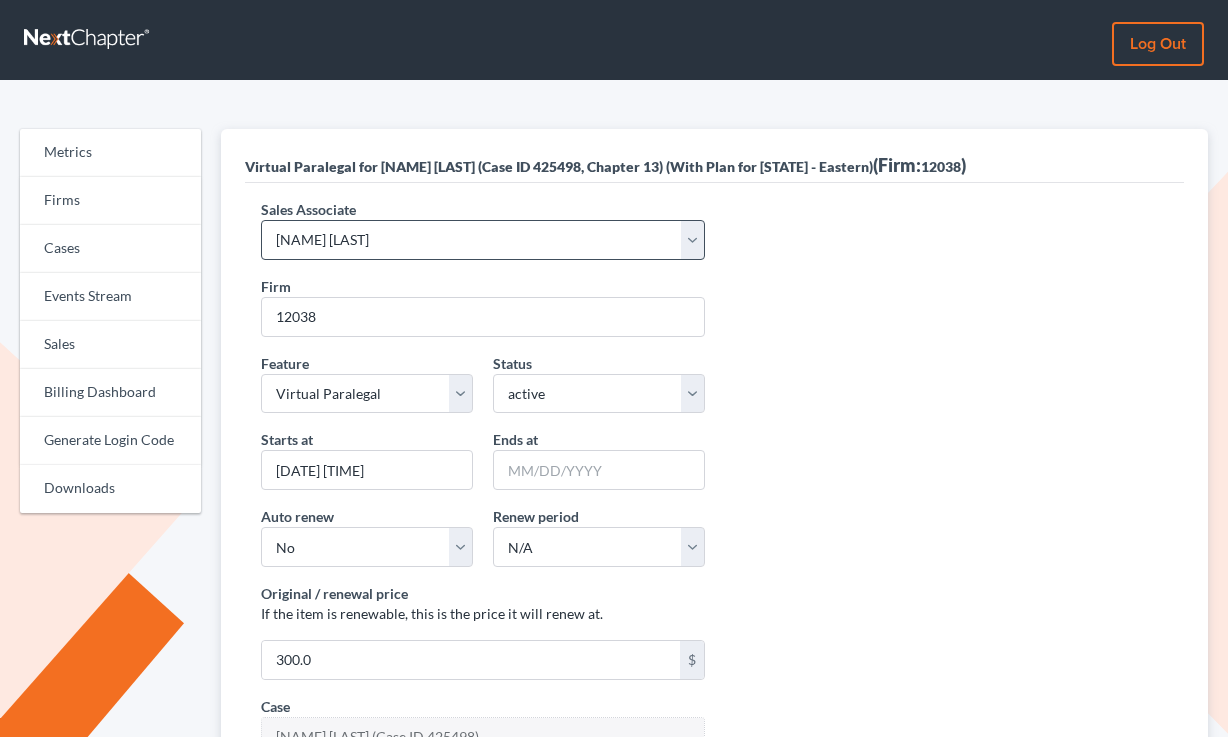 scroll, scrollTop: 0, scrollLeft: 0, axis: both 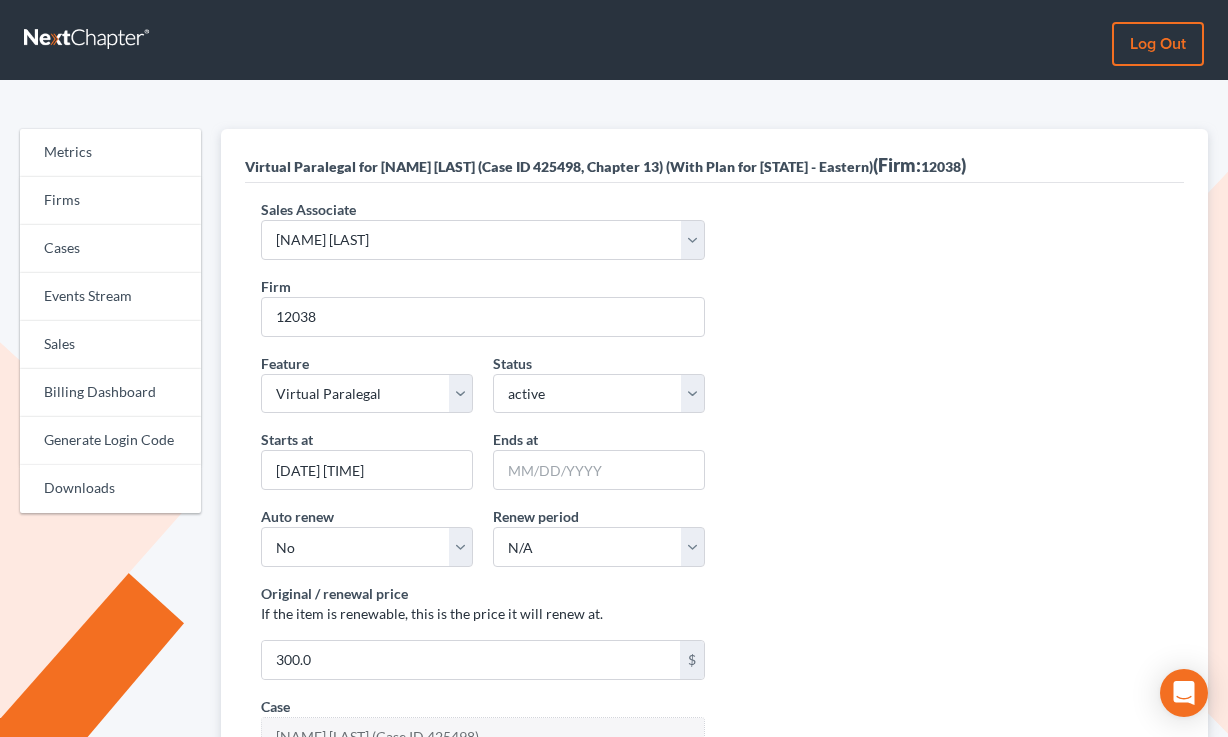 click on "Sales Associate Select Sales Associate
[NAME] [LAST]
Over Transom
[NAME] [LAST]" at bounding box center [482, 229] 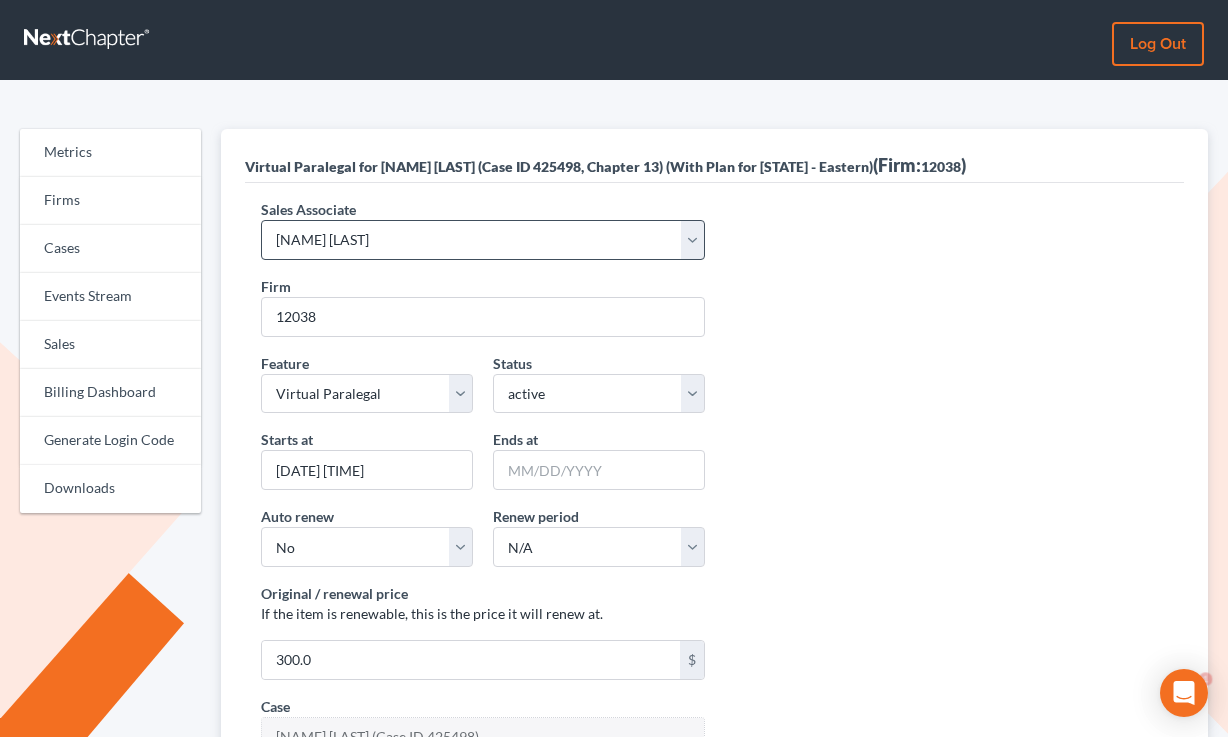 scroll, scrollTop: 0, scrollLeft: 0, axis: both 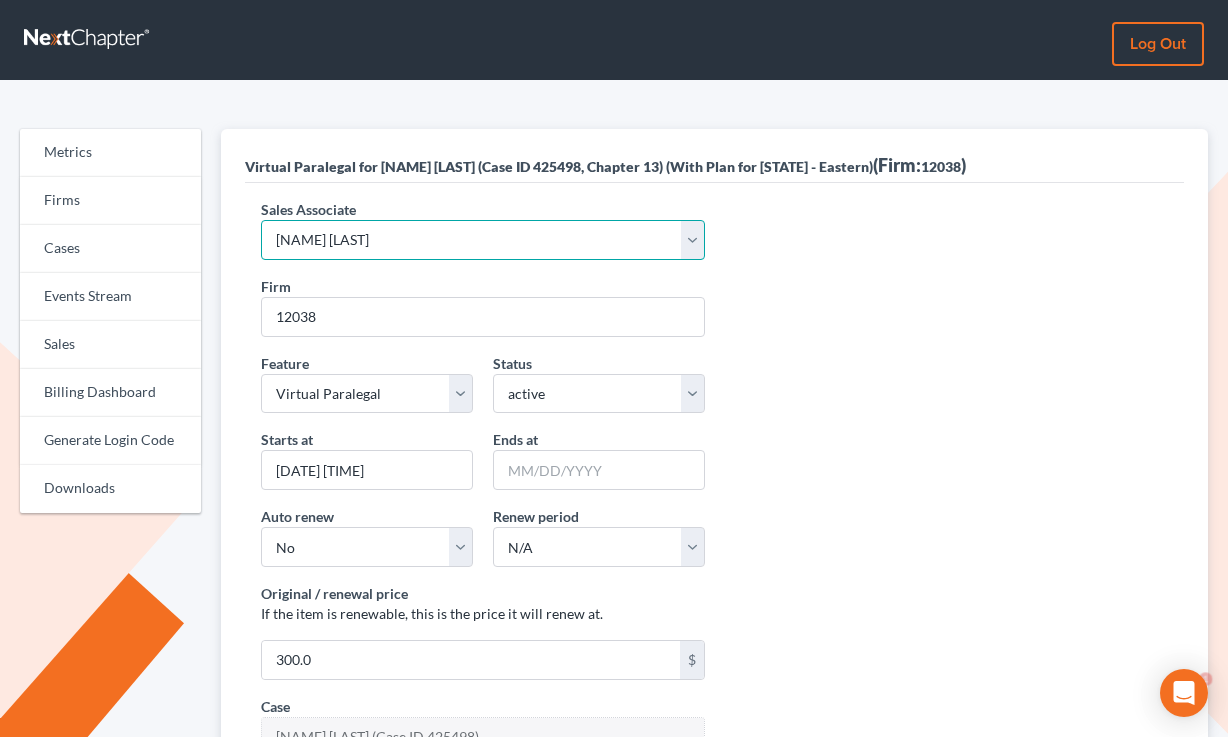 click on "Select Sales Associate
[NAME] [LAST]
Over Transom
[NAME] [LAST]" at bounding box center (482, 240) 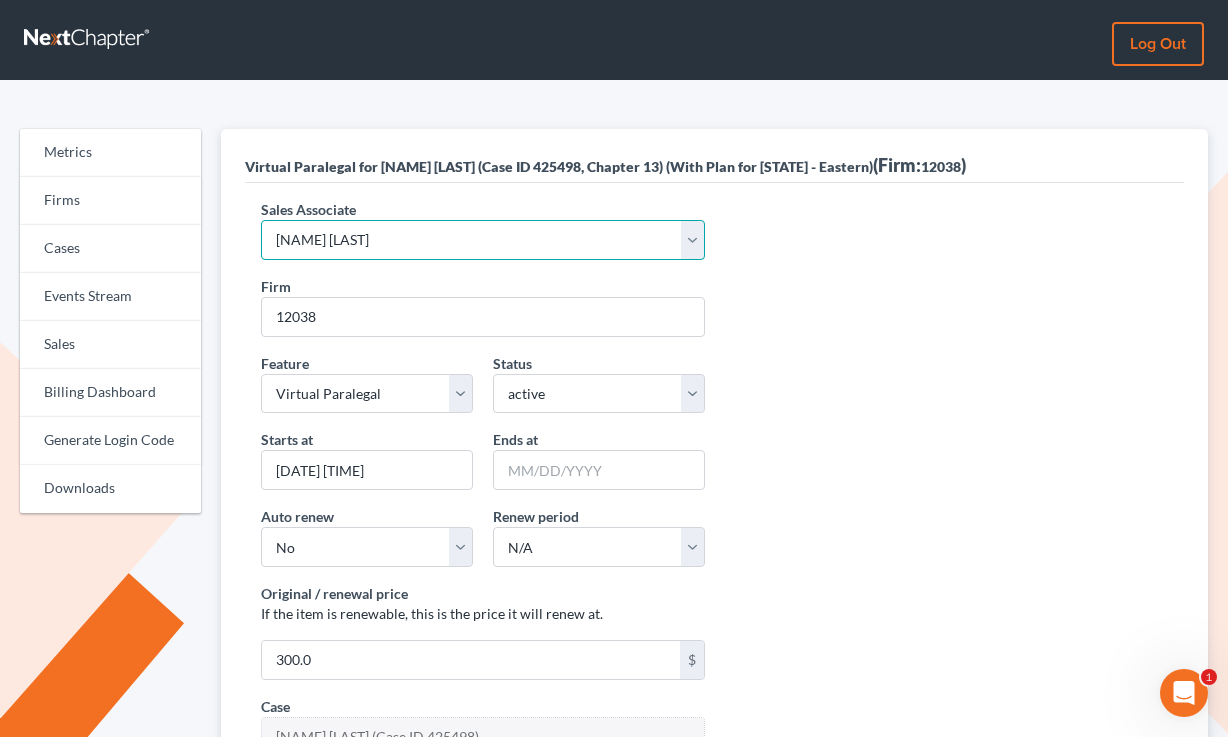 select on "10275" 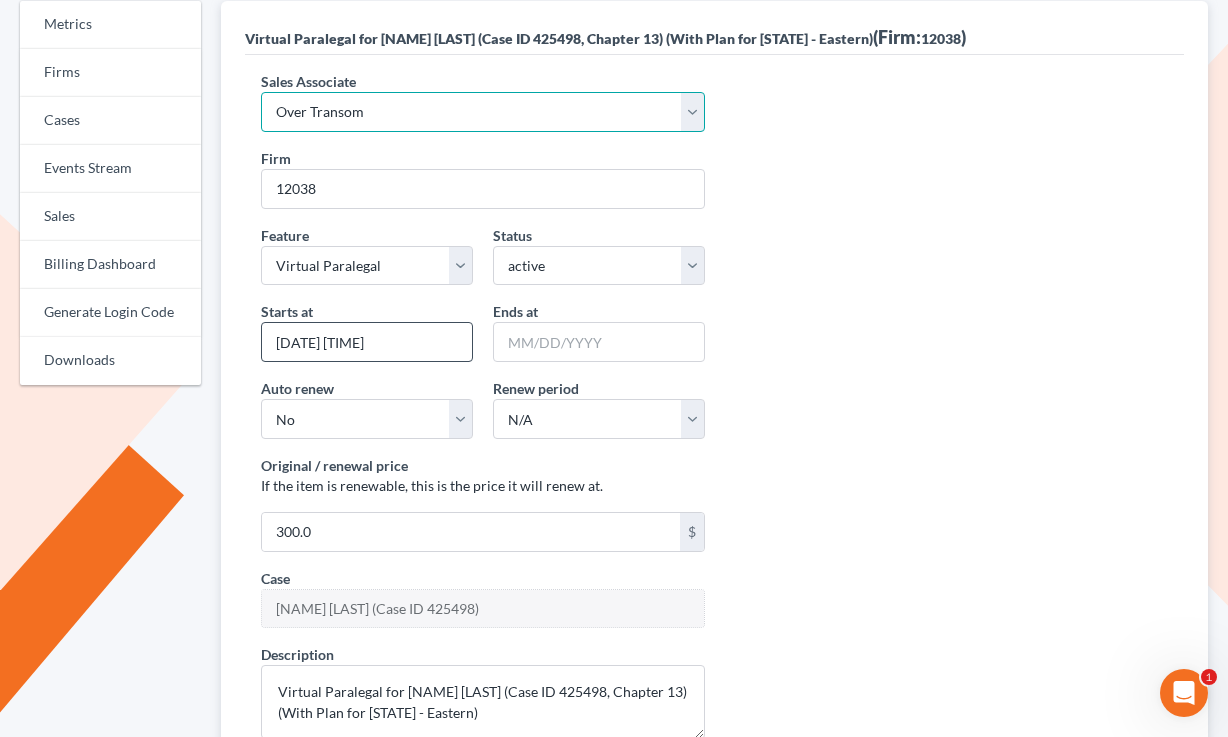 scroll, scrollTop: 404, scrollLeft: 0, axis: vertical 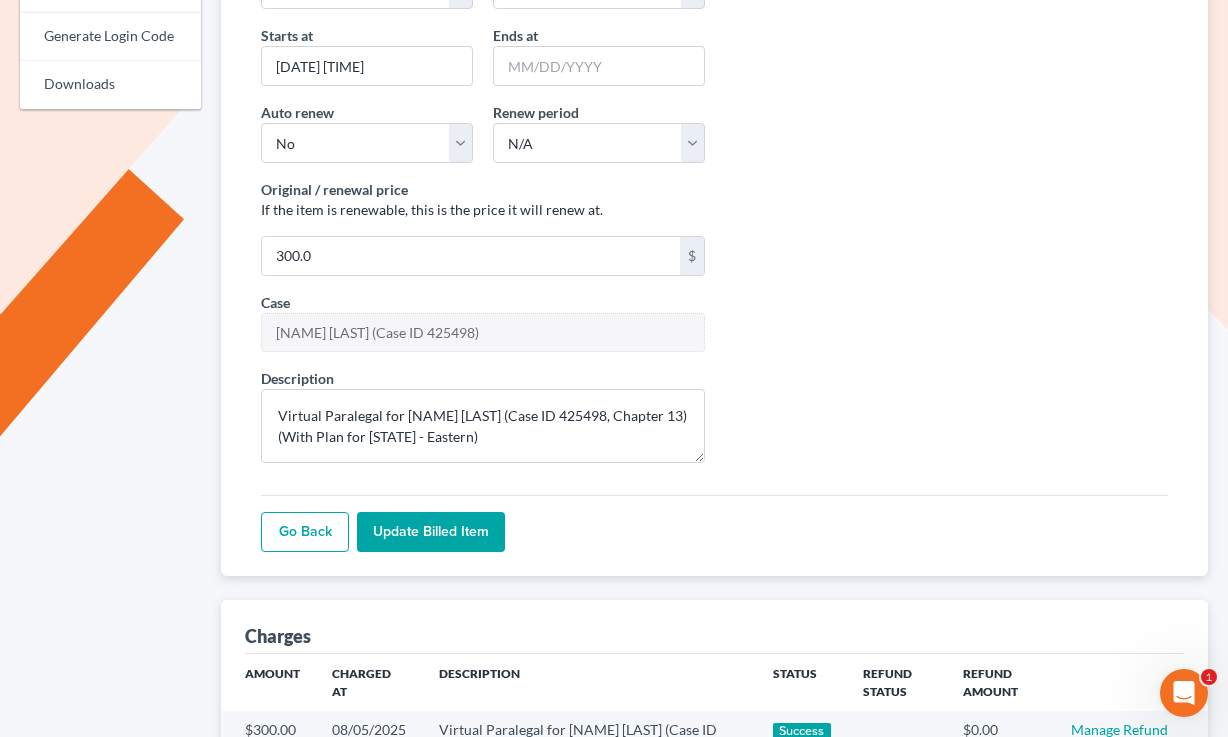 click on "Update Billed item" at bounding box center (431, 532) 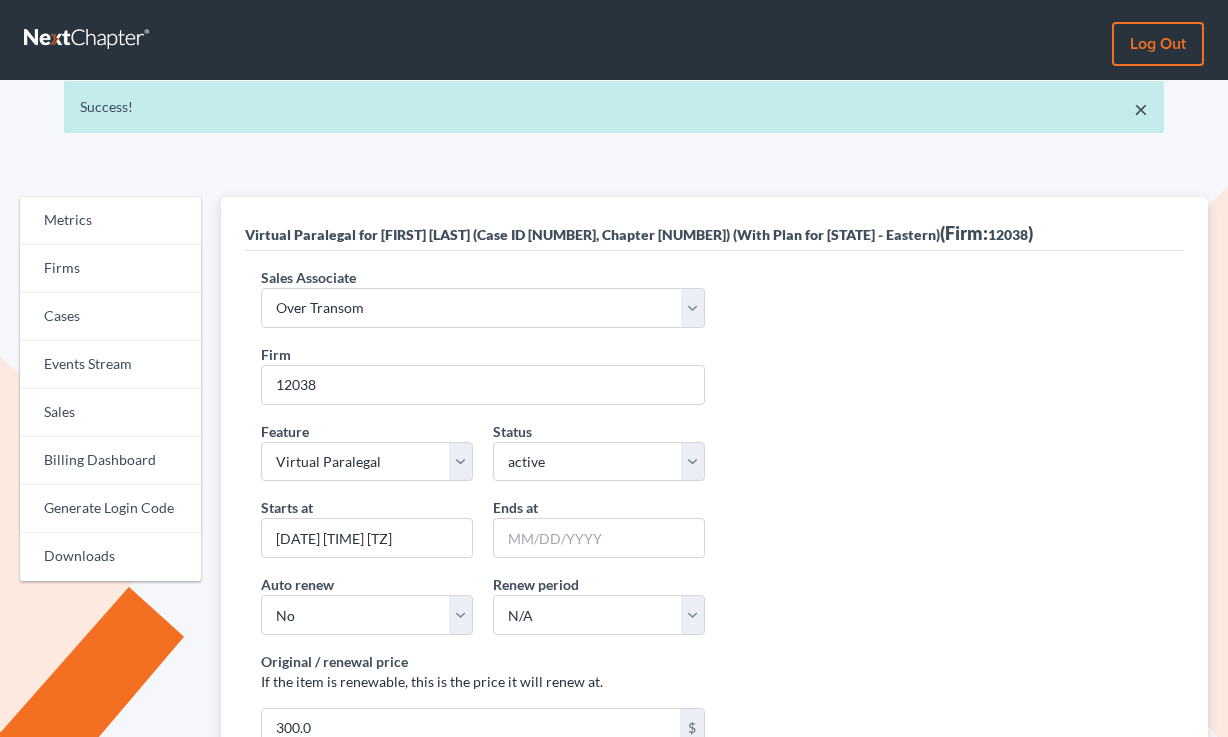 scroll, scrollTop: 0, scrollLeft: 0, axis: both 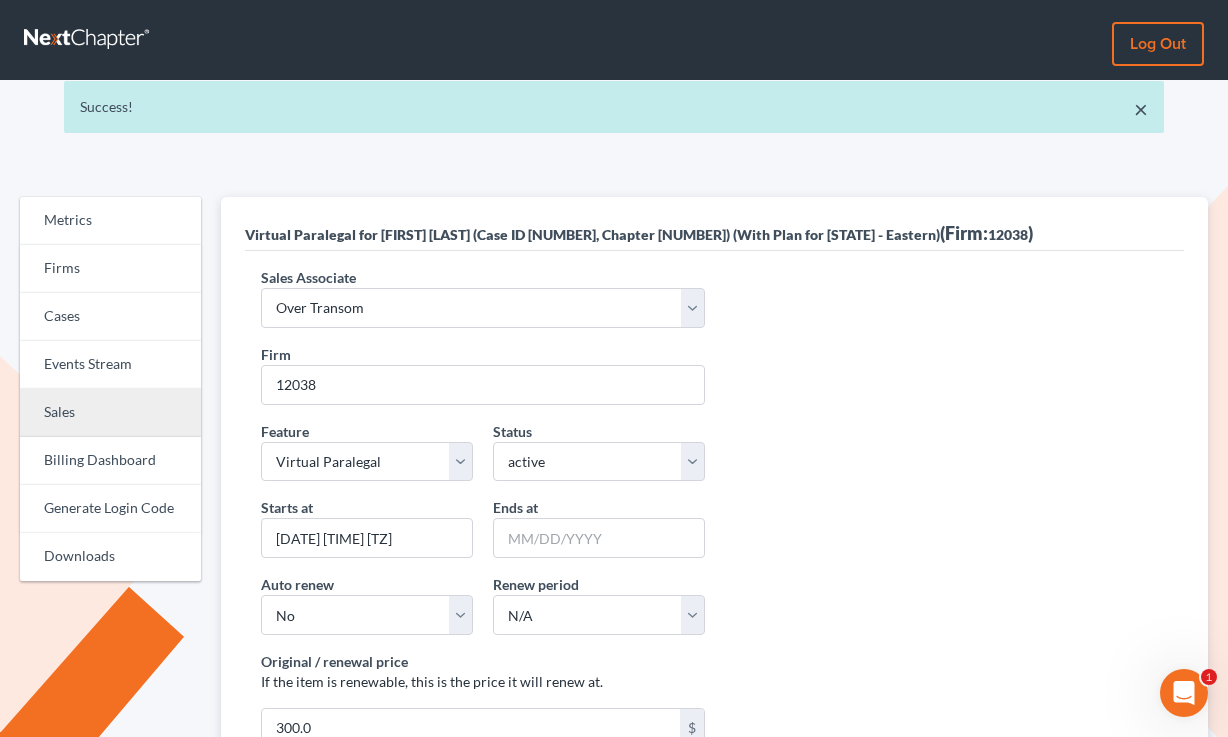 click on "Sales" at bounding box center [110, 413] 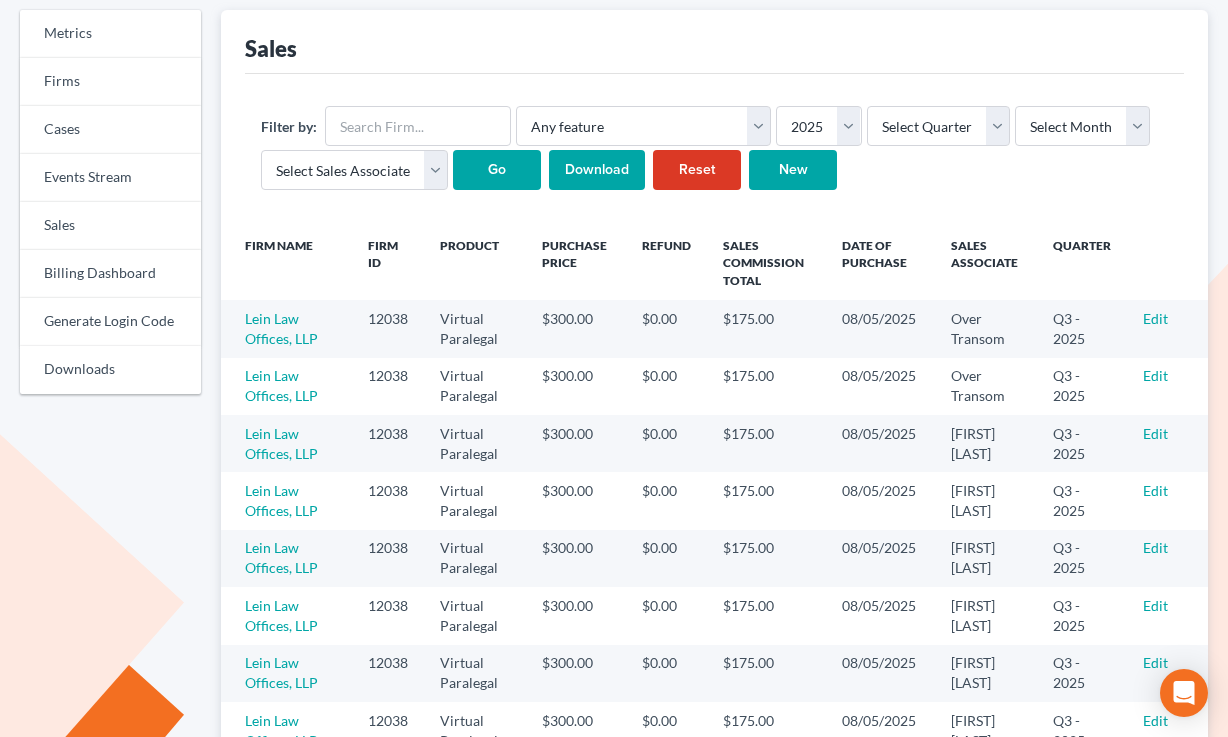 scroll, scrollTop: 249, scrollLeft: 0, axis: vertical 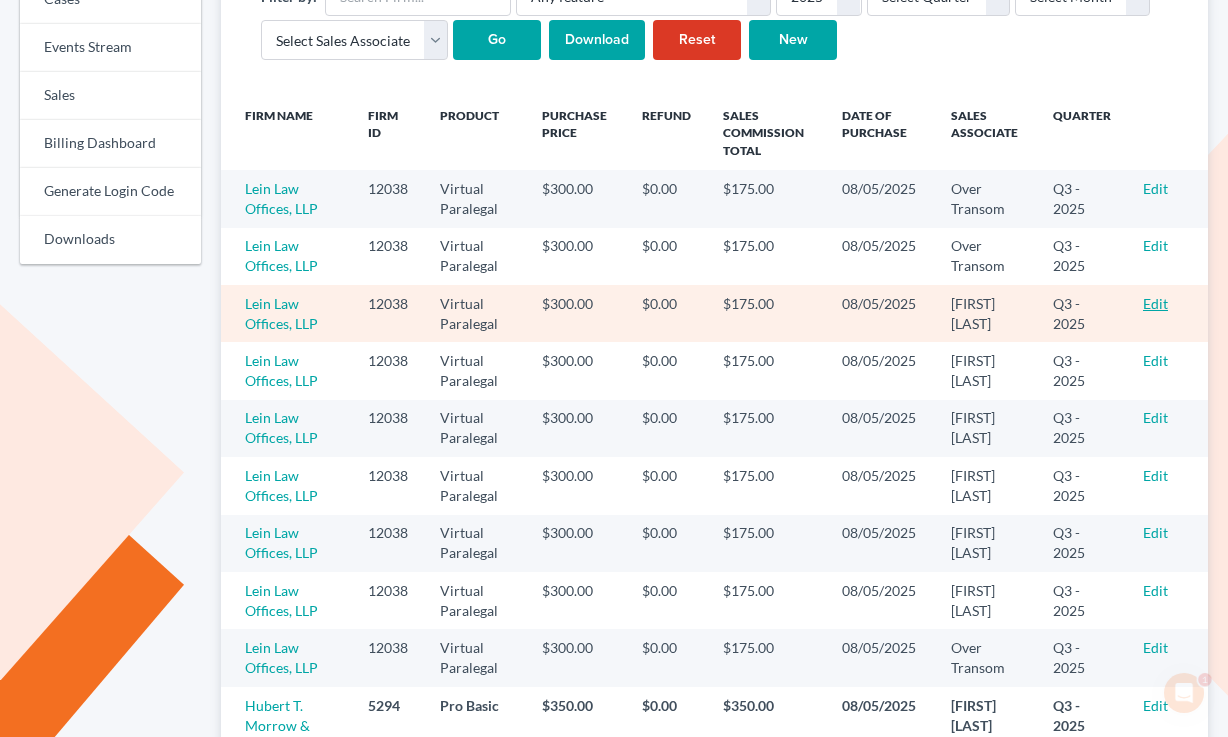 click on "Edit" at bounding box center (1155, 303) 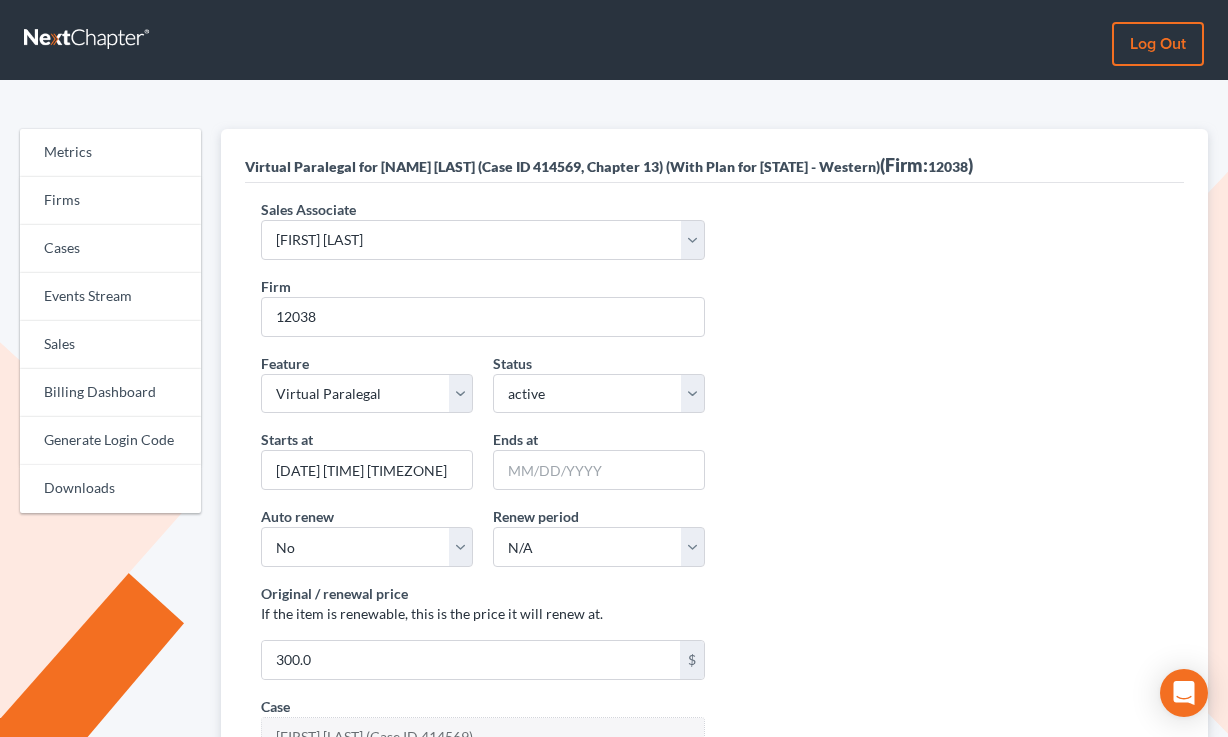 scroll, scrollTop: 0, scrollLeft: 0, axis: both 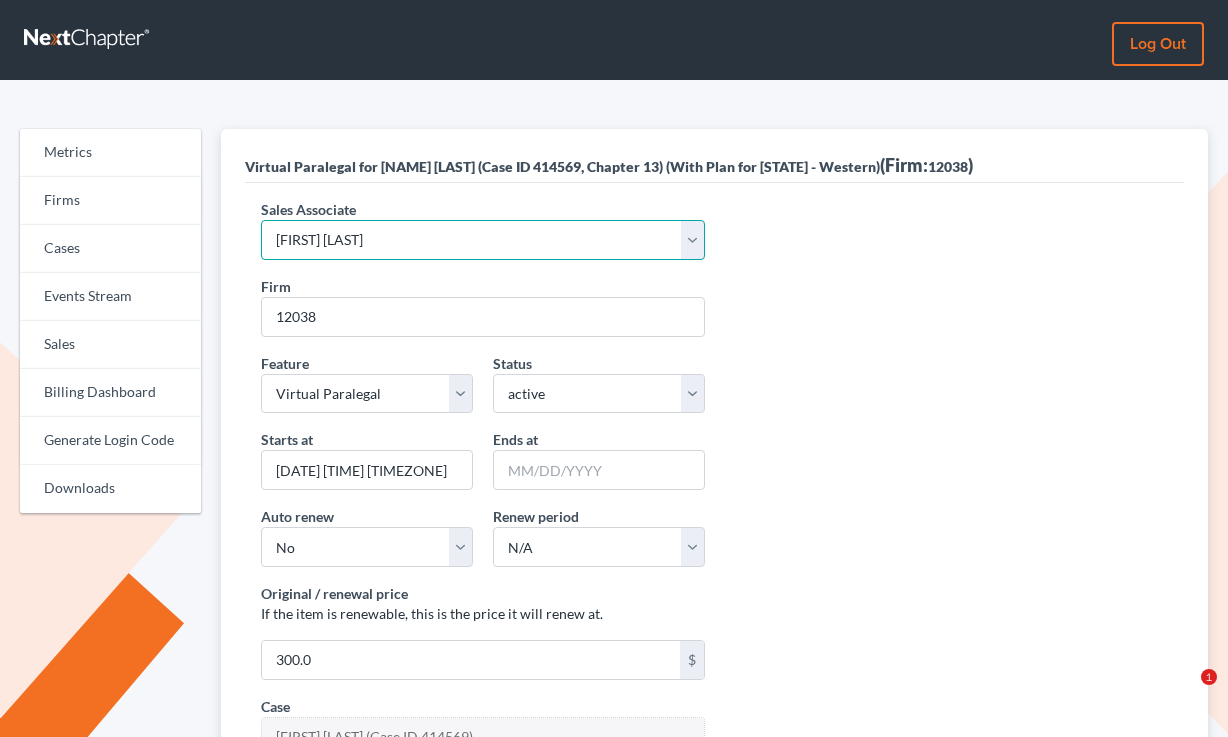 click on "Select Sales Associate
Alex Seymour
Over Transom
Tim Shadoan" at bounding box center (482, 240) 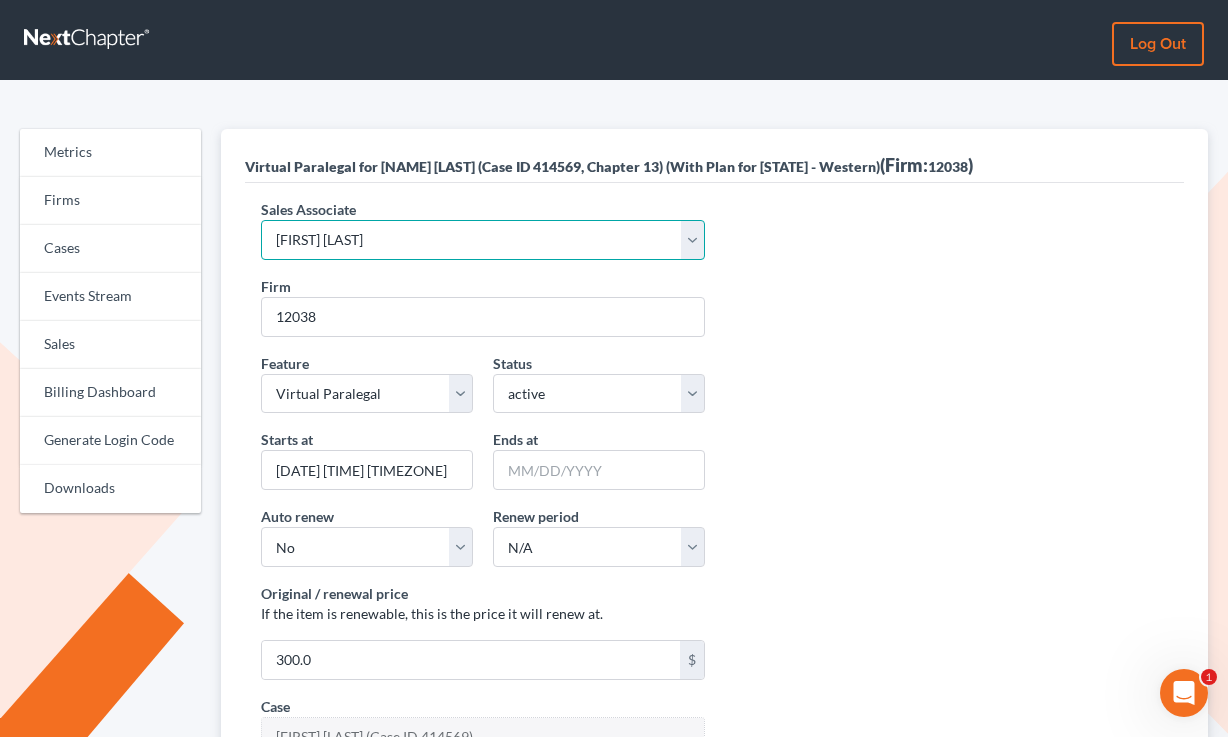 scroll, scrollTop: 0, scrollLeft: 0, axis: both 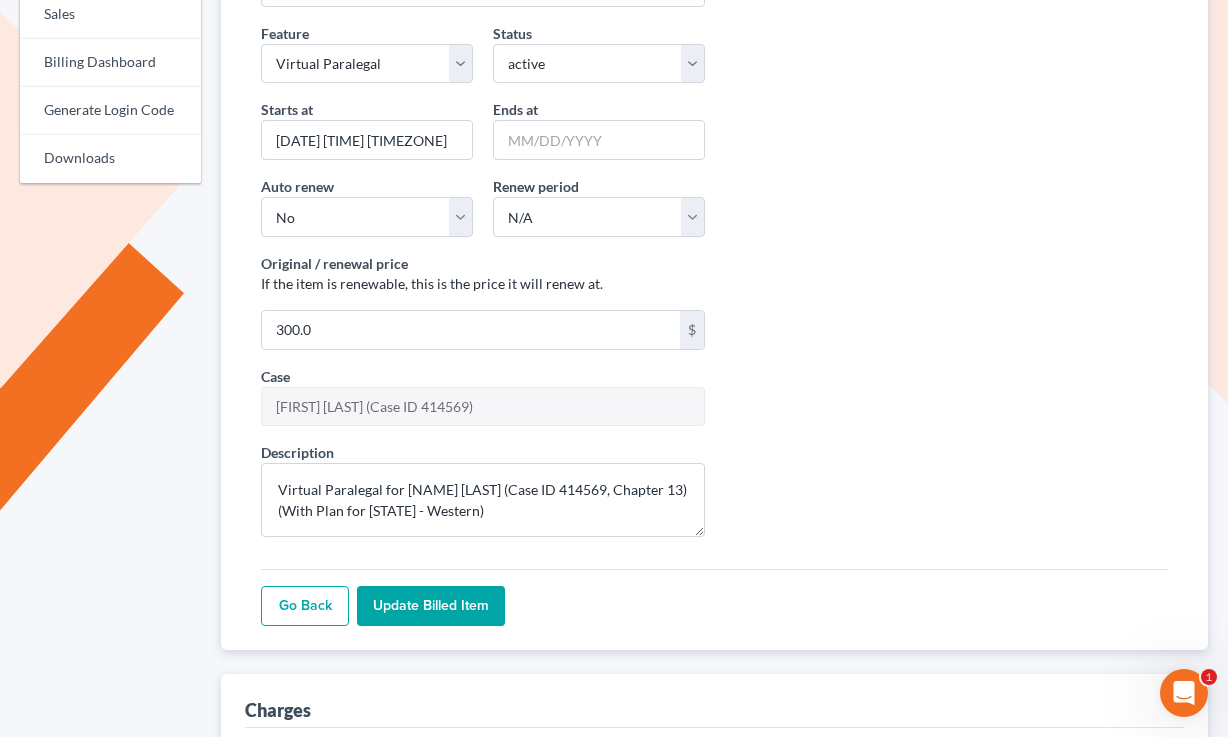 click on "Update Billed item" at bounding box center [431, 606] 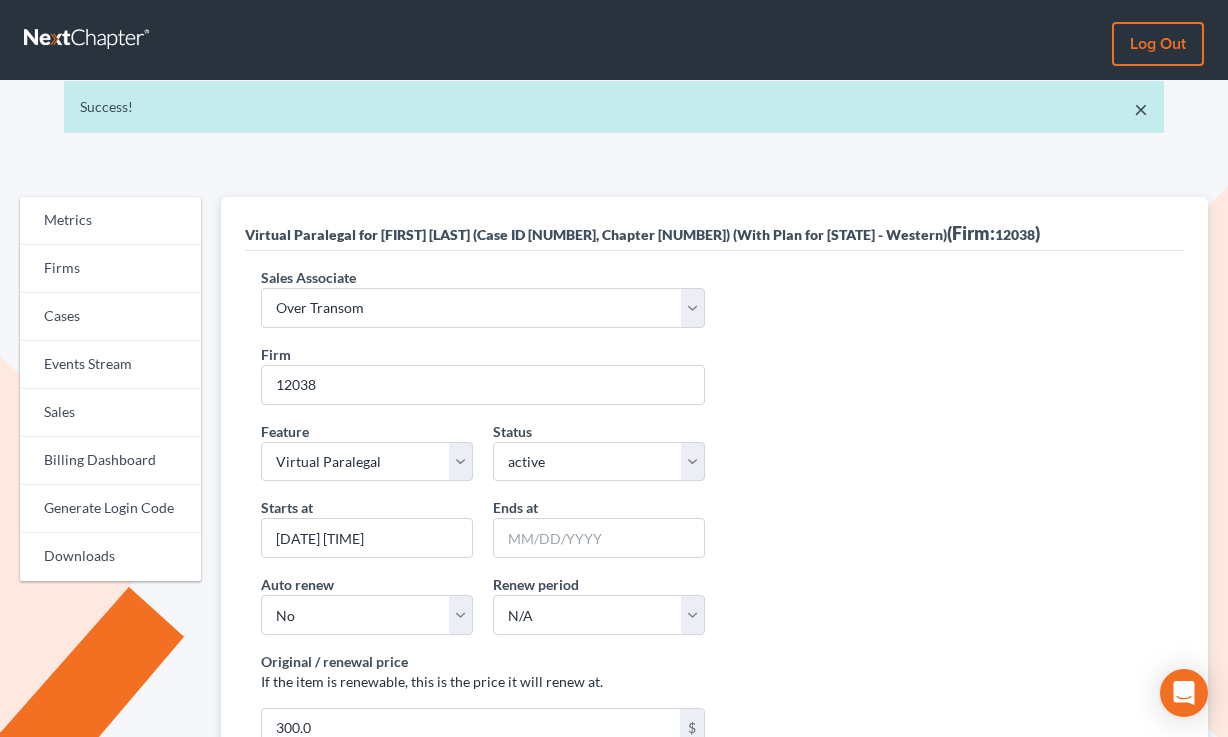 scroll, scrollTop: 0, scrollLeft: 0, axis: both 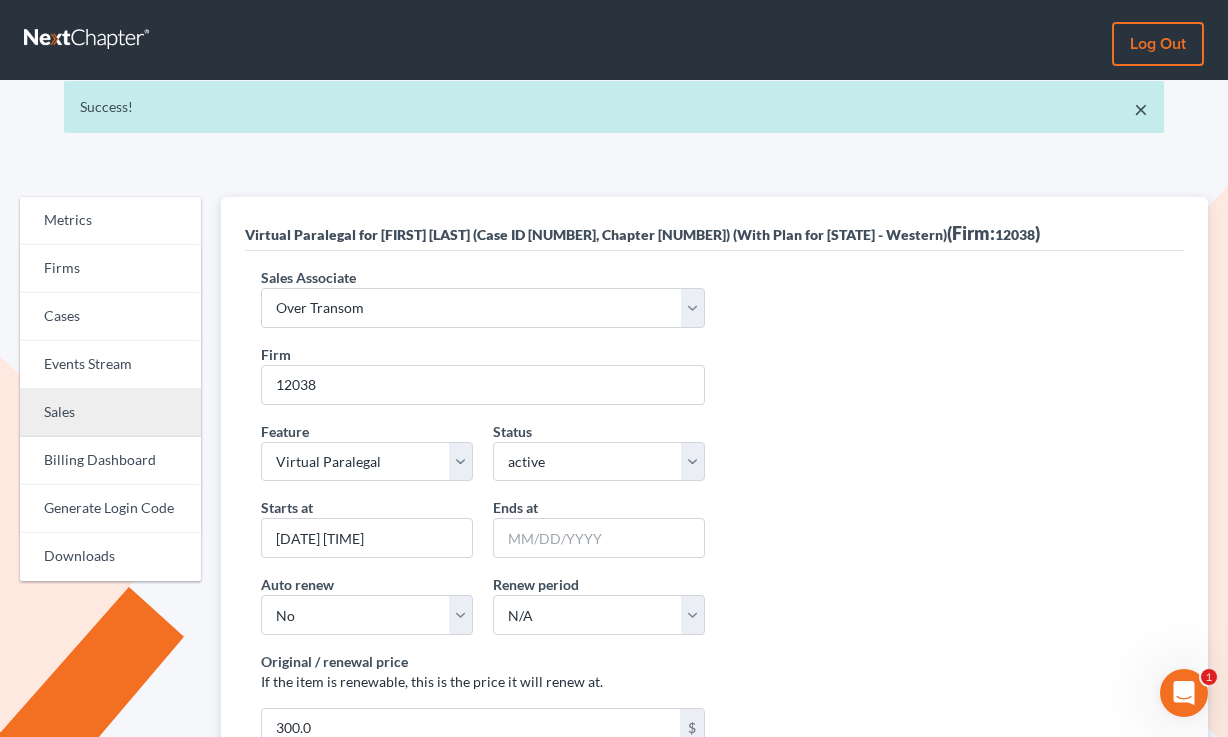 click on "Sales" at bounding box center (110, 413) 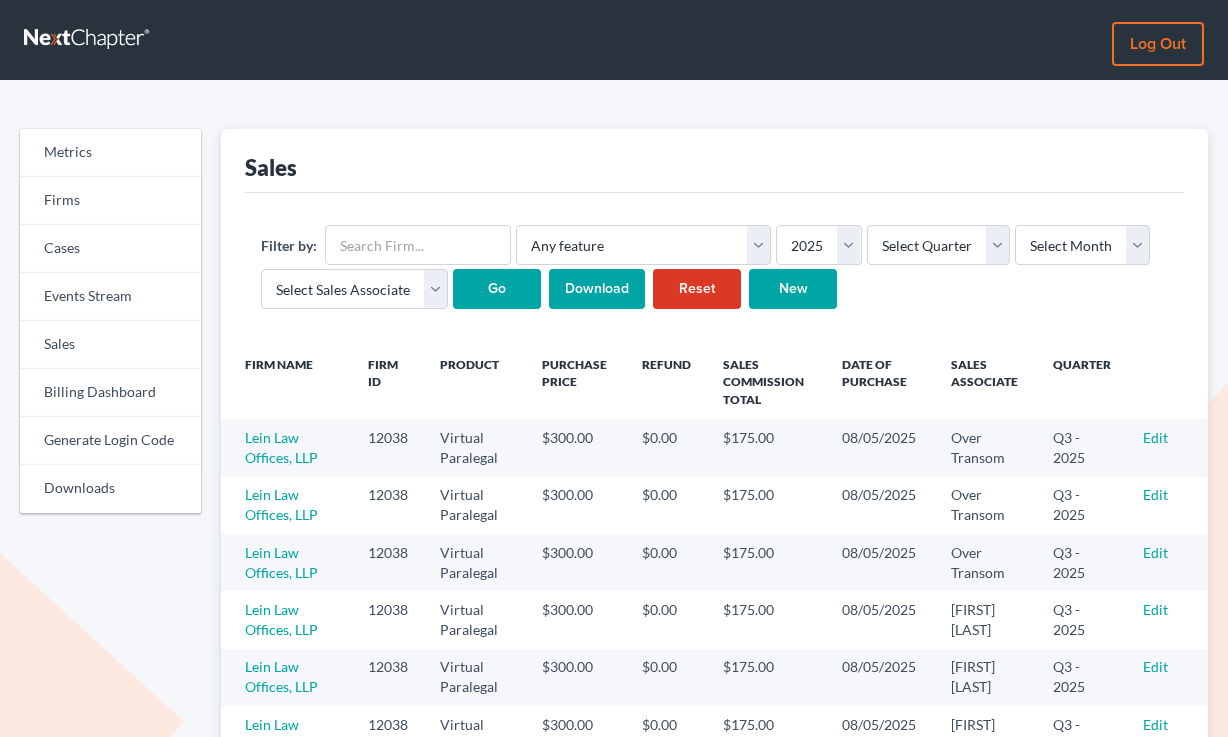 scroll, scrollTop: 0, scrollLeft: 0, axis: both 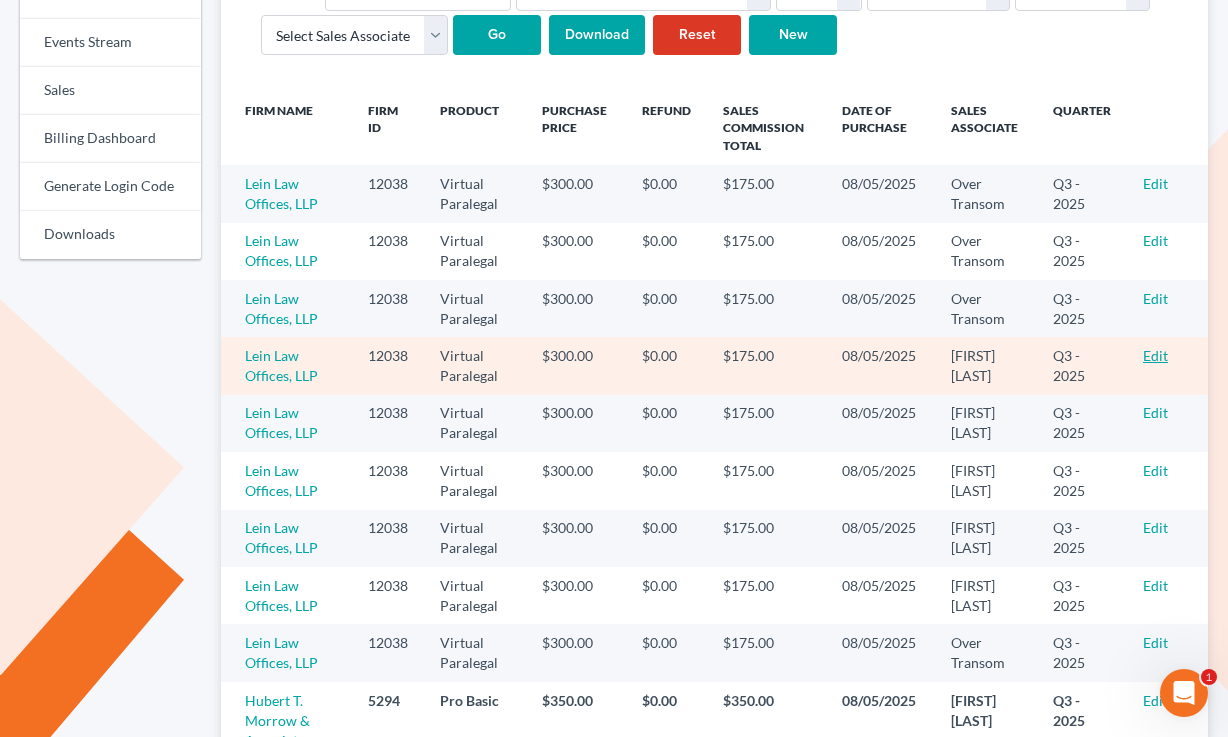 click on "Edit" at bounding box center [1155, 355] 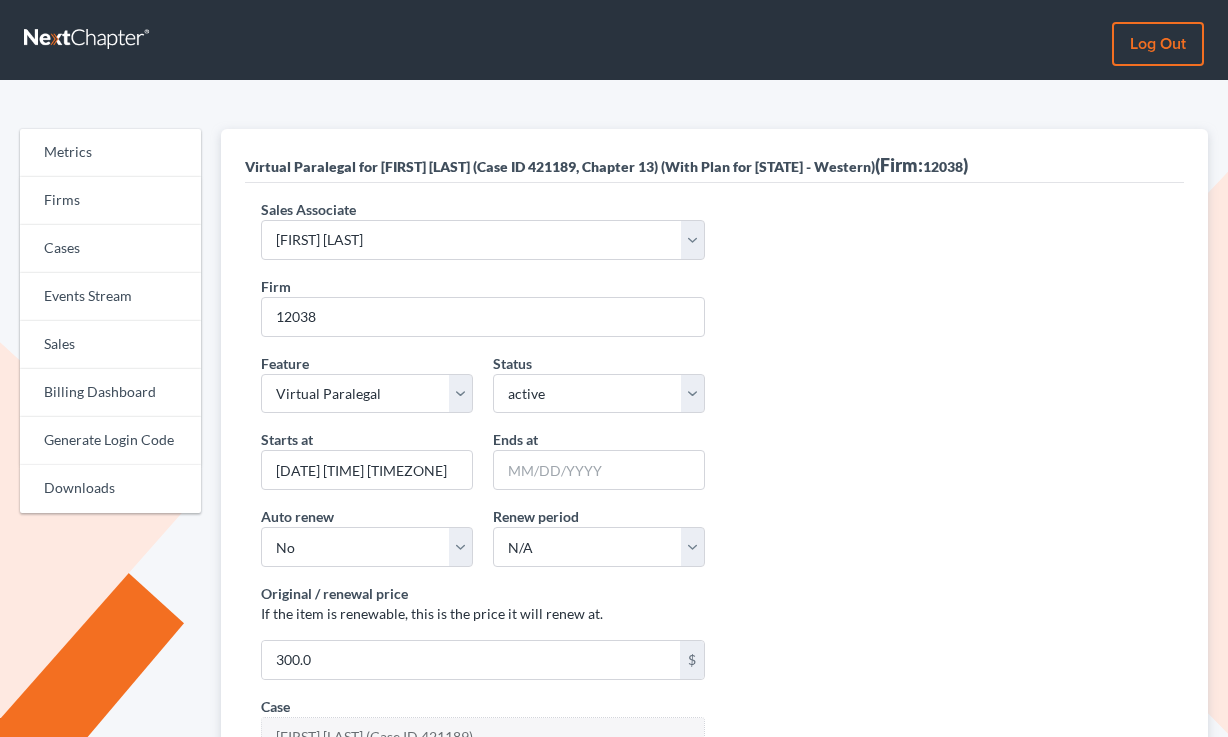 scroll, scrollTop: 0, scrollLeft: 0, axis: both 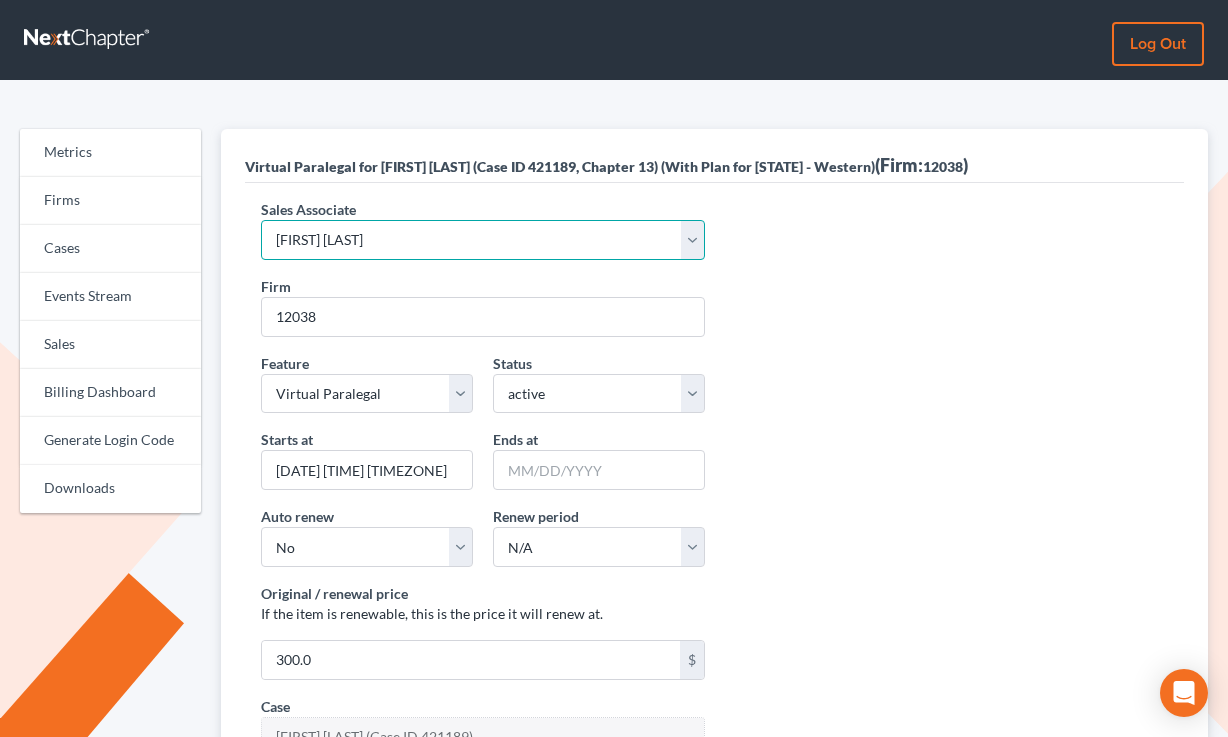 click on "Select Sales Associate
[FIRST] [LAST]
Over Transom
[FIRST] [LAST]" at bounding box center [482, 240] 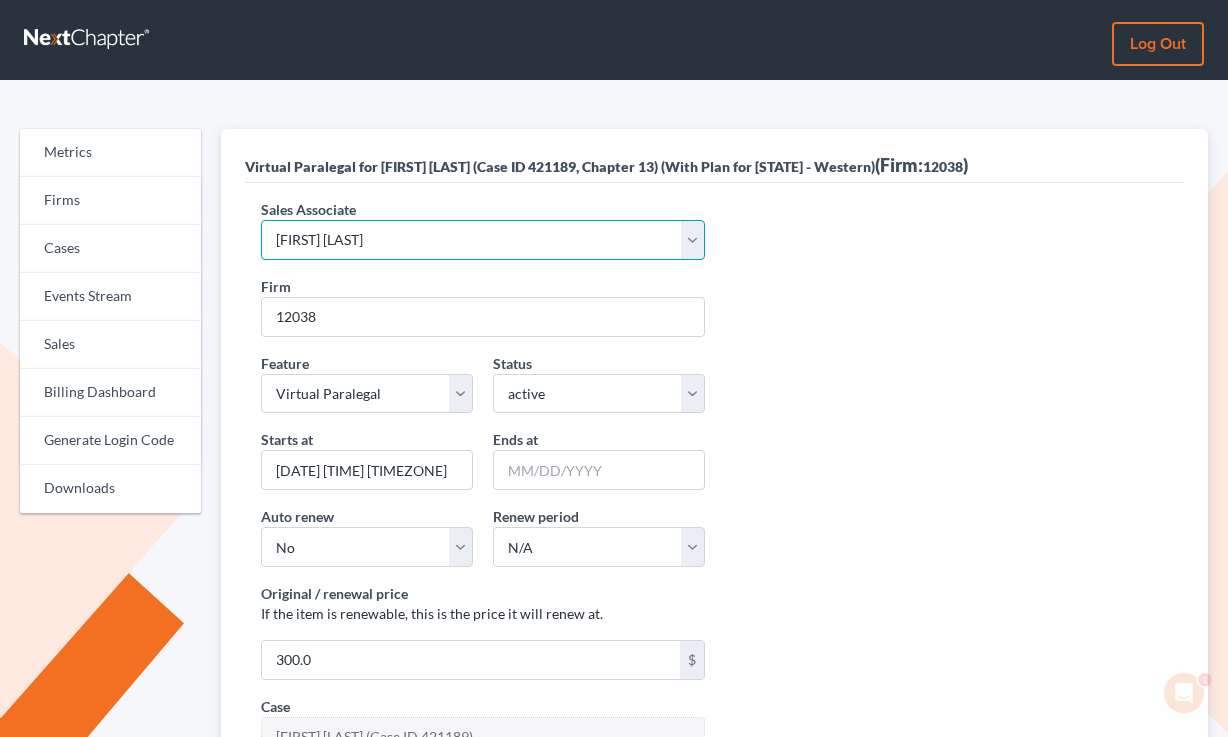 scroll, scrollTop: 0, scrollLeft: 0, axis: both 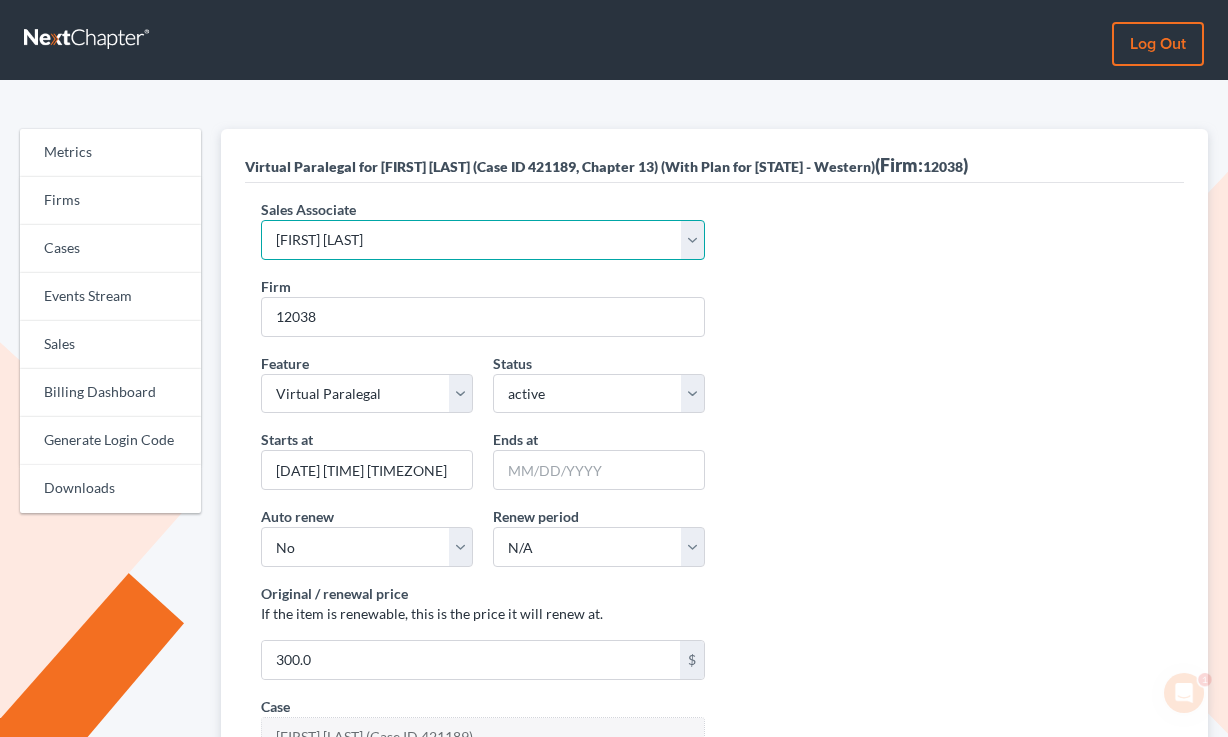 select on "10275" 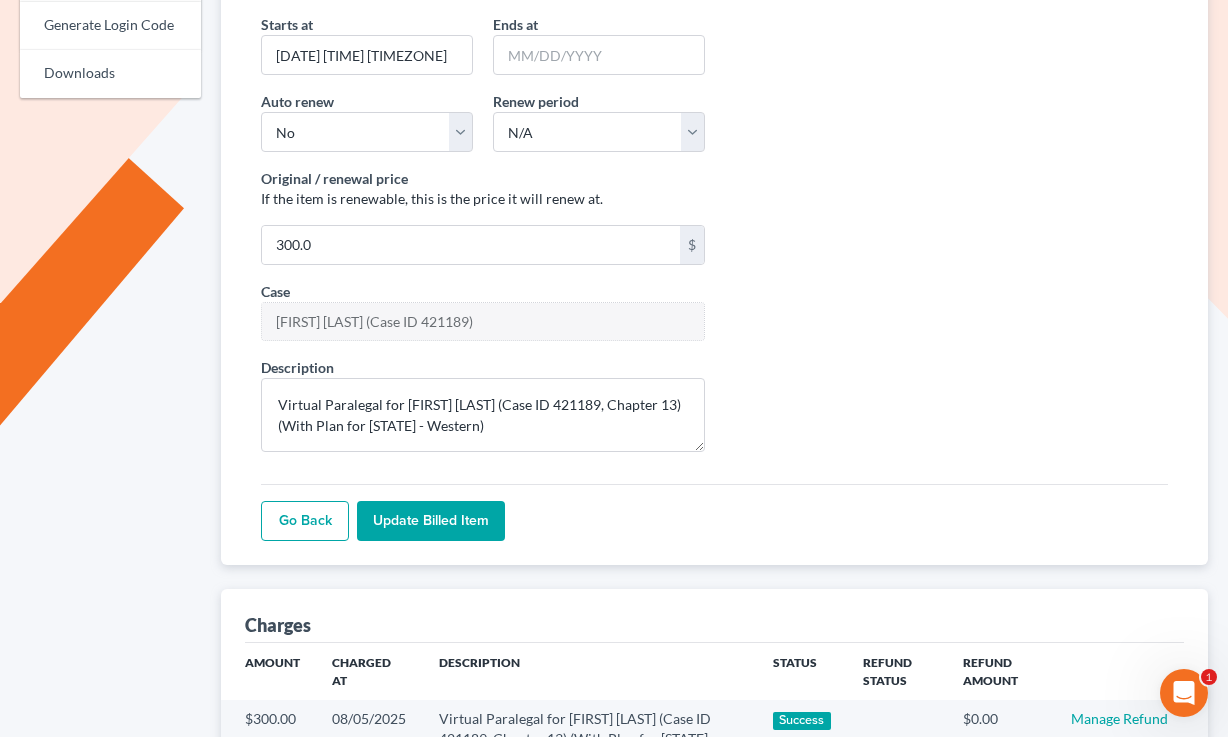 scroll, scrollTop: 449, scrollLeft: 0, axis: vertical 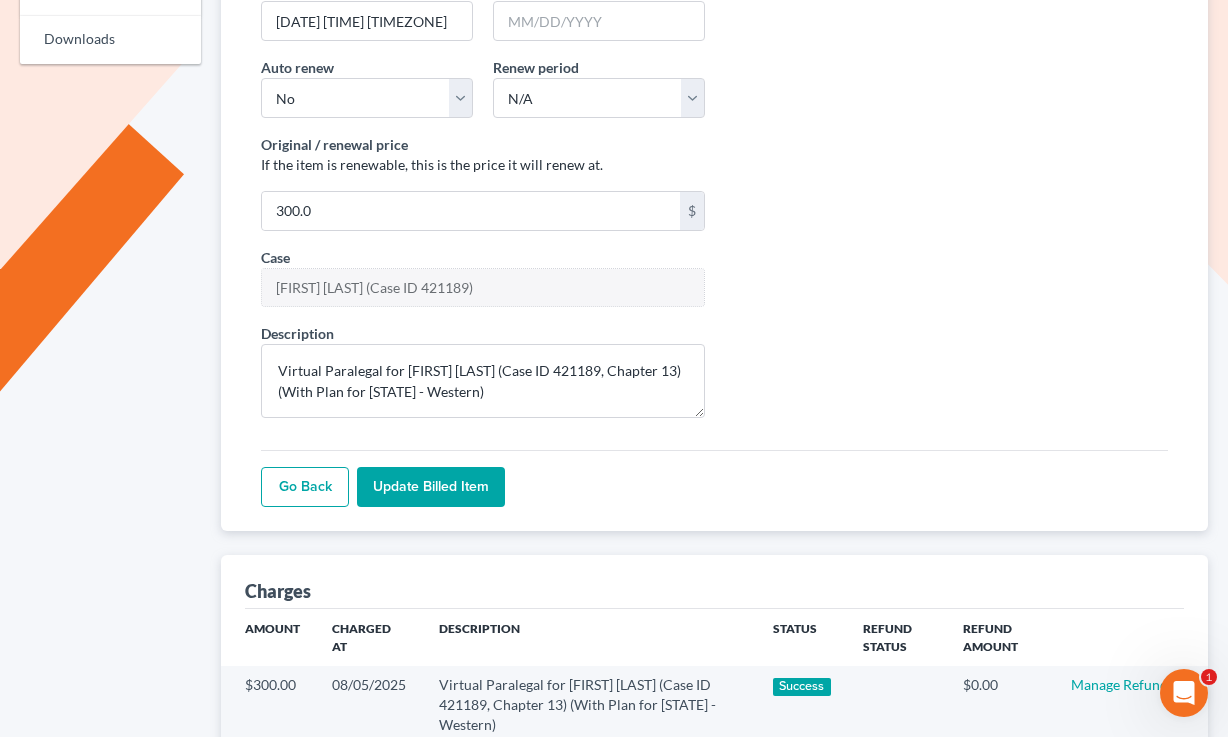 click on "Update Billed item" at bounding box center (431, 487) 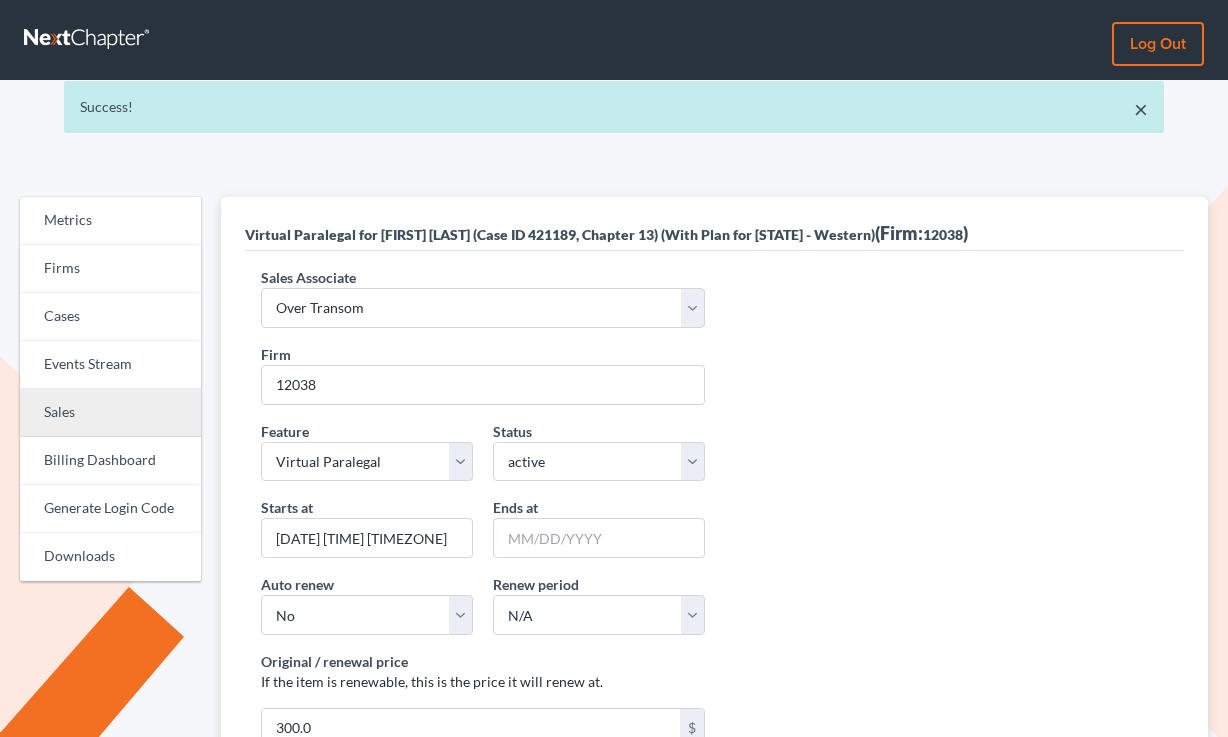 scroll, scrollTop: 0, scrollLeft: 0, axis: both 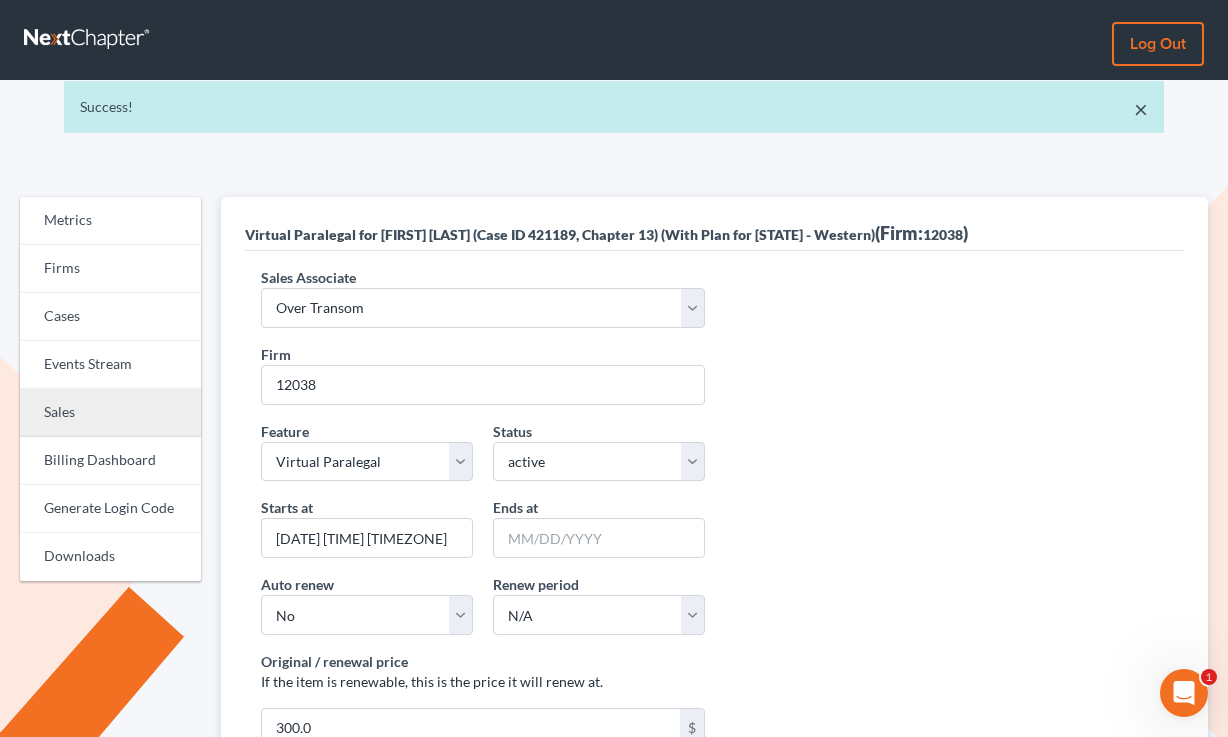 click on "Sales" at bounding box center [110, 413] 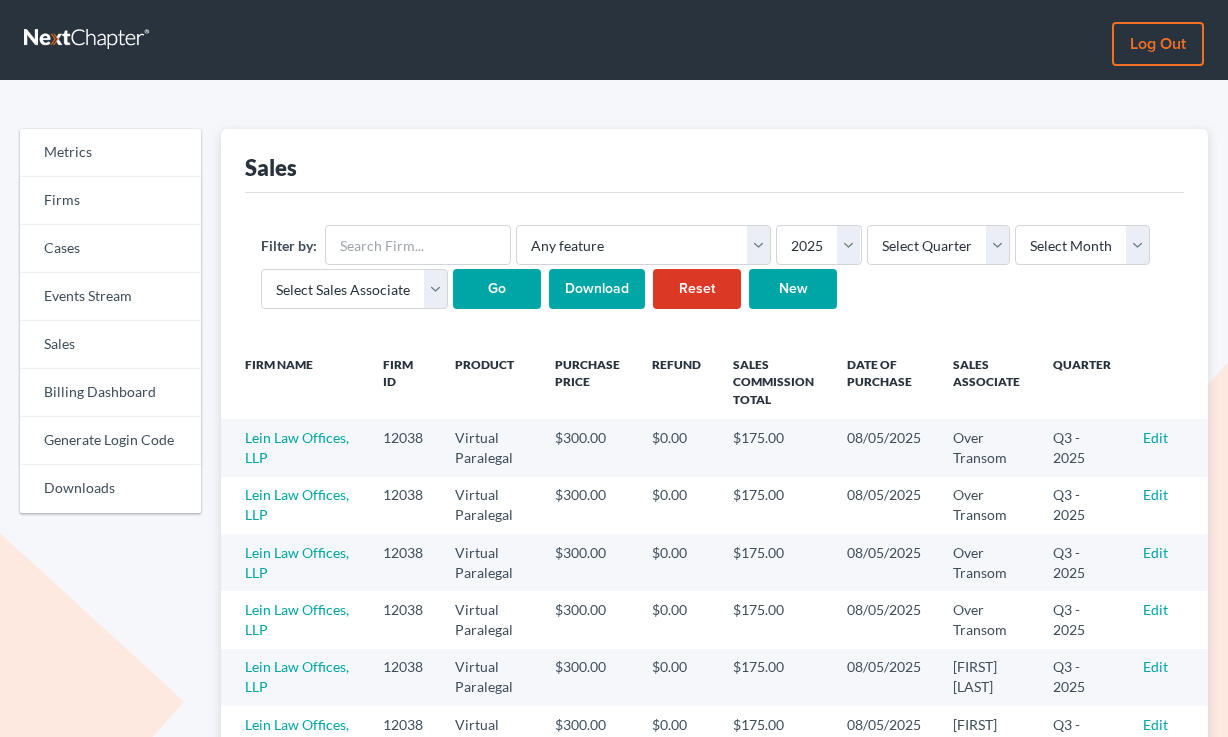 scroll, scrollTop: 0, scrollLeft: 0, axis: both 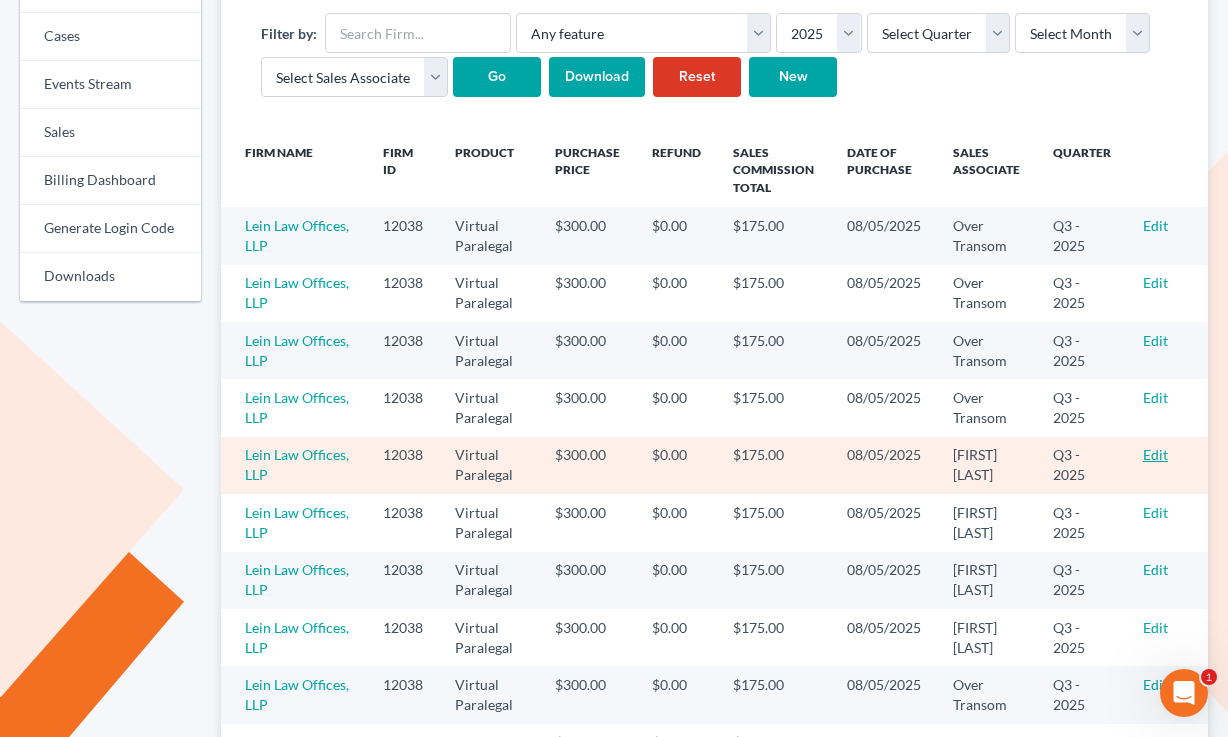 click on "Edit" at bounding box center [1155, 454] 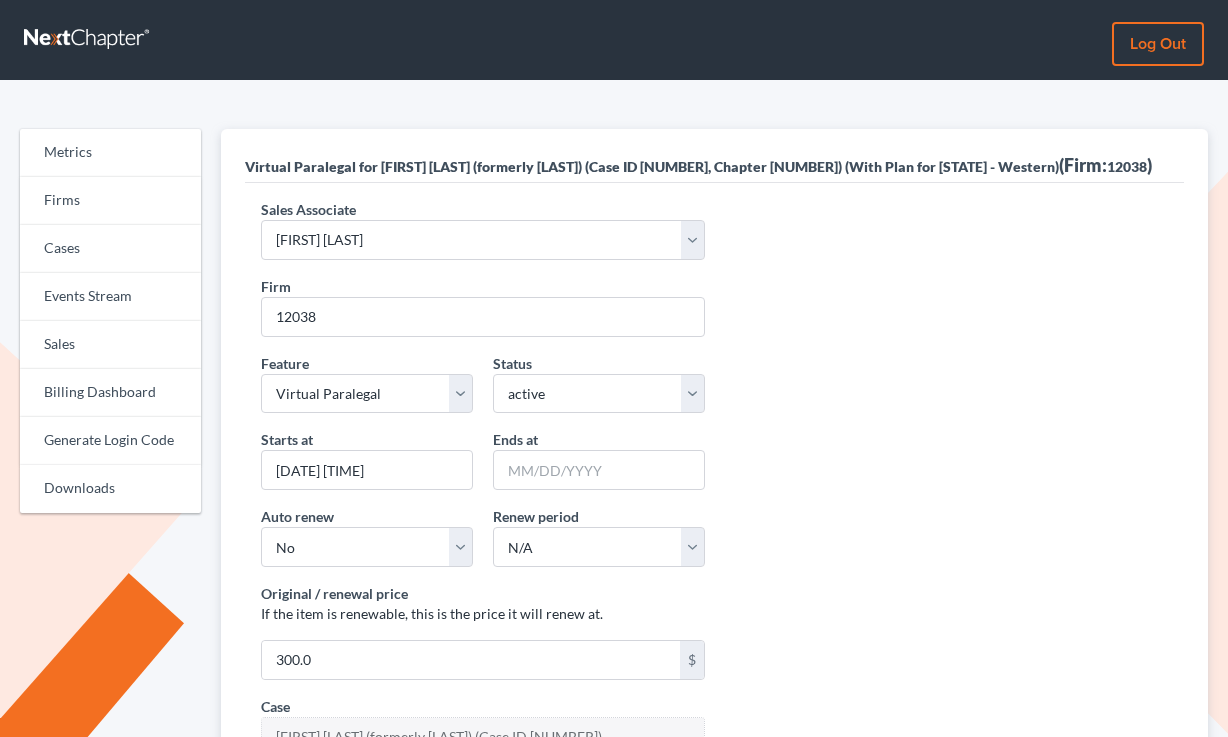 scroll, scrollTop: 0, scrollLeft: 0, axis: both 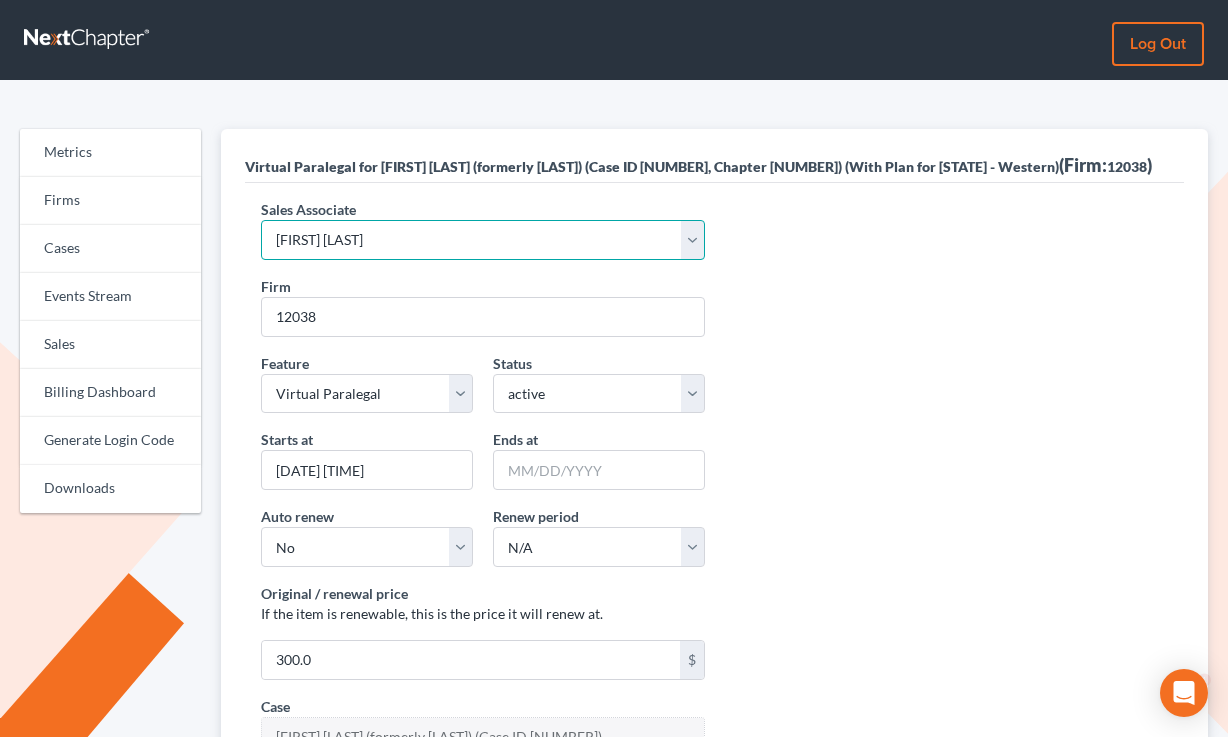 click on "Select Sales Associate
[FIRST] [LAST]
Over Transom
[FIRST] [LAST]" at bounding box center (482, 240) 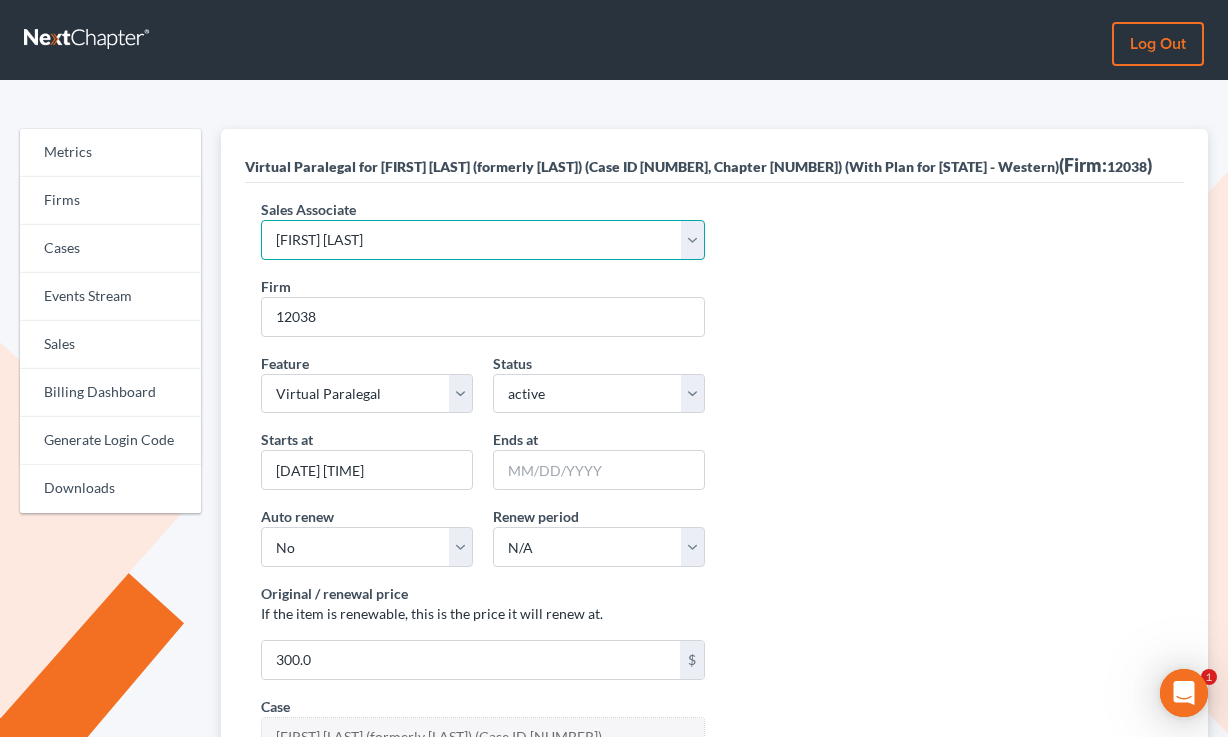 scroll, scrollTop: 0, scrollLeft: 0, axis: both 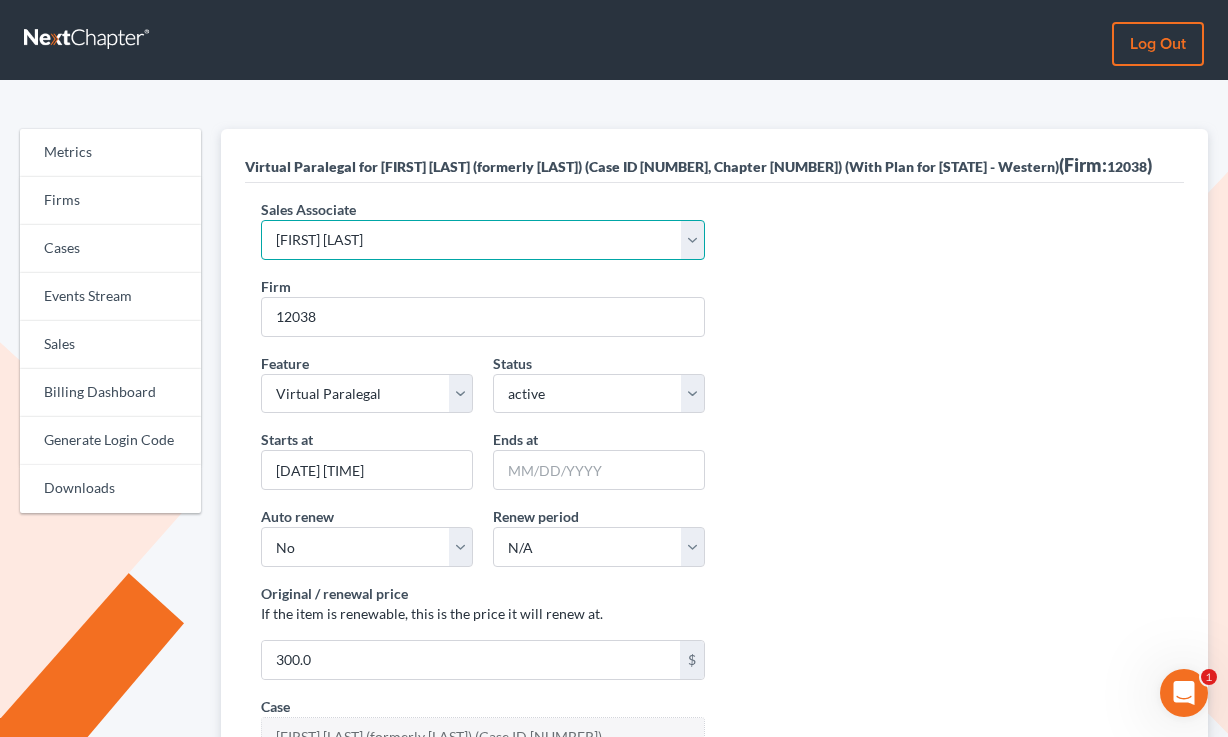 select on "10275" 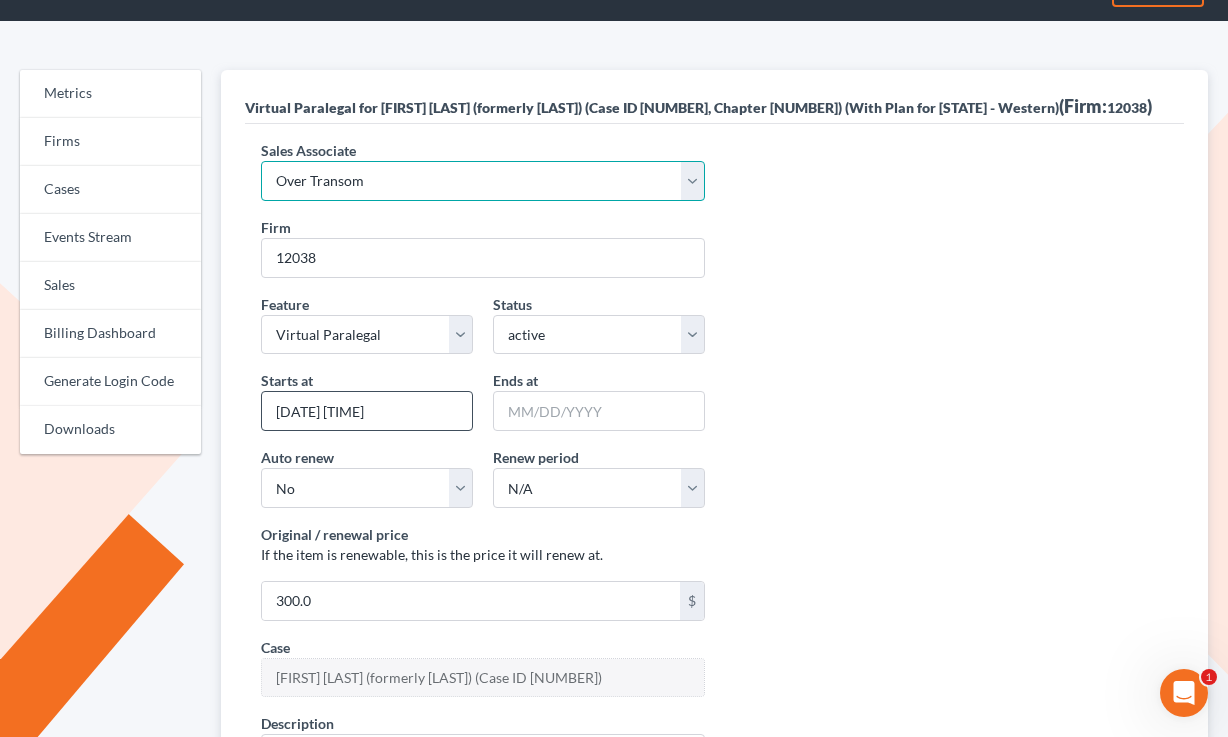 scroll, scrollTop: 293, scrollLeft: 0, axis: vertical 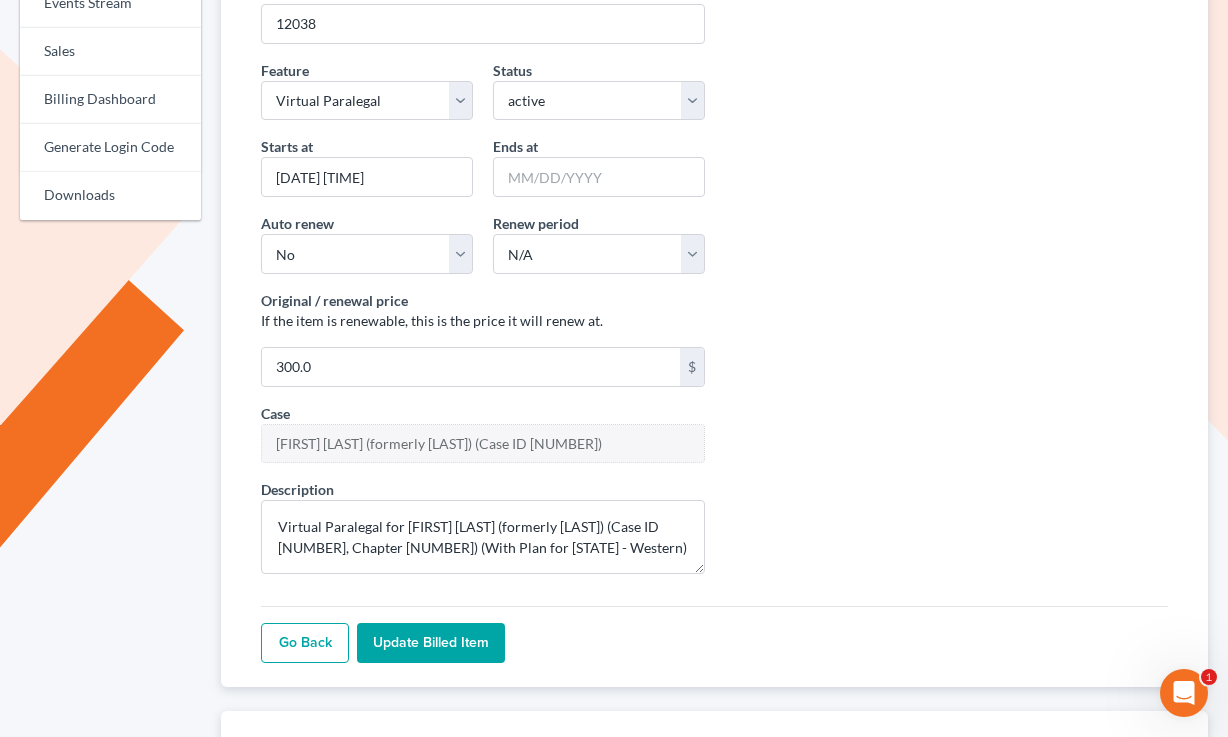 click on "Go Back Update Billed item" at bounding box center (714, 634) 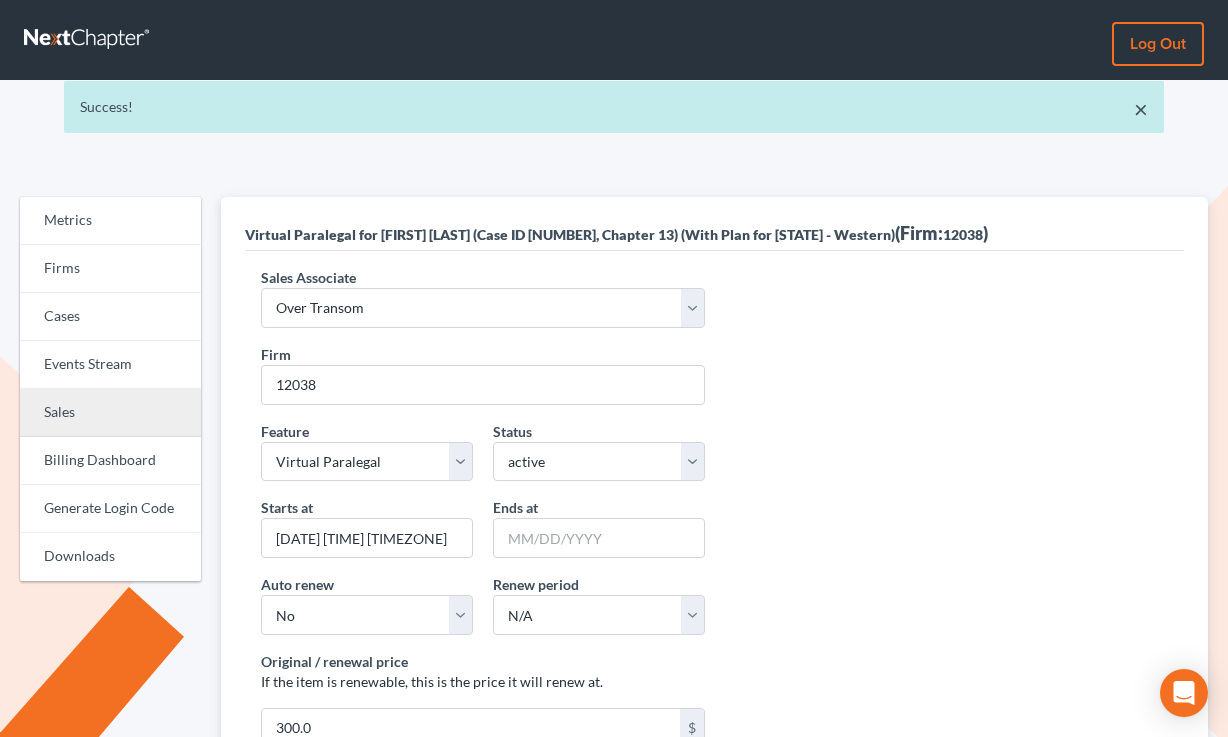 scroll, scrollTop: 0, scrollLeft: 0, axis: both 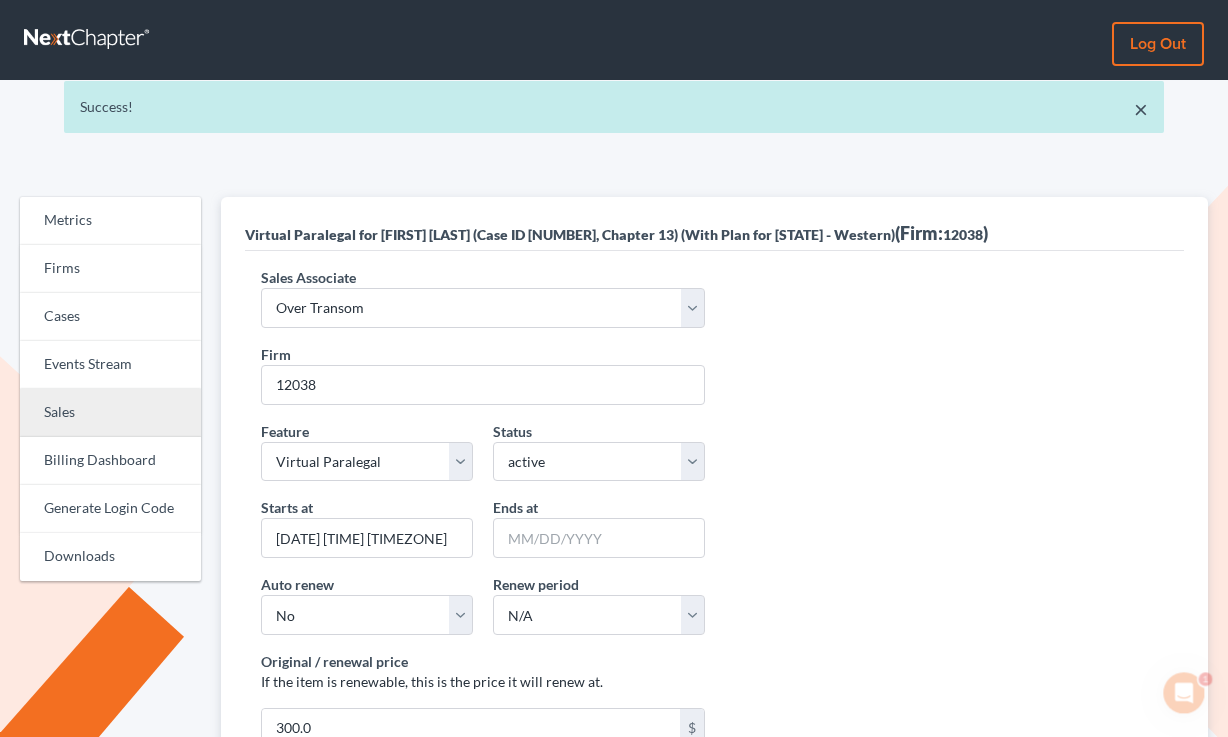 click on "Sales" at bounding box center [110, 413] 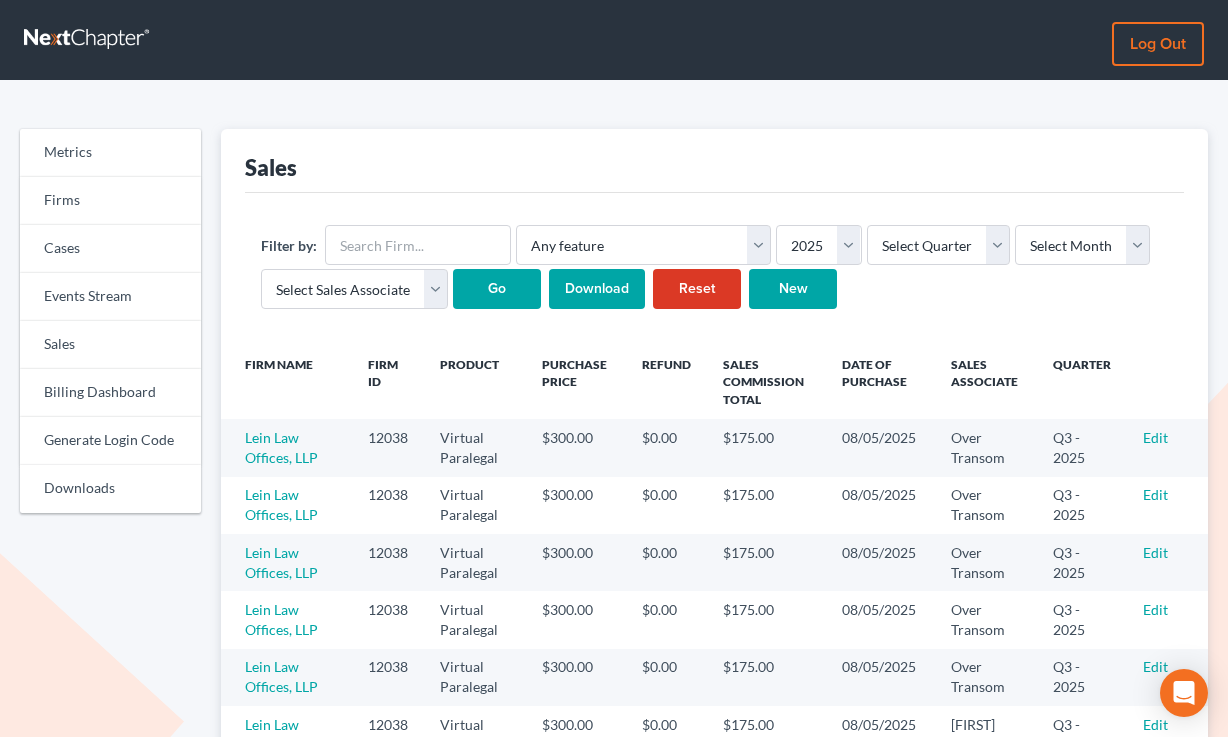 scroll, scrollTop: 0, scrollLeft: 0, axis: both 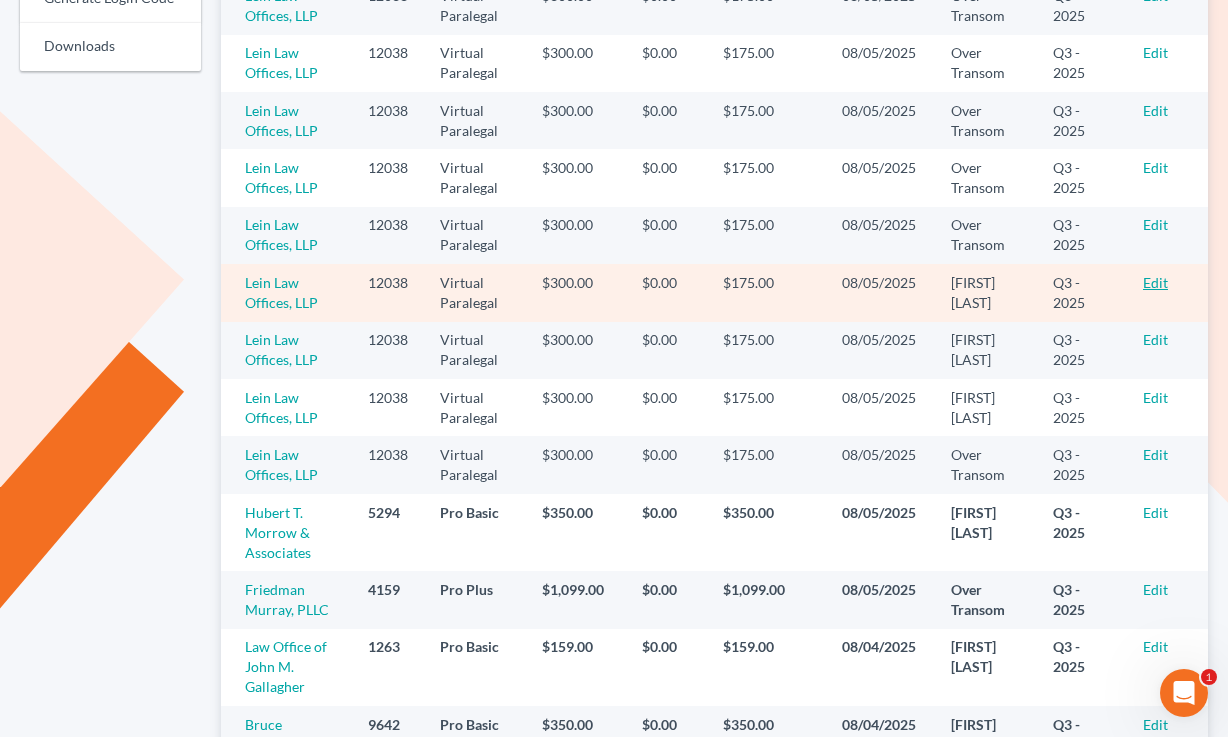 click on "Edit" at bounding box center [1155, 282] 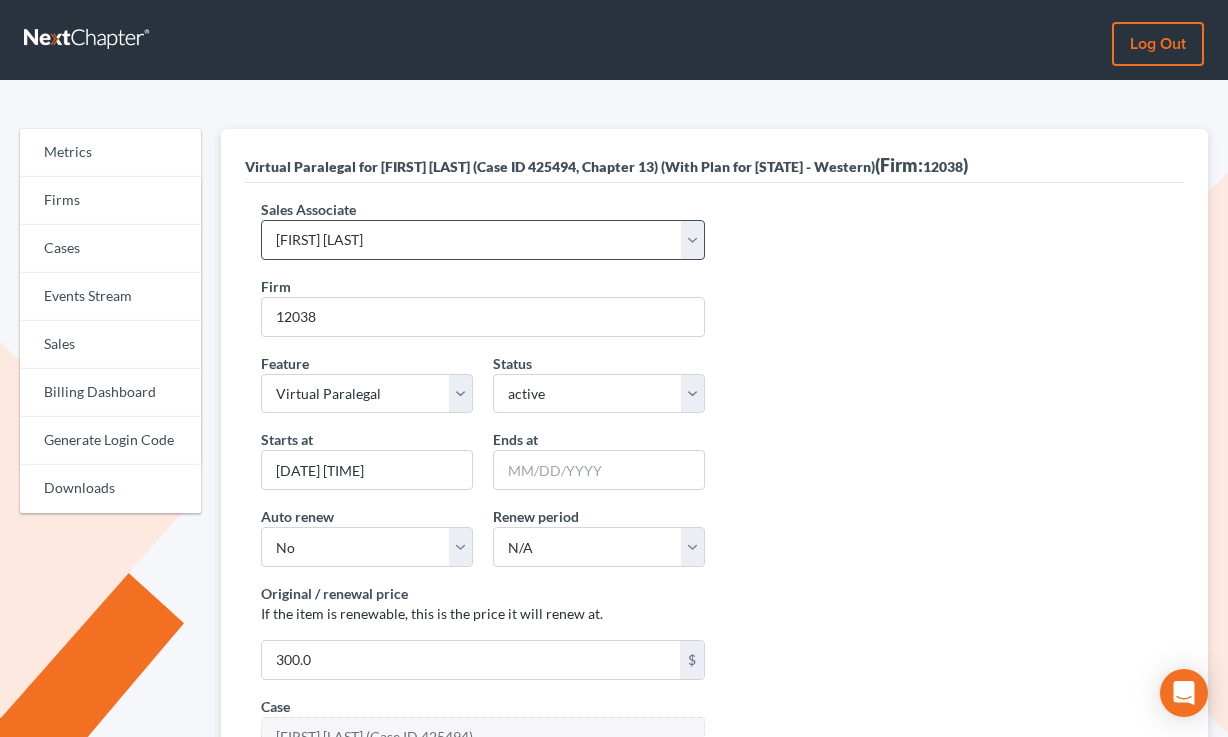 scroll, scrollTop: 0, scrollLeft: 0, axis: both 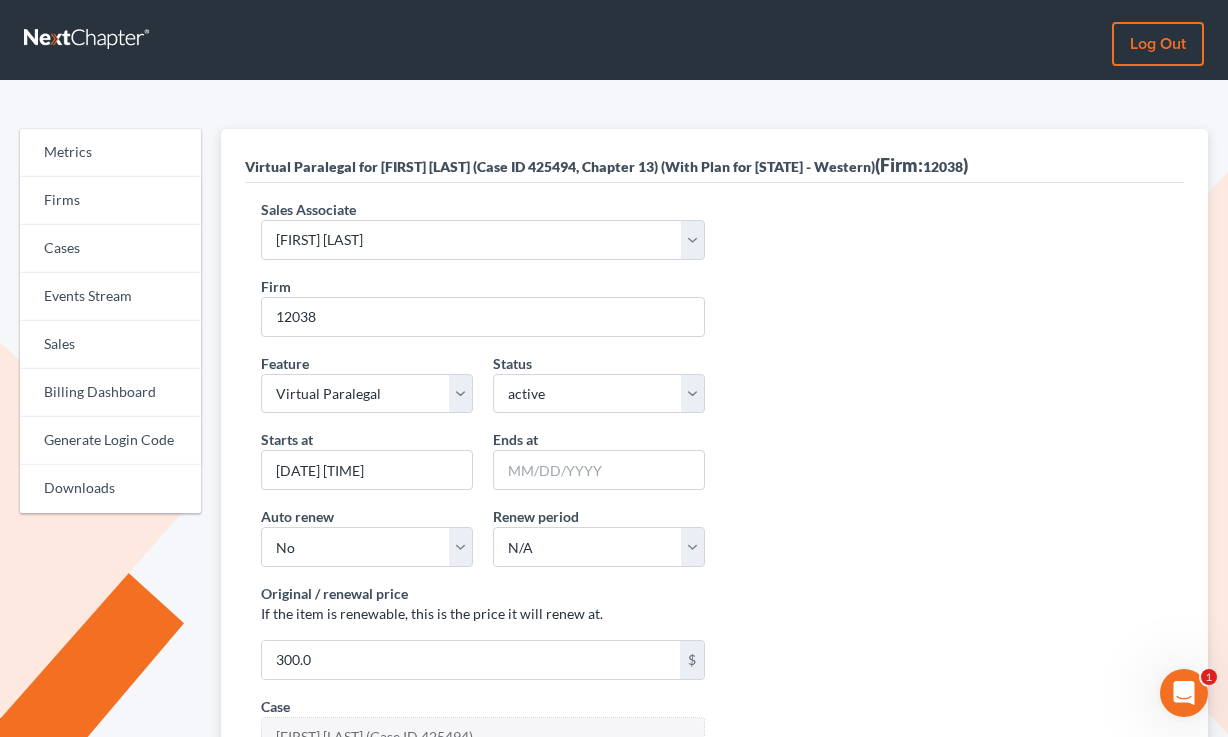 click on "Sales Associate Select Sales Associate
Alex Seymour
Over Transom
Tim Shadoan" at bounding box center (482, 229) 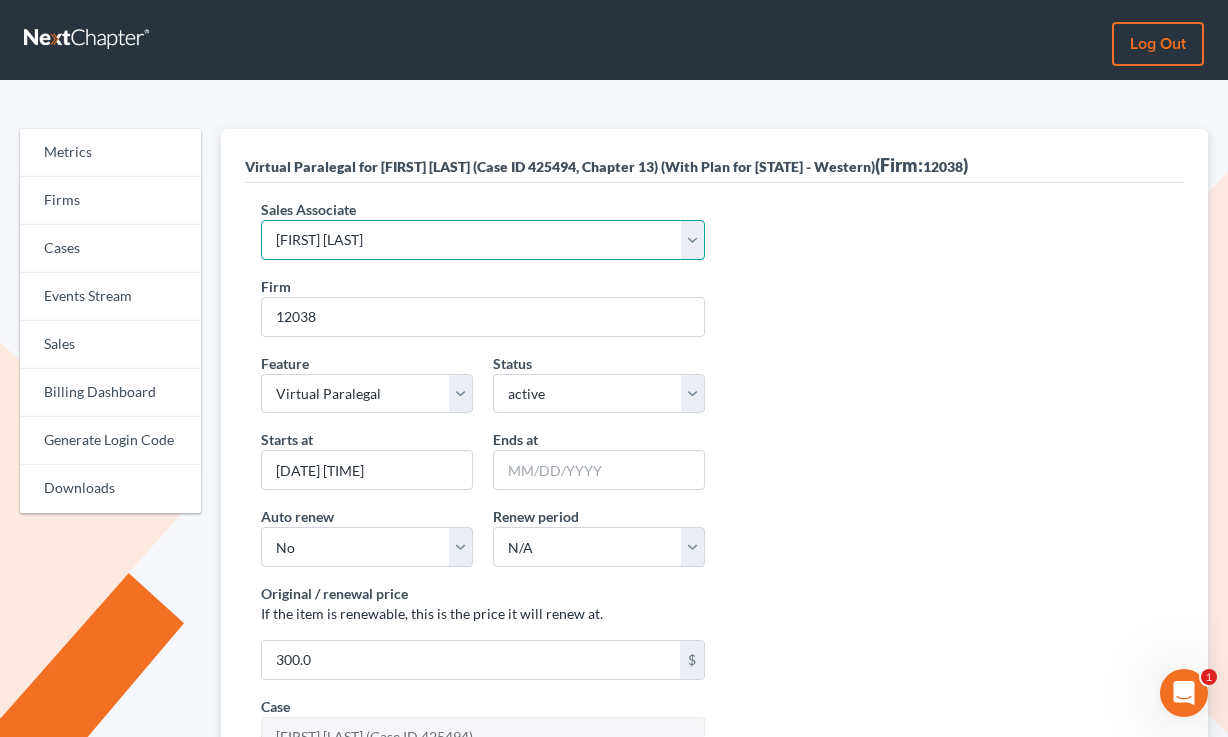 click on "Select Sales Associate
Alex Seymour
Over Transom
Tim Shadoan" at bounding box center (482, 240) 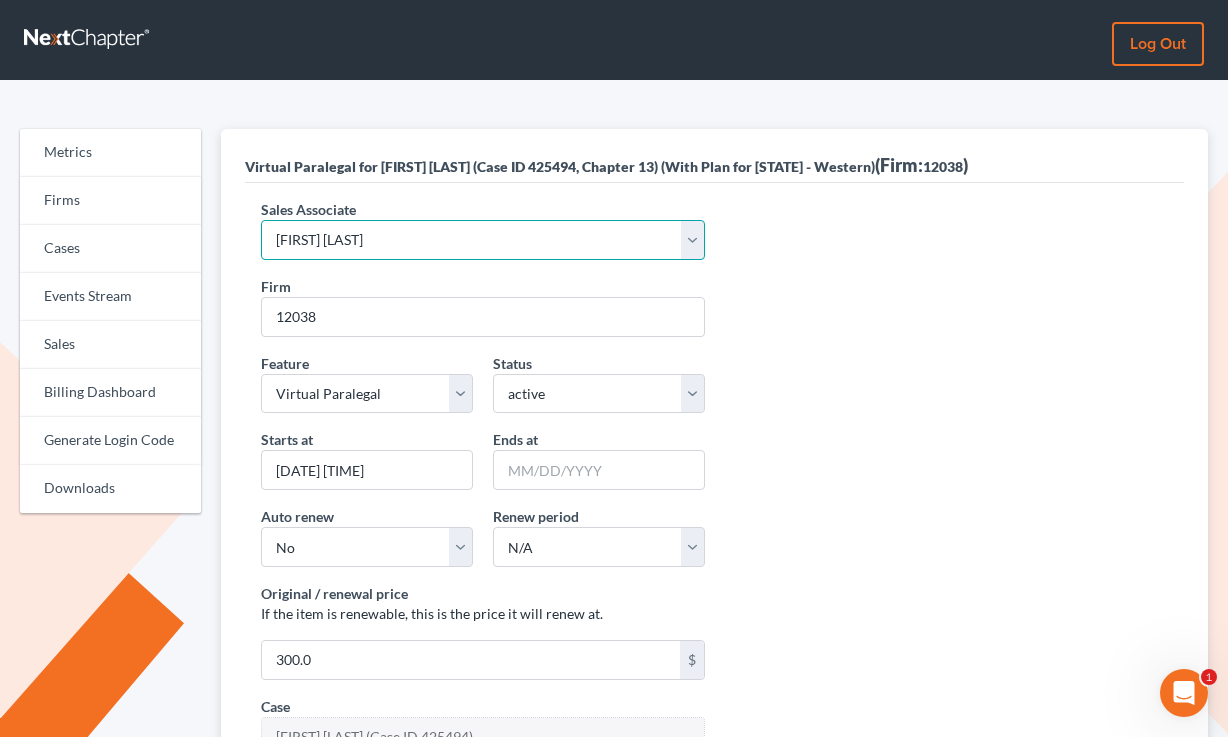 select on "10275" 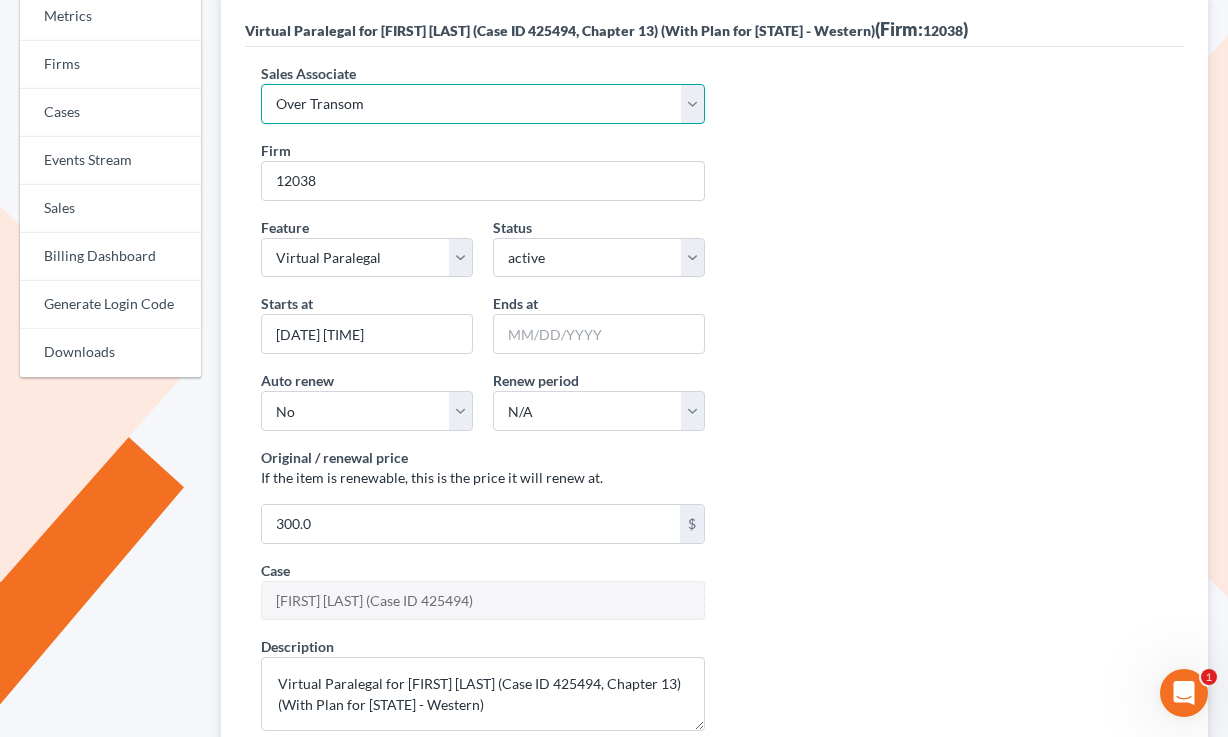 scroll, scrollTop: 246, scrollLeft: 0, axis: vertical 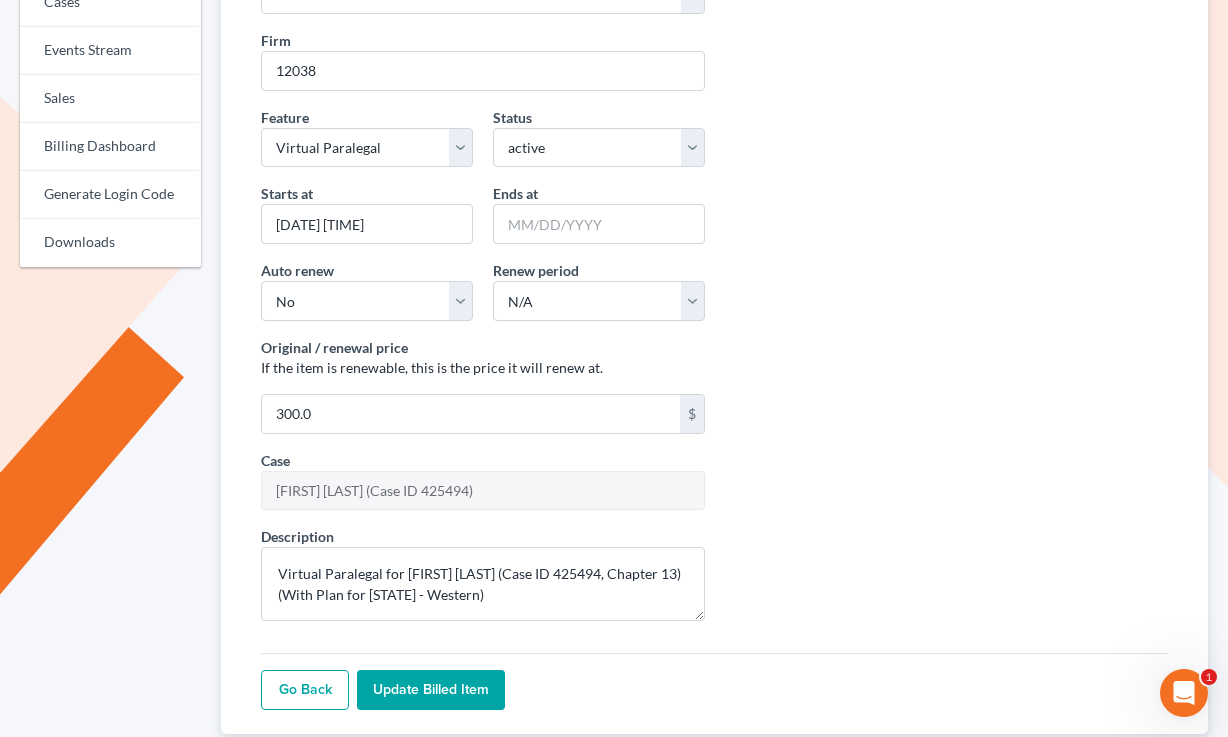 click on "Update Billed item" at bounding box center (431, 690) 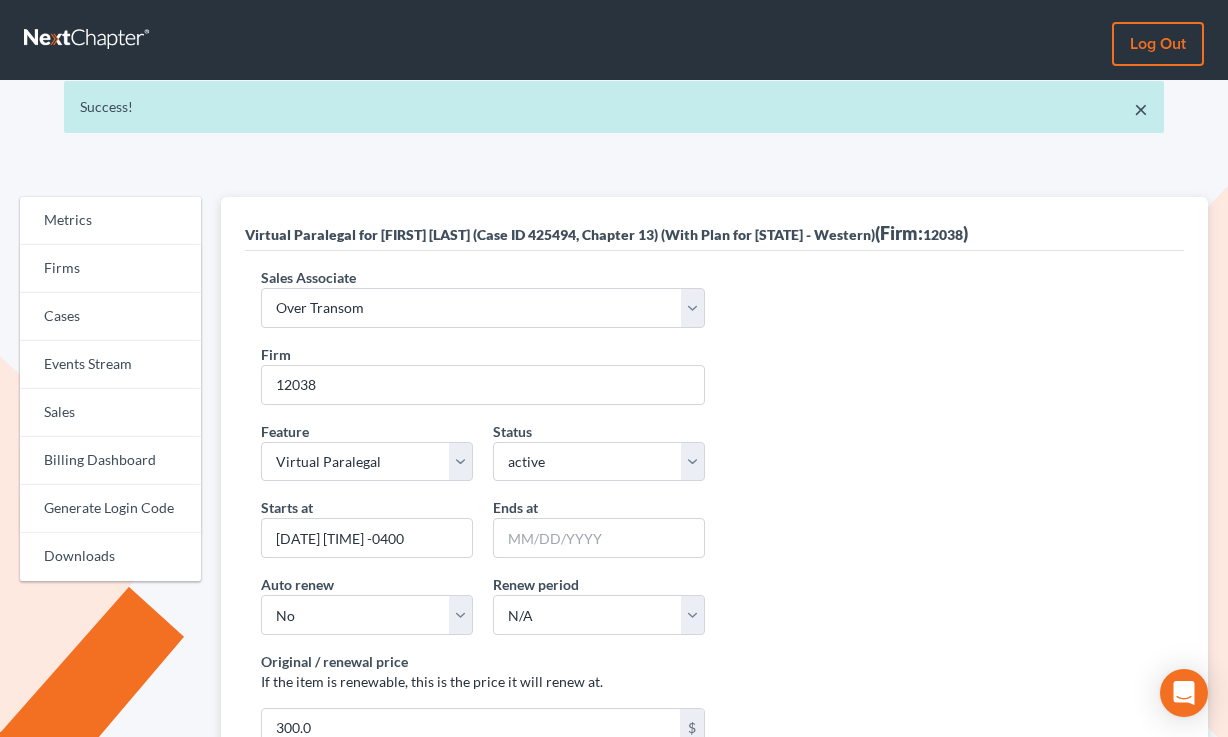 scroll, scrollTop: 0, scrollLeft: 0, axis: both 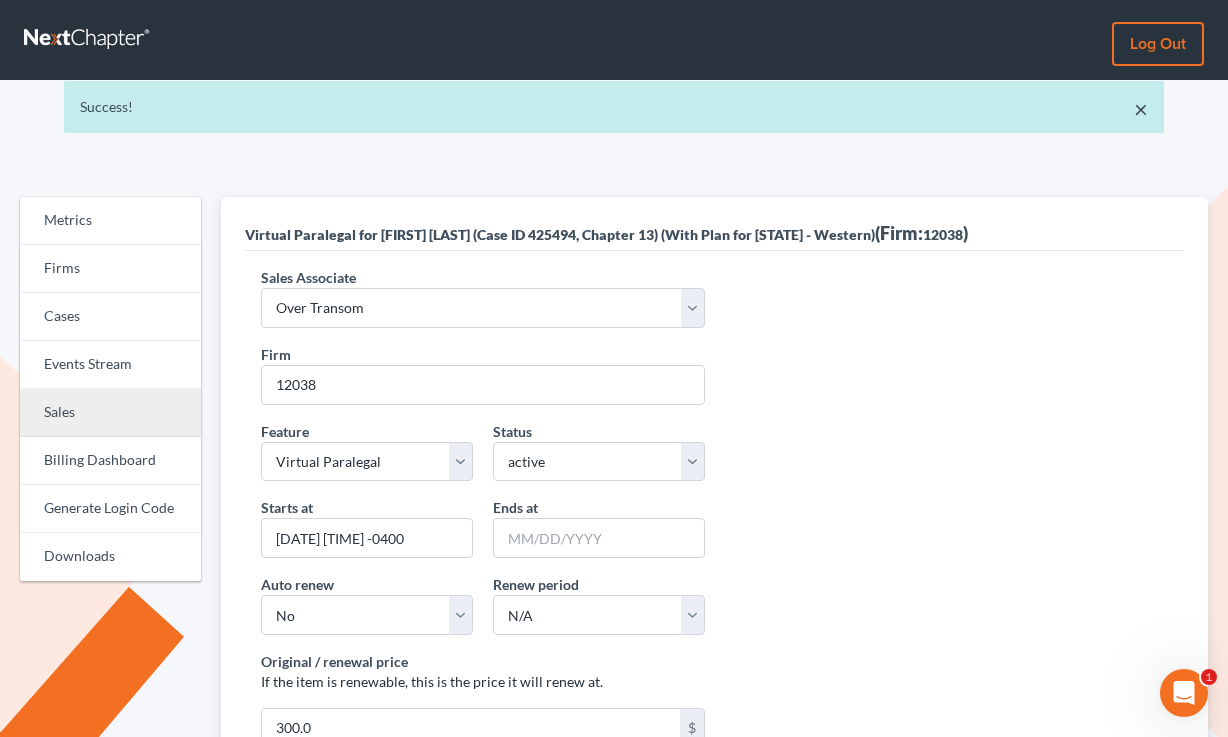 click on "Sales" at bounding box center (110, 413) 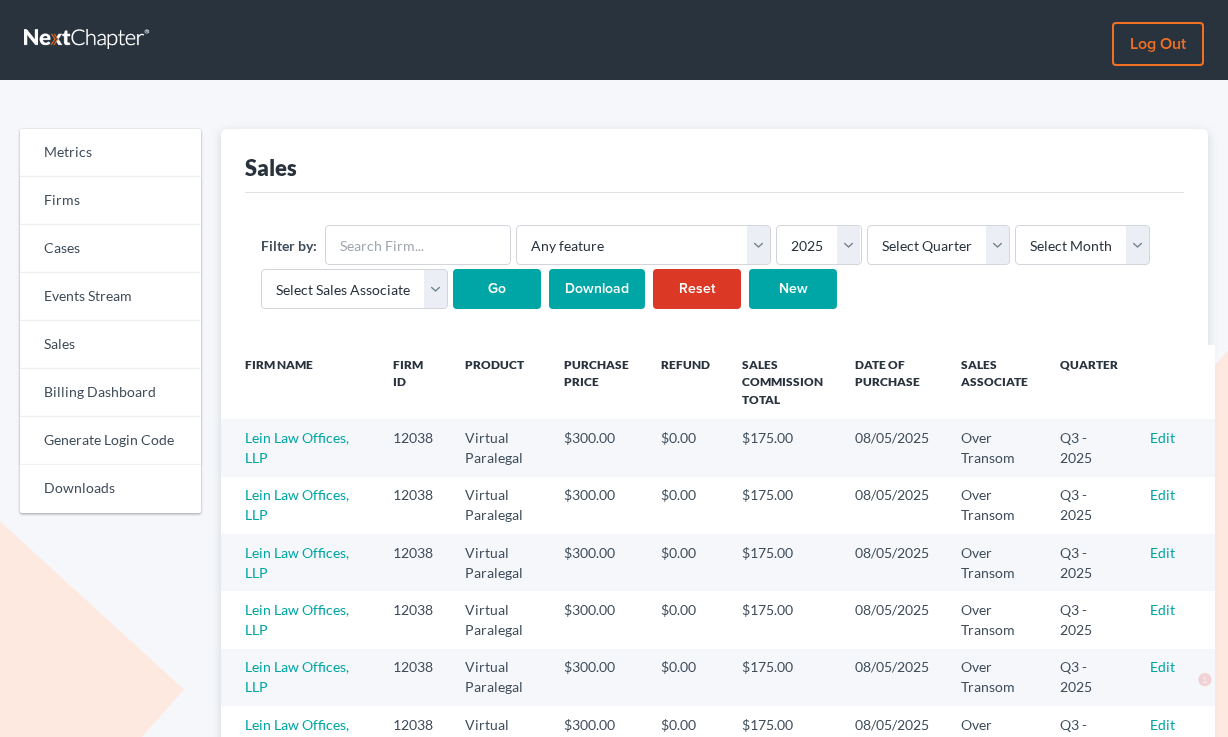 scroll, scrollTop: 156, scrollLeft: 0, axis: vertical 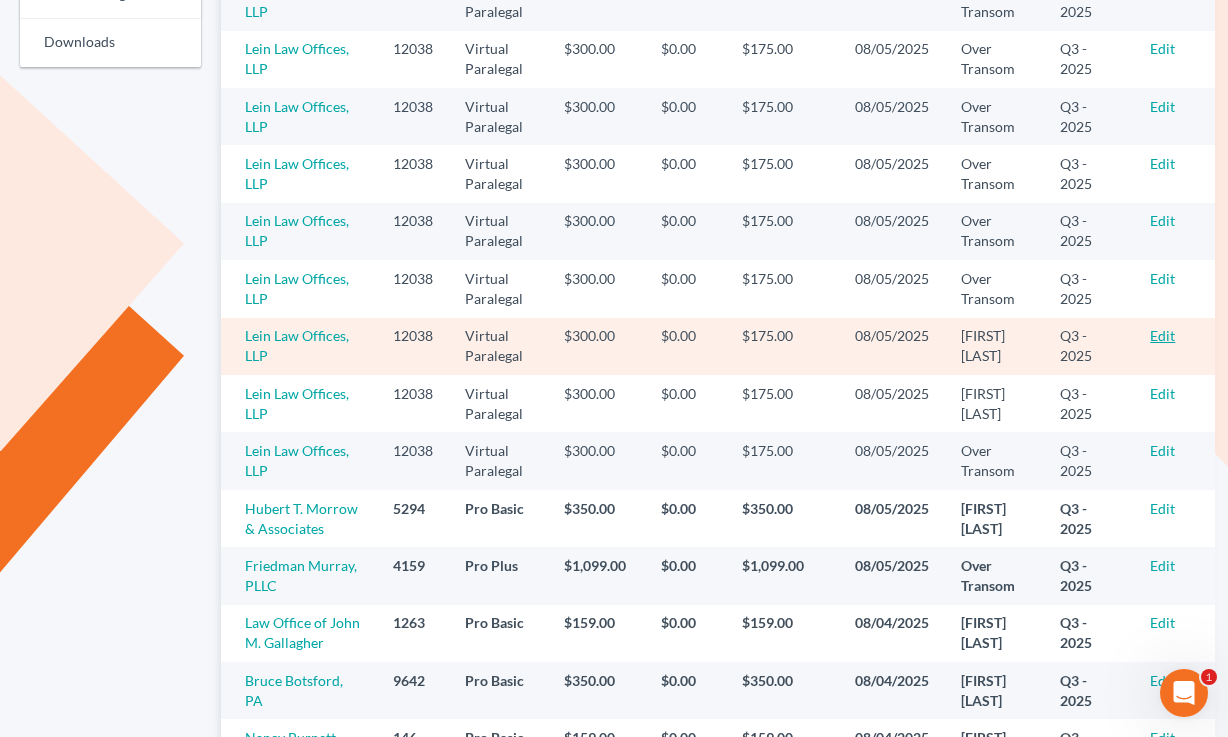 click on "Edit" at bounding box center [1162, 335] 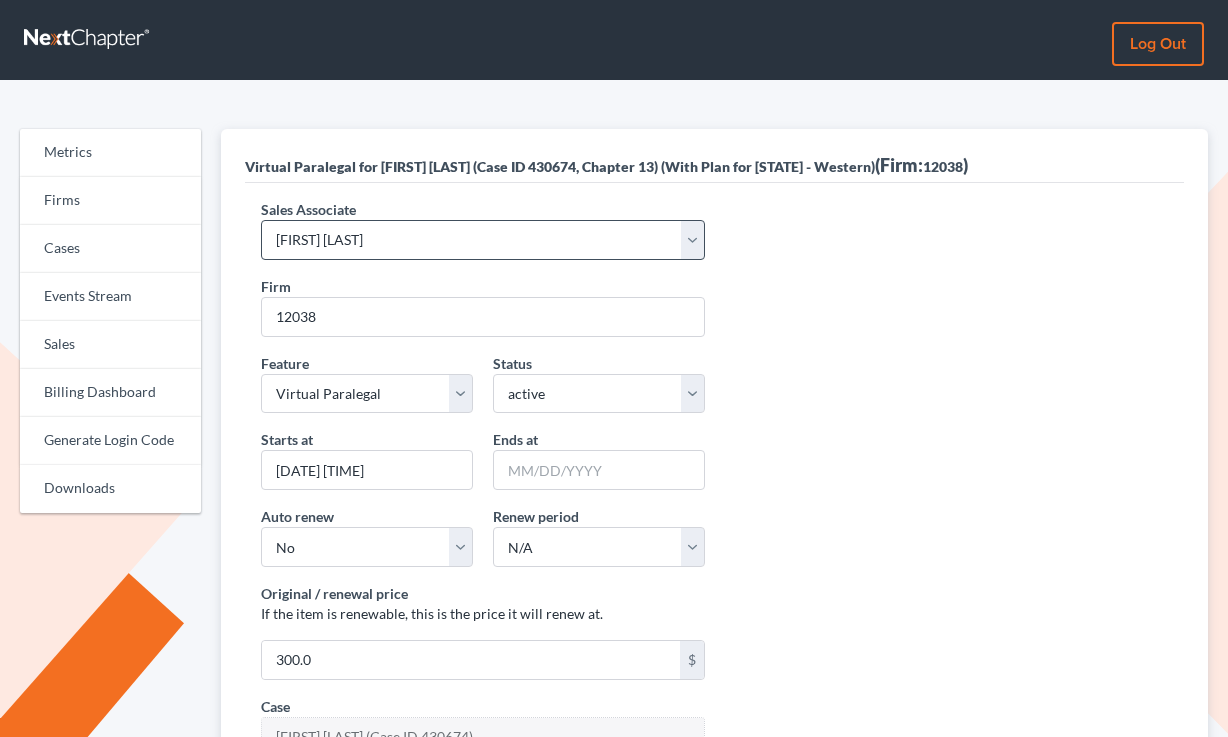 scroll, scrollTop: 0, scrollLeft: 0, axis: both 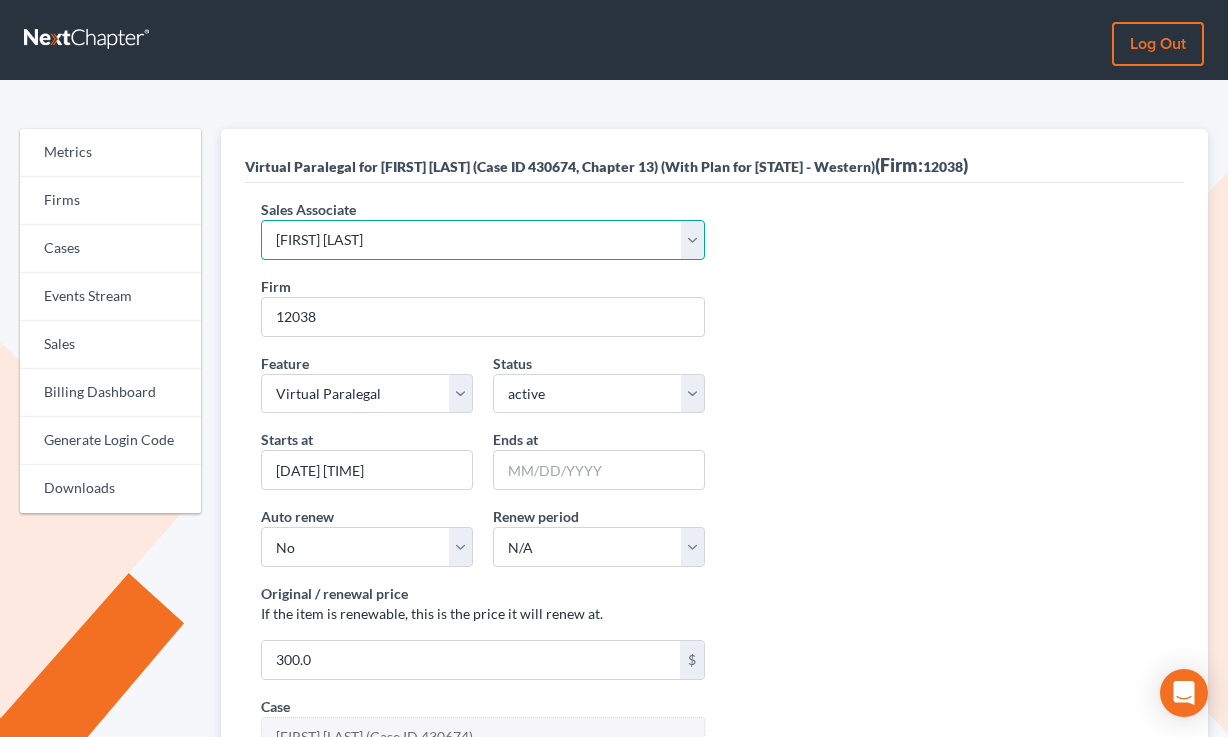 click on "Select Sales Associate
[FIRST] [LAST]
Over Transom
[FIRST] [LAST]" at bounding box center (482, 240) 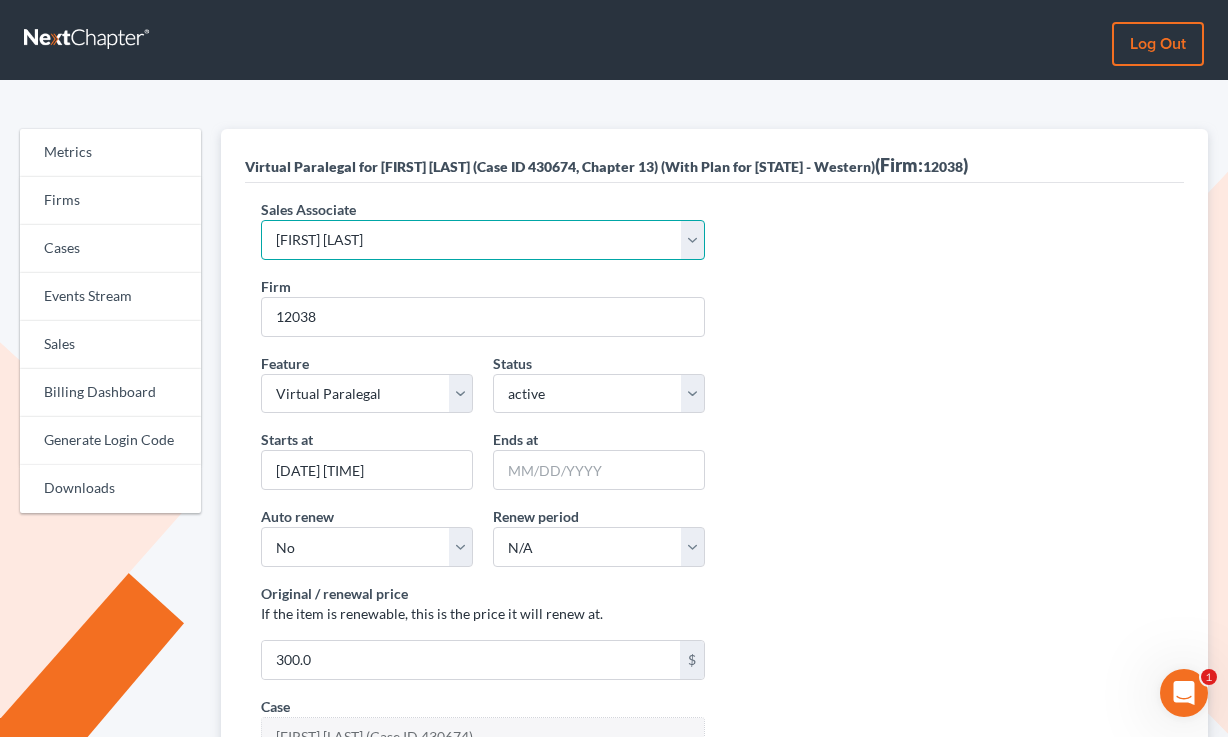 scroll, scrollTop: 0, scrollLeft: 0, axis: both 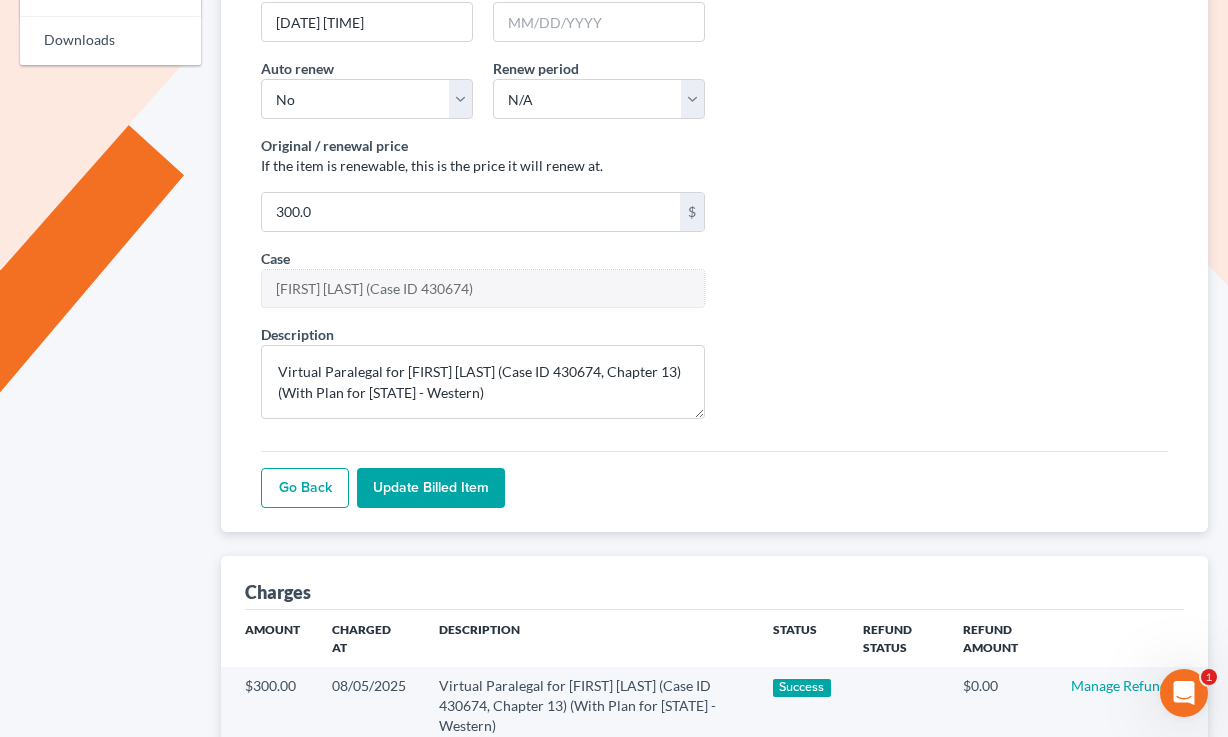 click on "Update Billed item" at bounding box center [431, 488] 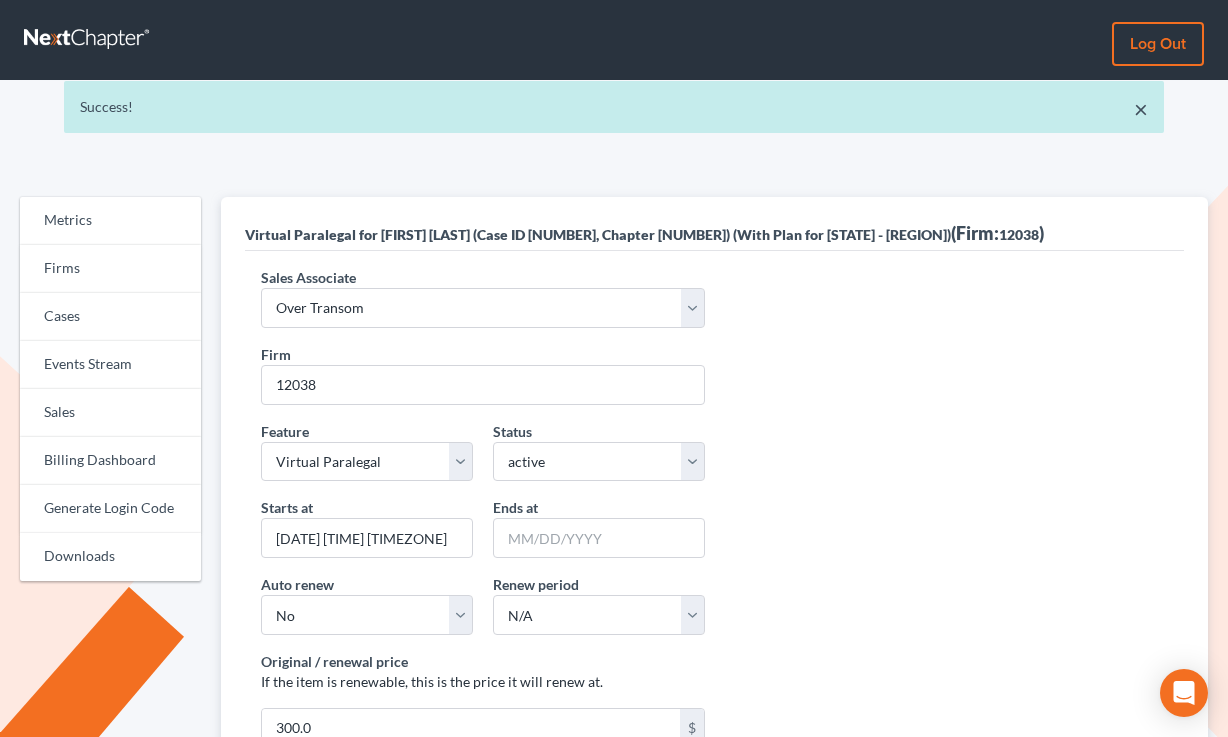 scroll, scrollTop: 0, scrollLeft: 0, axis: both 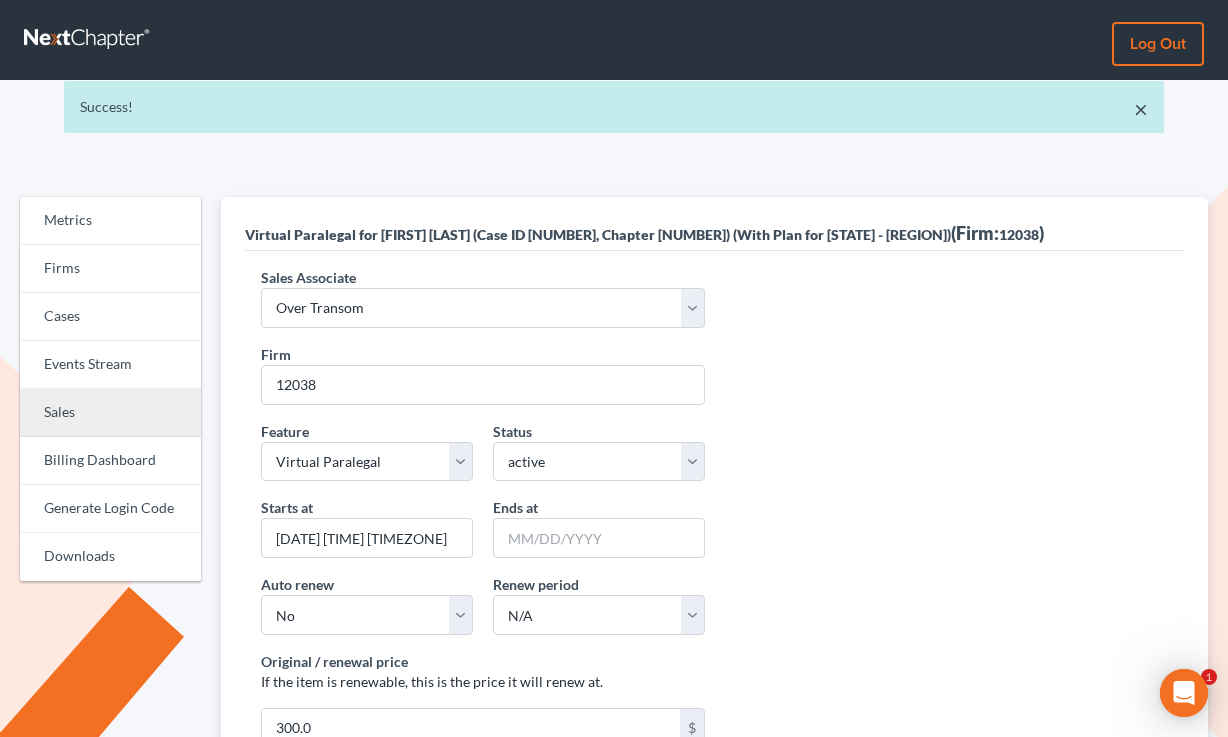 click on "Sales" at bounding box center [110, 413] 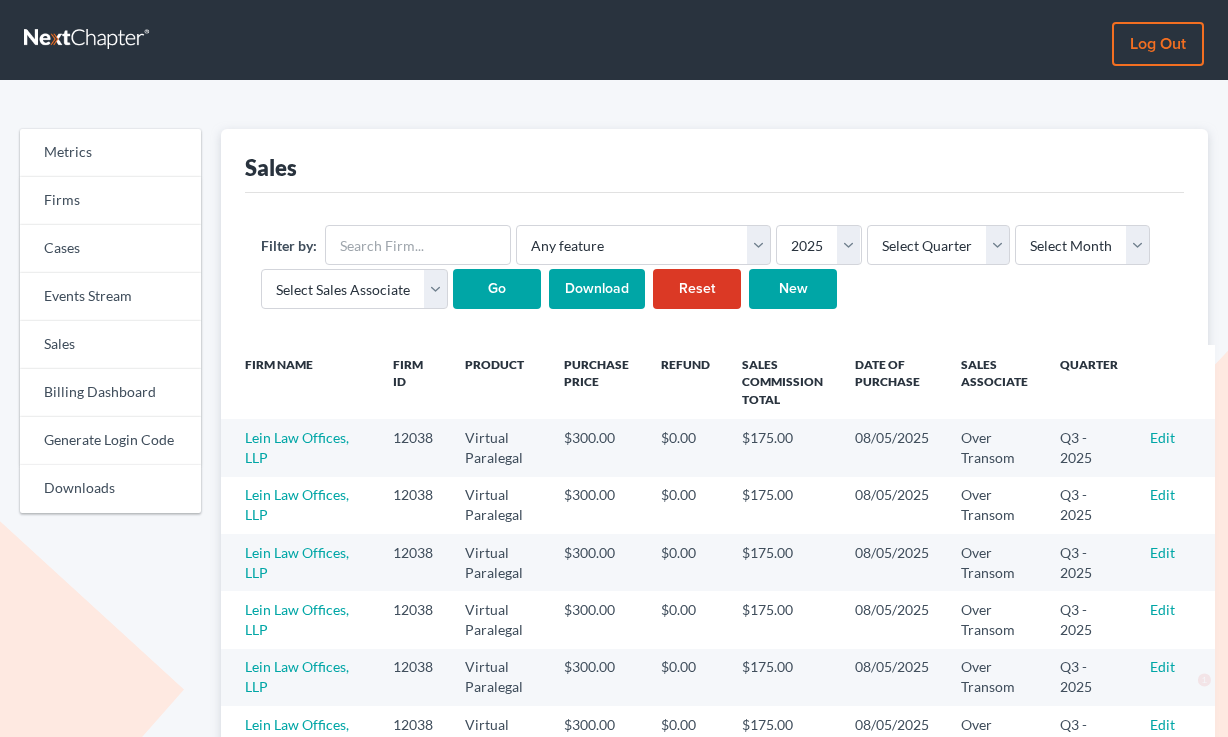 scroll, scrollTop: 254, scrollLeft: 0, axis: vertical 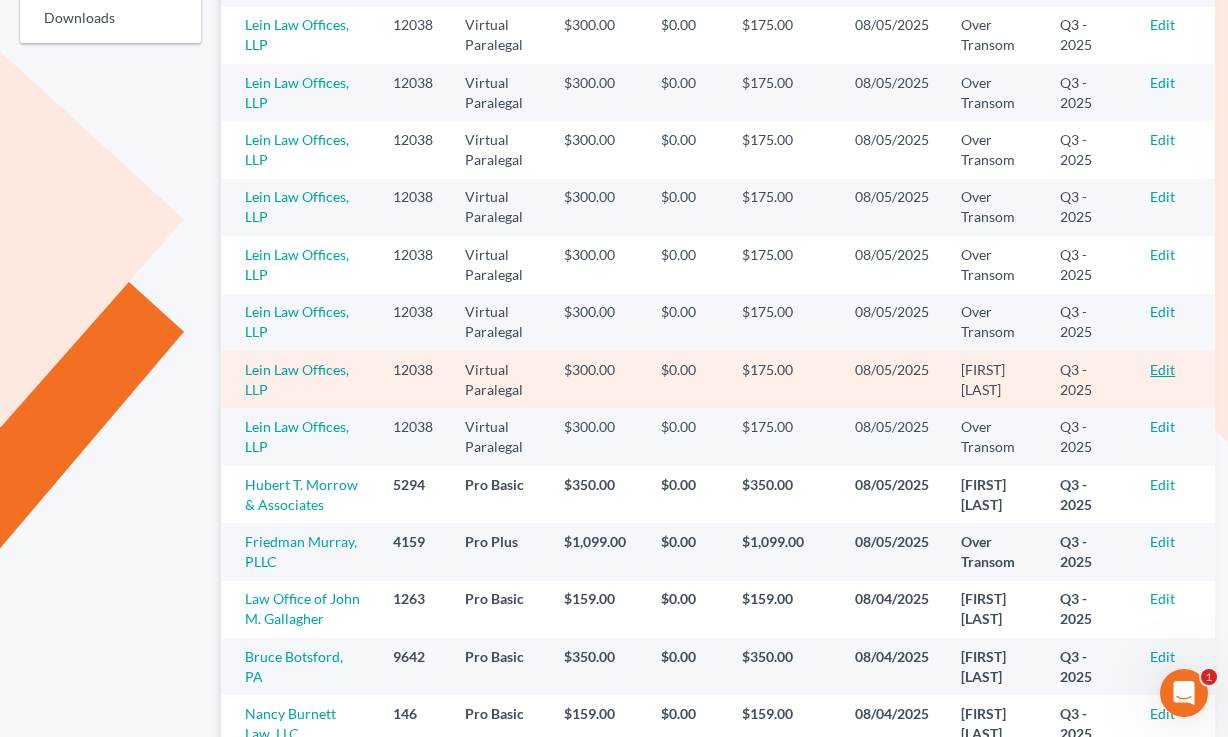 click on "Edit" at bounding box center [1162, 369] 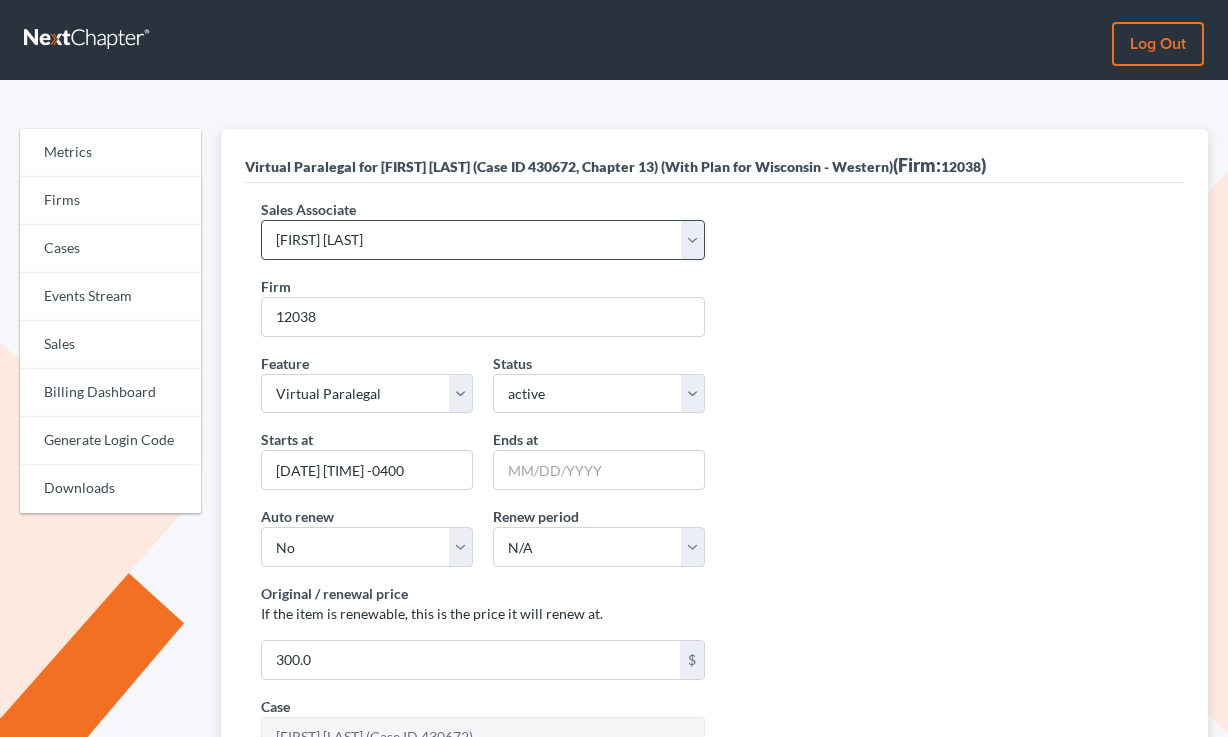 scroll, scrollTop: 0, scrollLeft: 0, axis: both 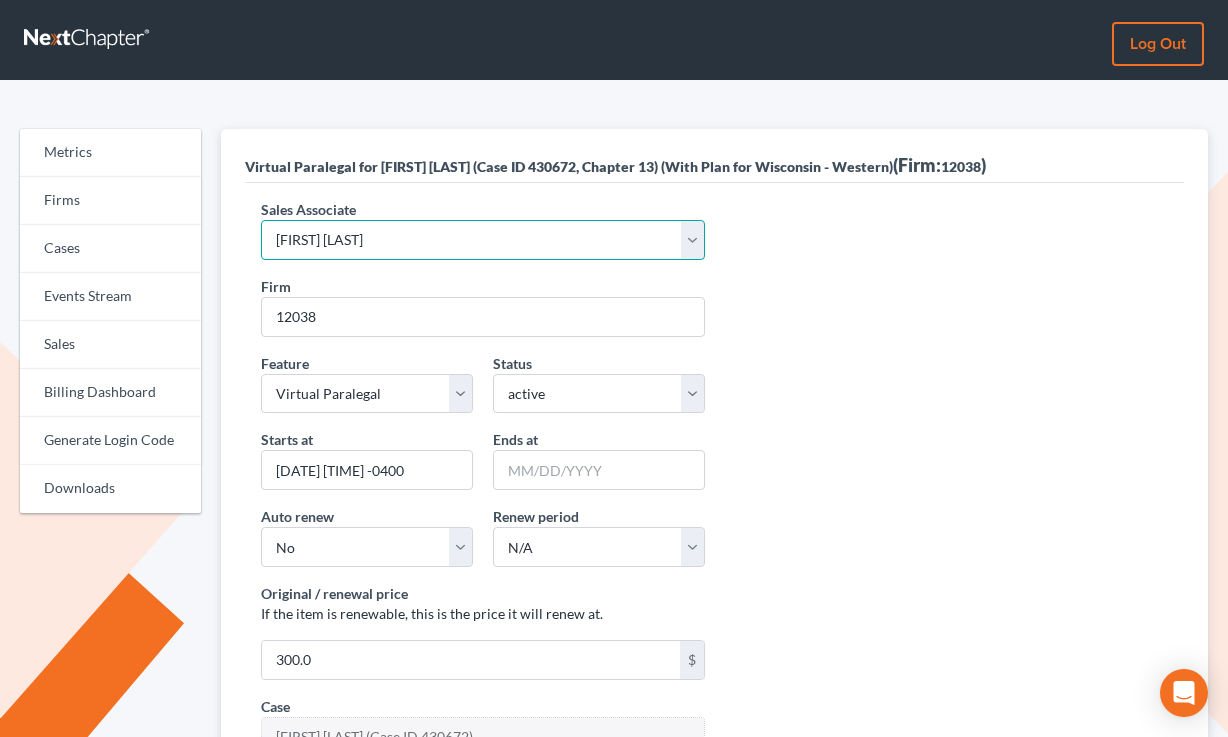 click on "Select Sales Associate
Alex Seymour
Over Transom
Tim Shadoan" at bounding box center [482, 240] 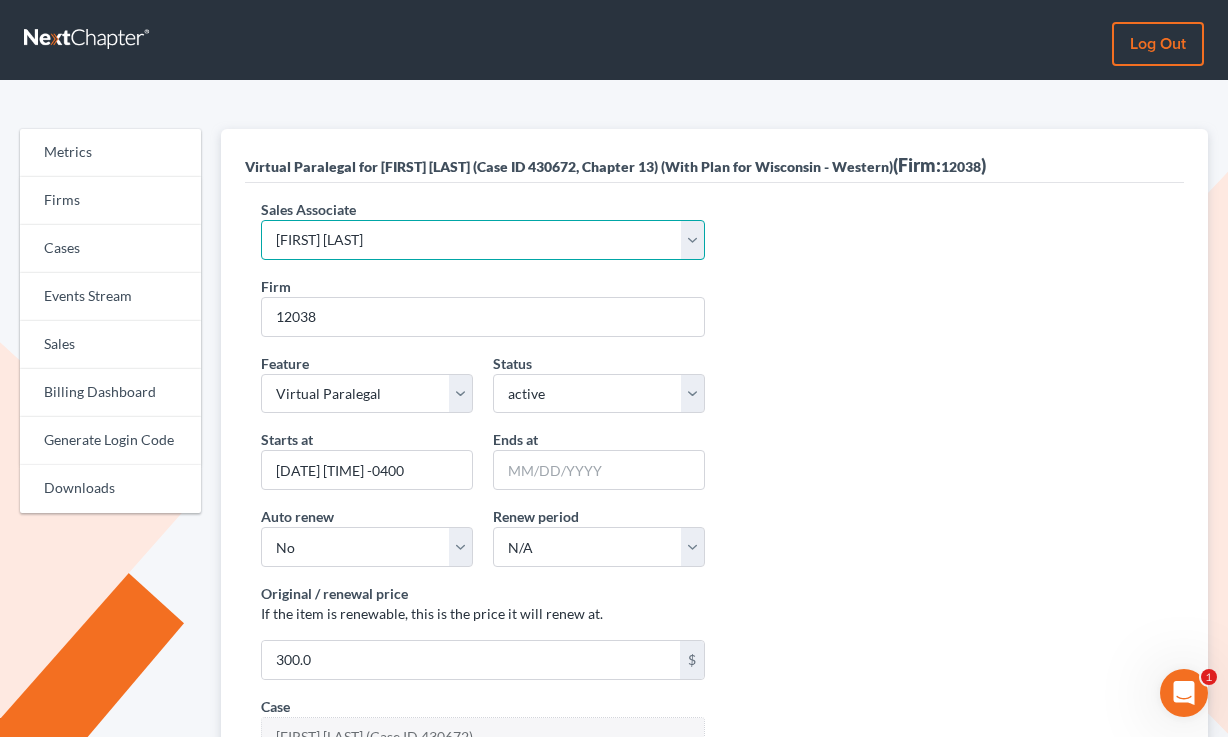 scroll, scrollTop: 0, scrollLeft: 0, axis: both 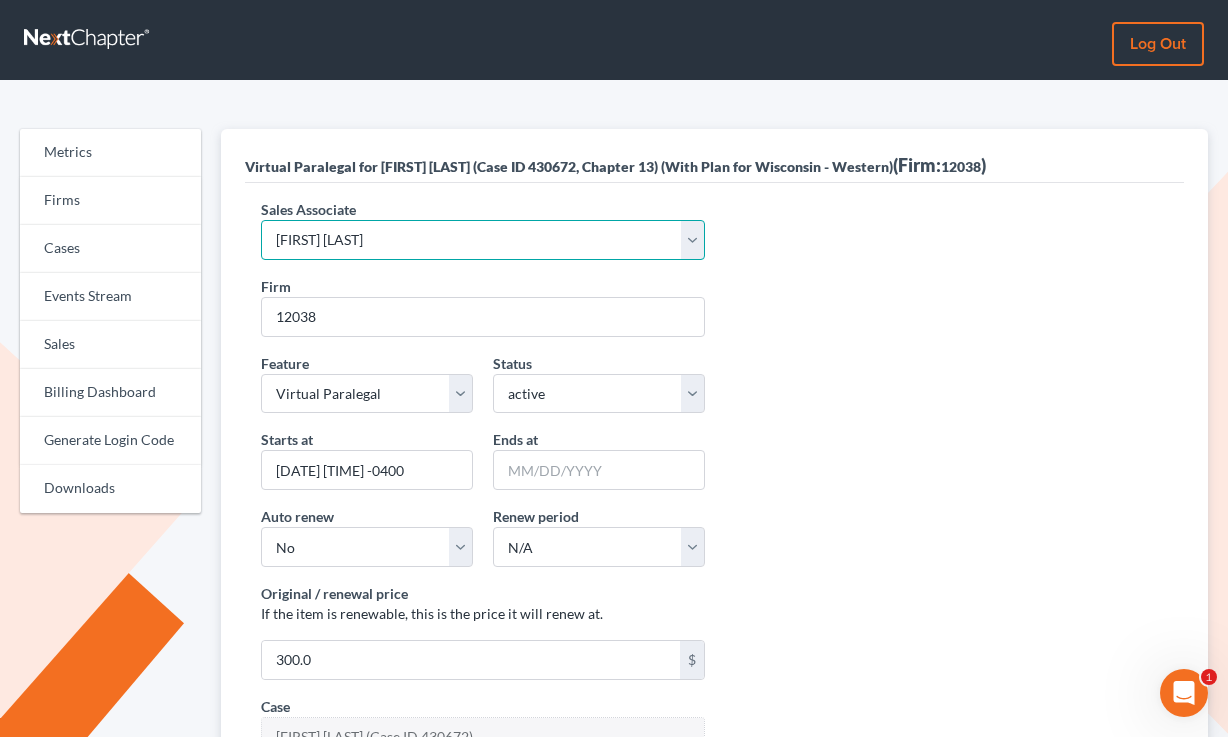 select on "10275" 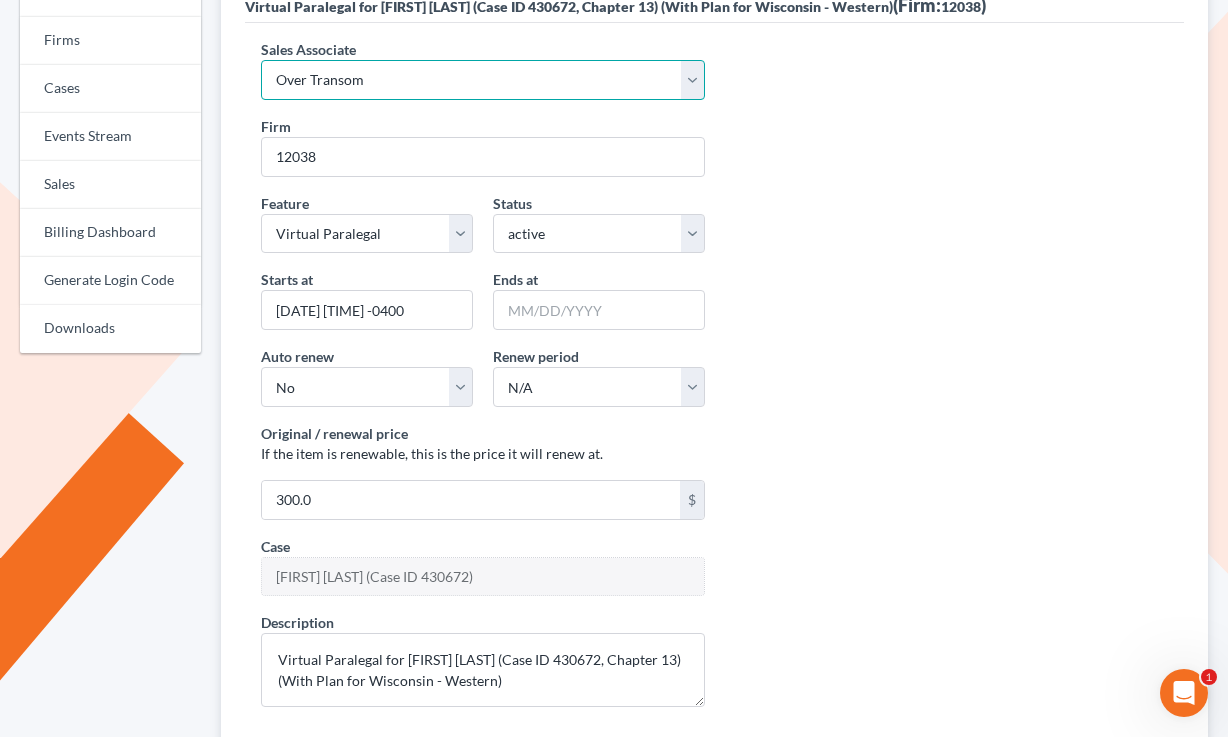 scroll, scrollTop: 454, scrollLeft: 0, axis: vertical 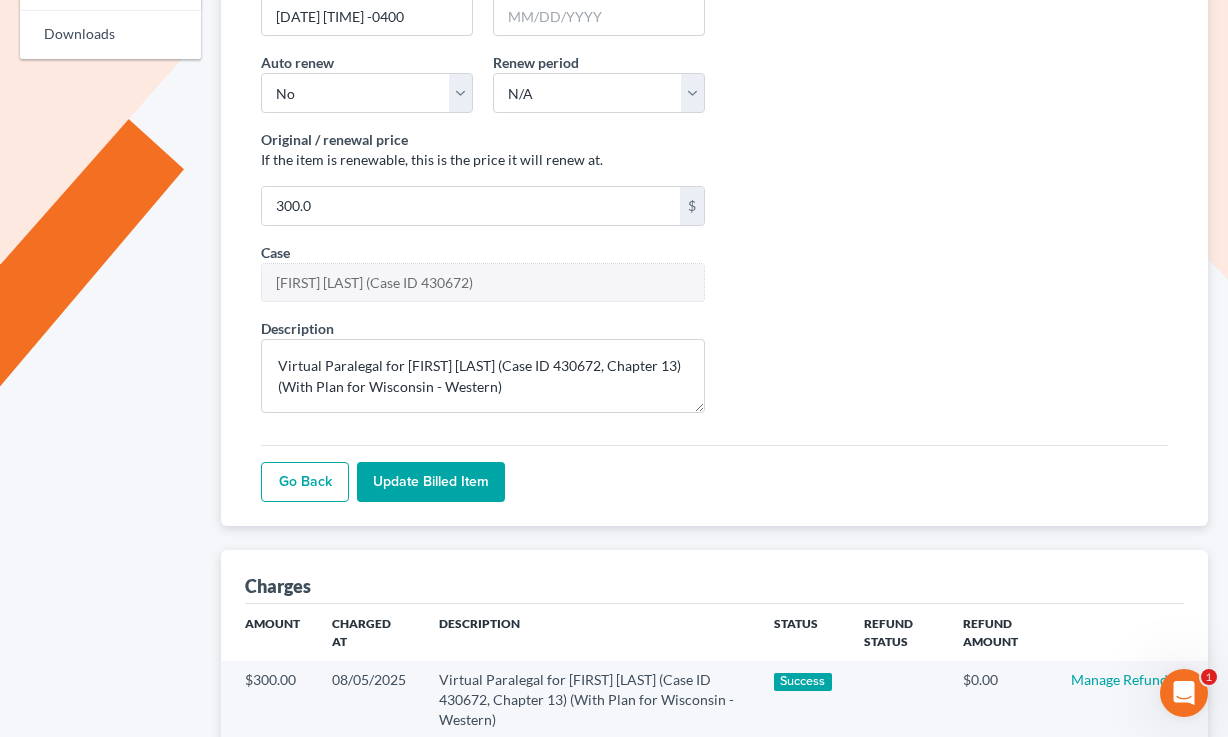 click on "Update Billed item" at bounding box center [431, 482] 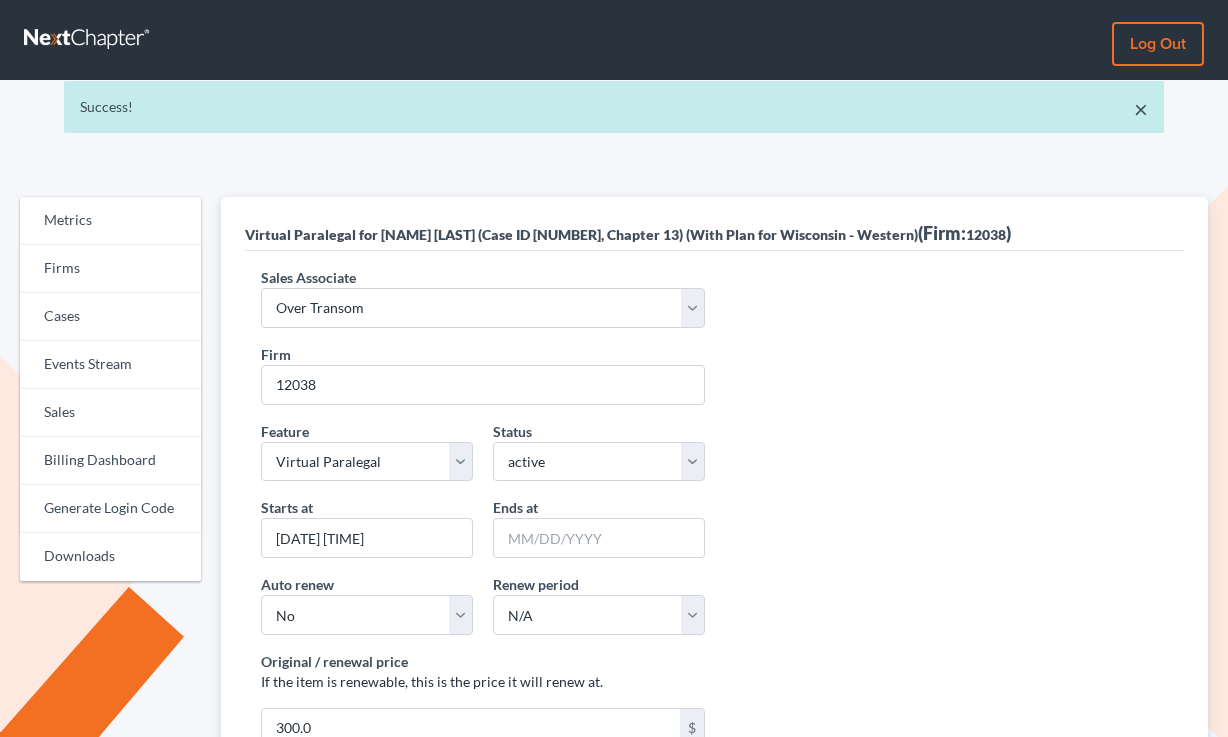 scroll, scrollTop: 0, scrollLeft: 0, axis: both 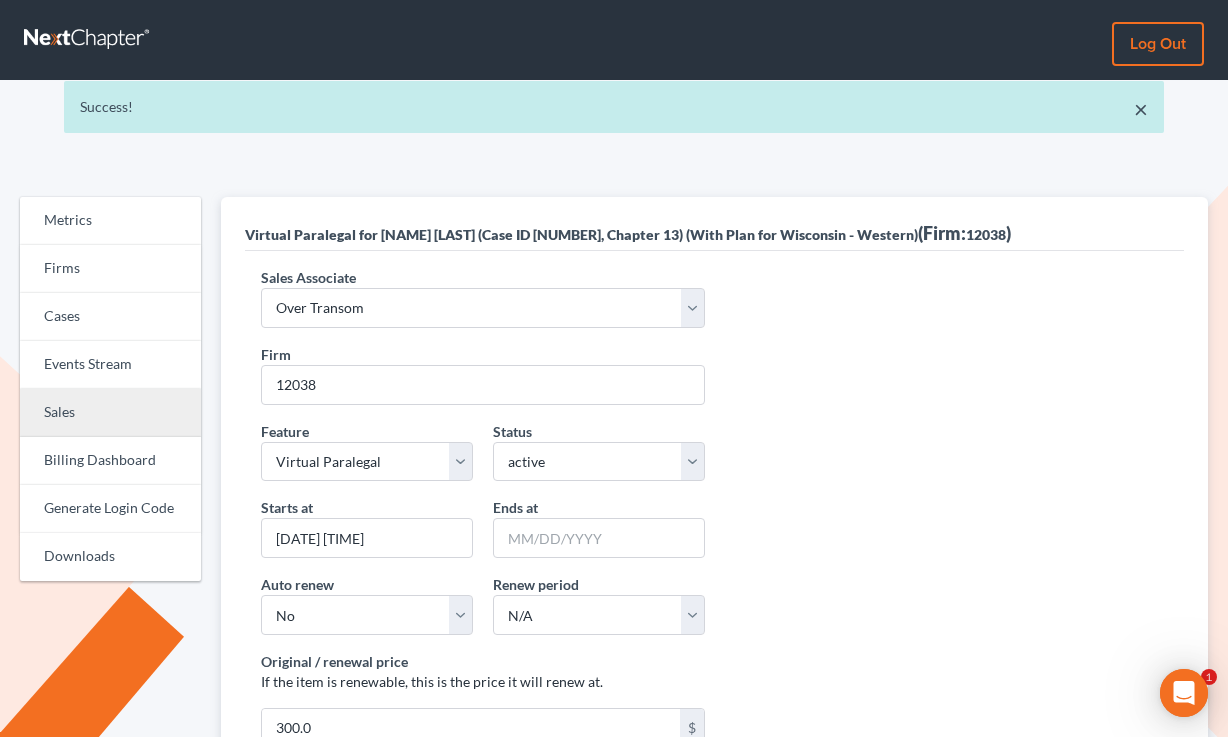 click on "Sales" at bounding box center [110, 413] 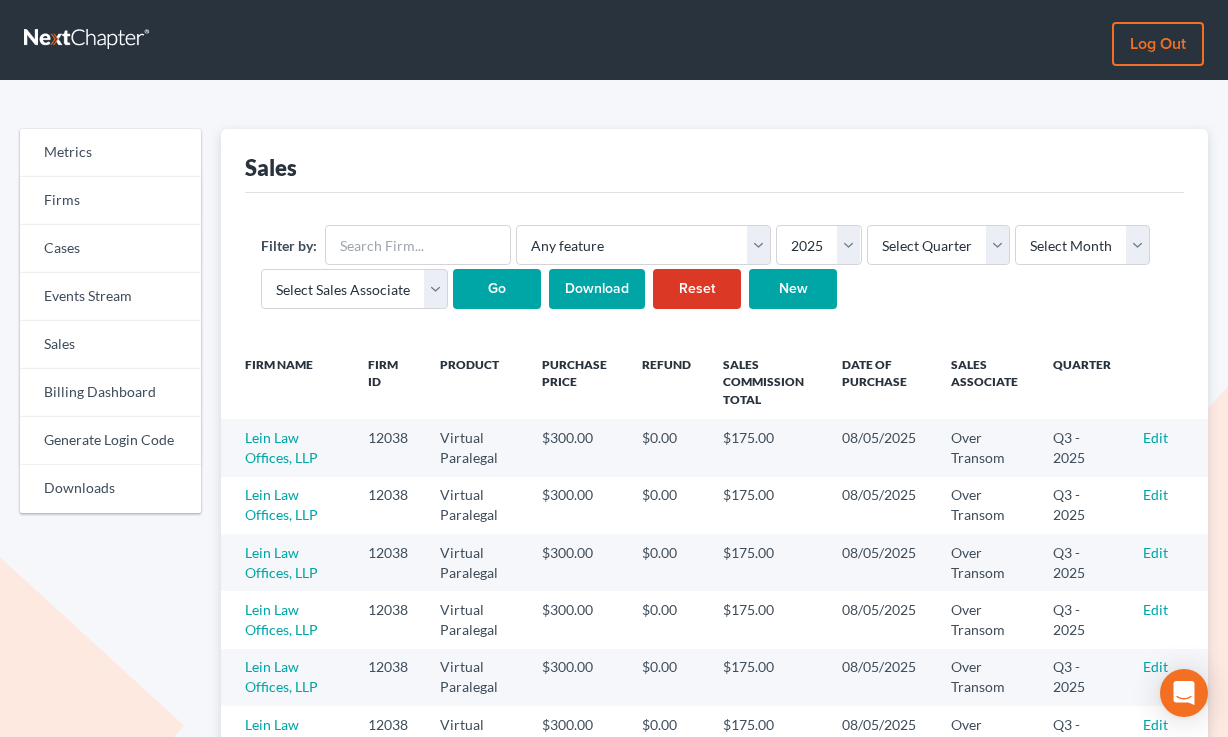 scroll, scrollTop: 0, scrollLeft: 0, axis: both 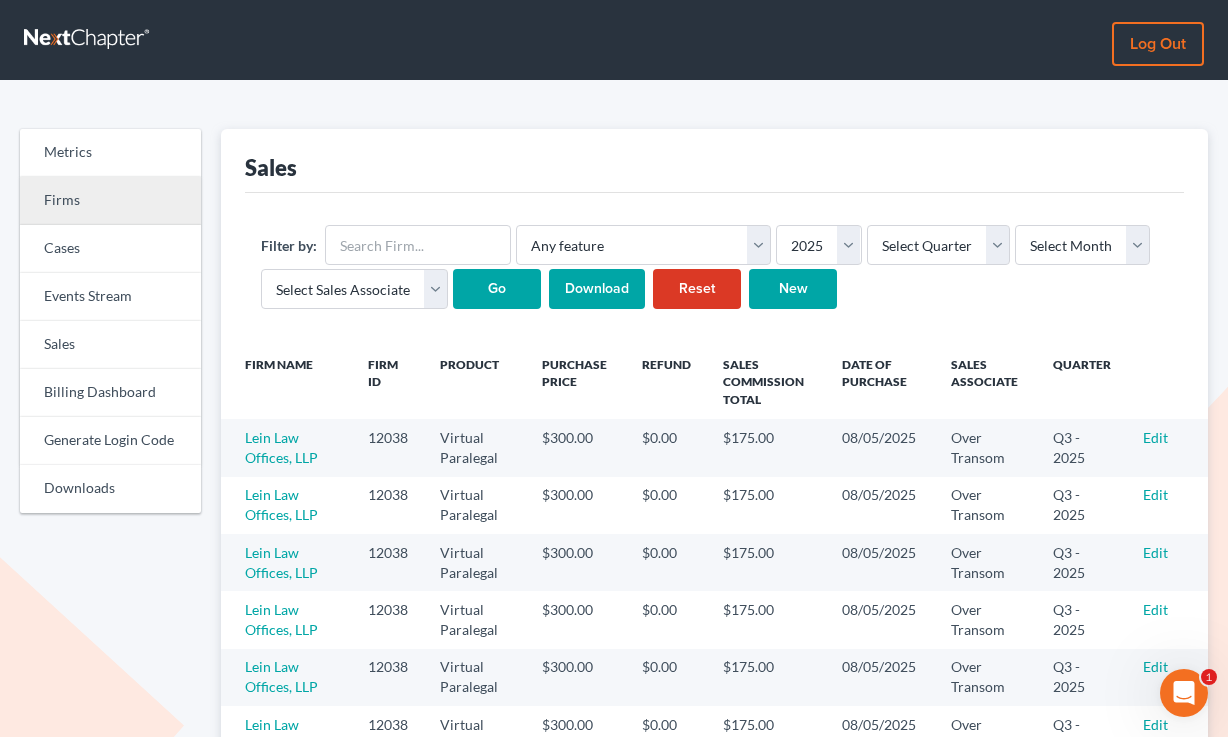 click on "Firms" at bounding box center [110, 201] 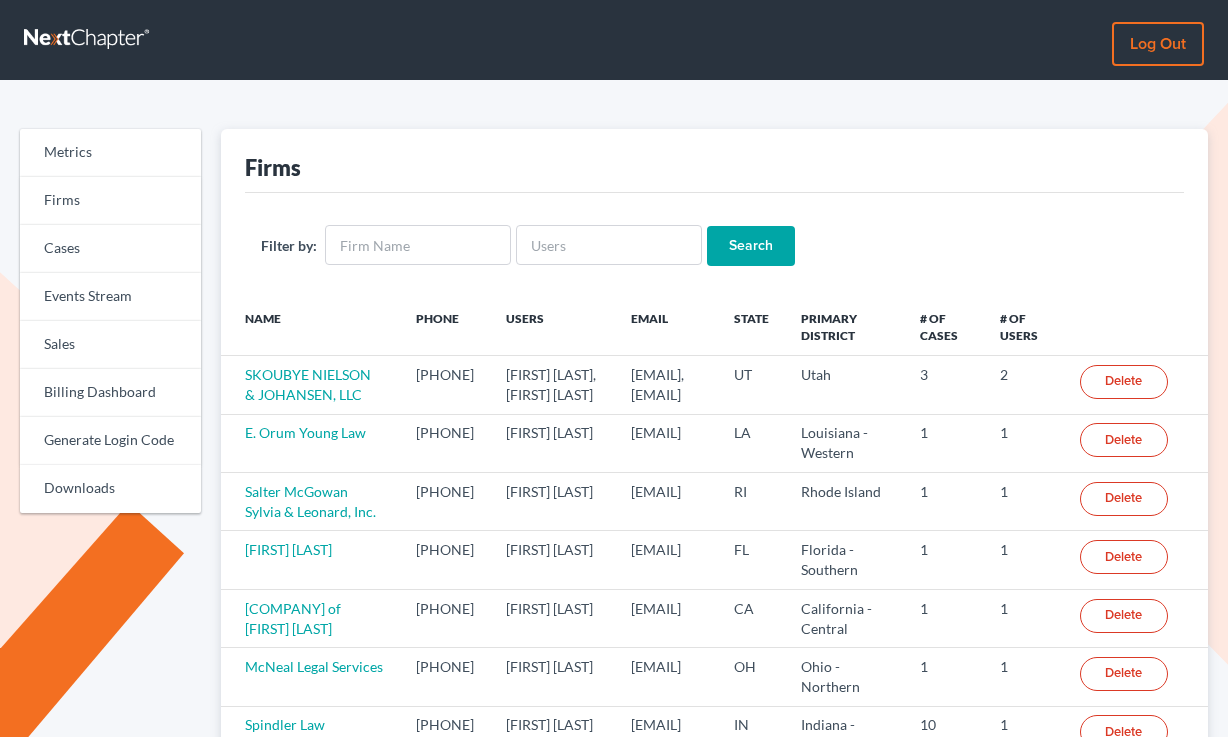 scroll, scrollTop: 0, scrollLeft: 0, axis: both 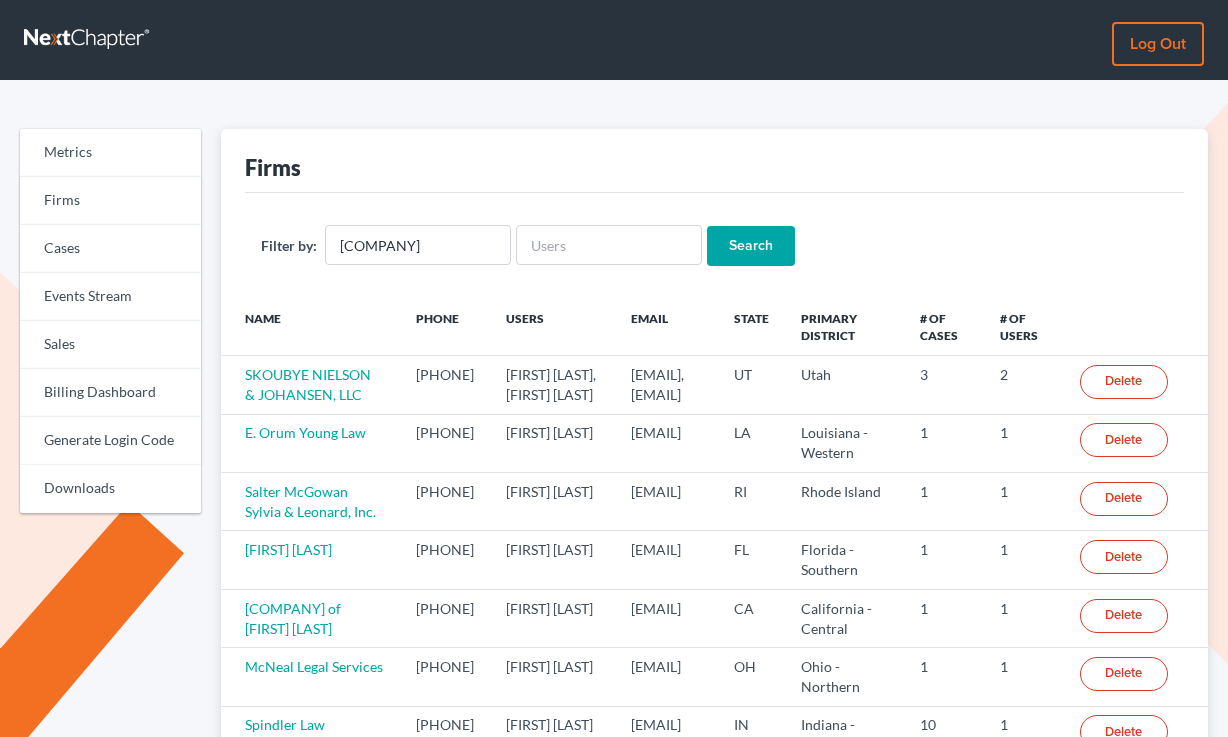 type on "[COMPANY]" 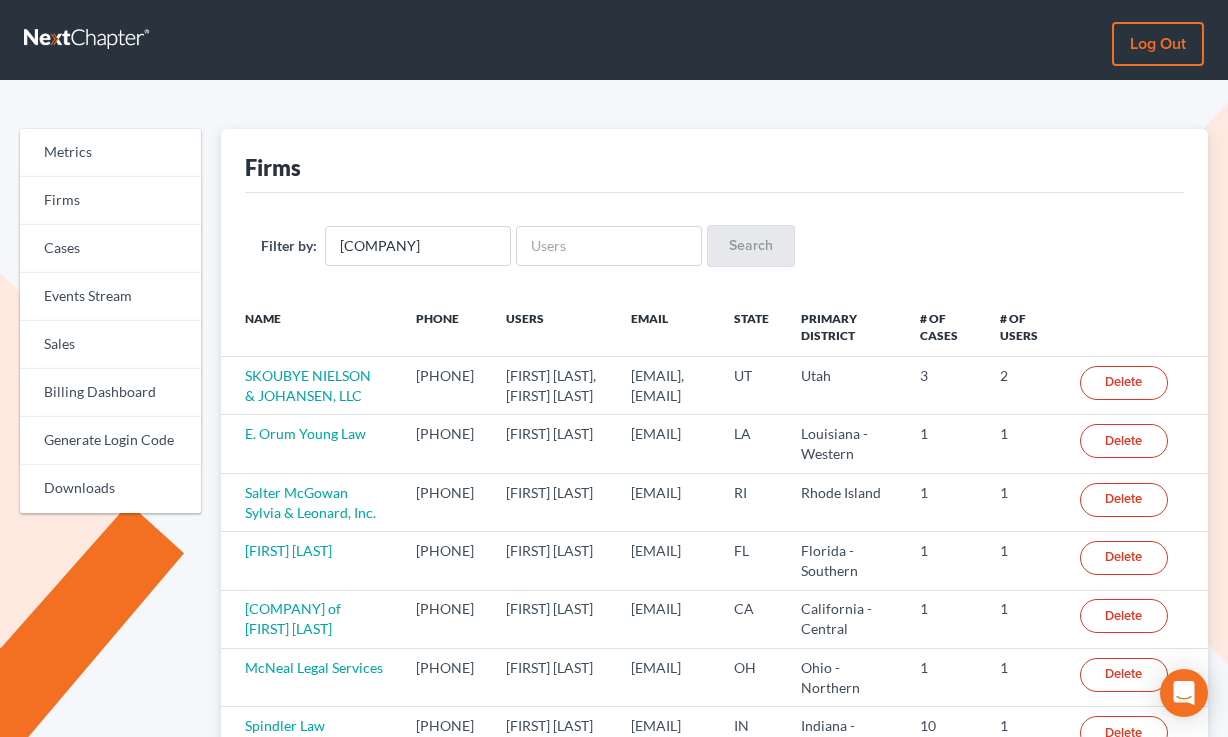 scroll, scrollTop: 0, scrollLeft: 18, axis: horizontal 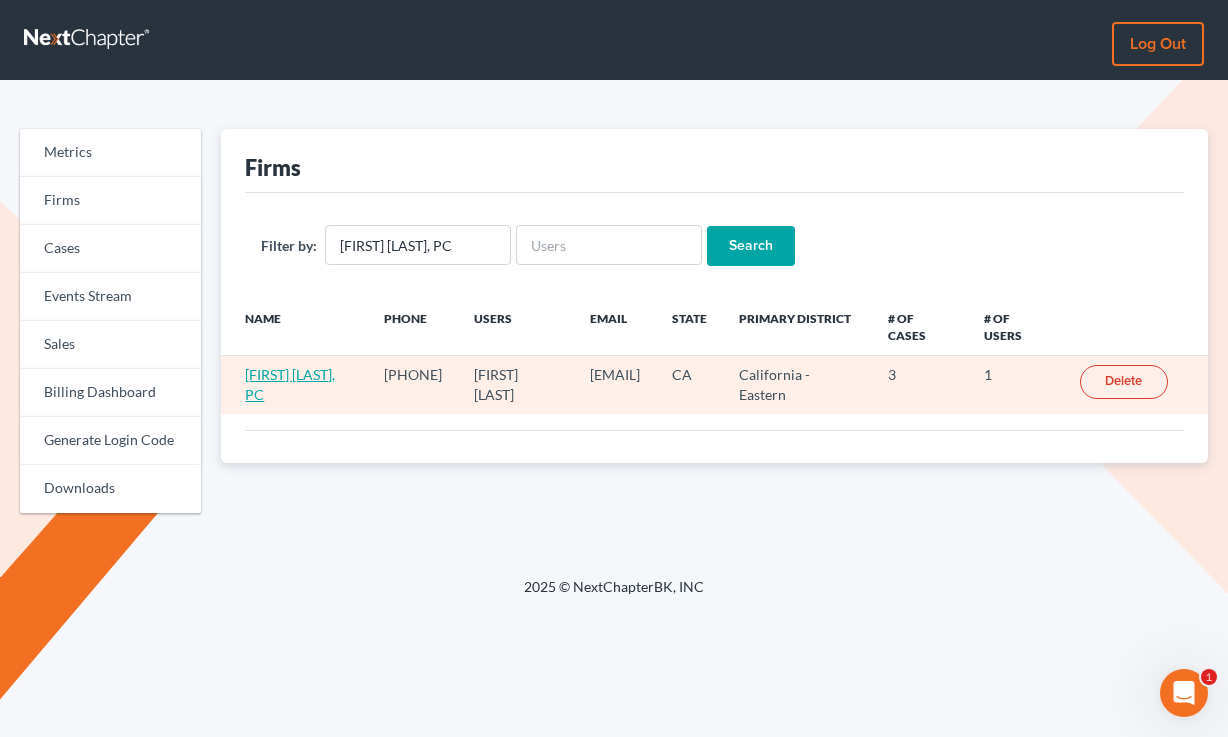 click on "[FIRST] [LAST], PC" at bounding box center (290, 384) 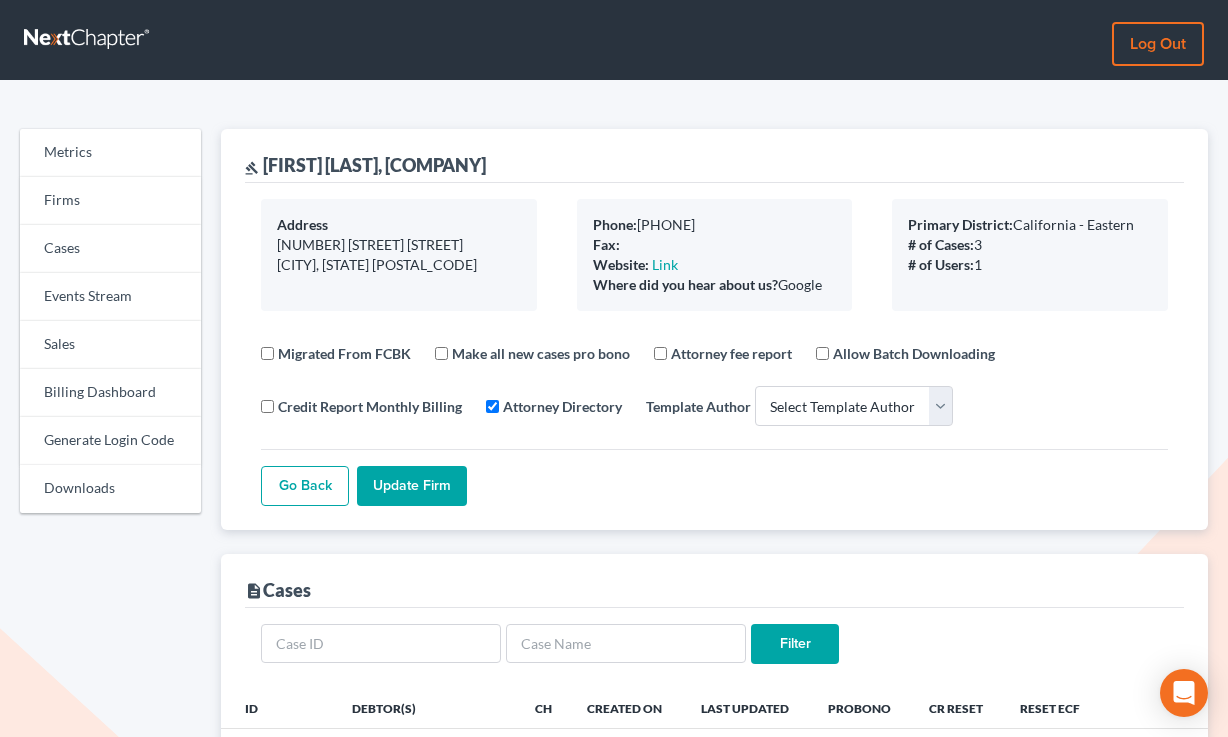 select 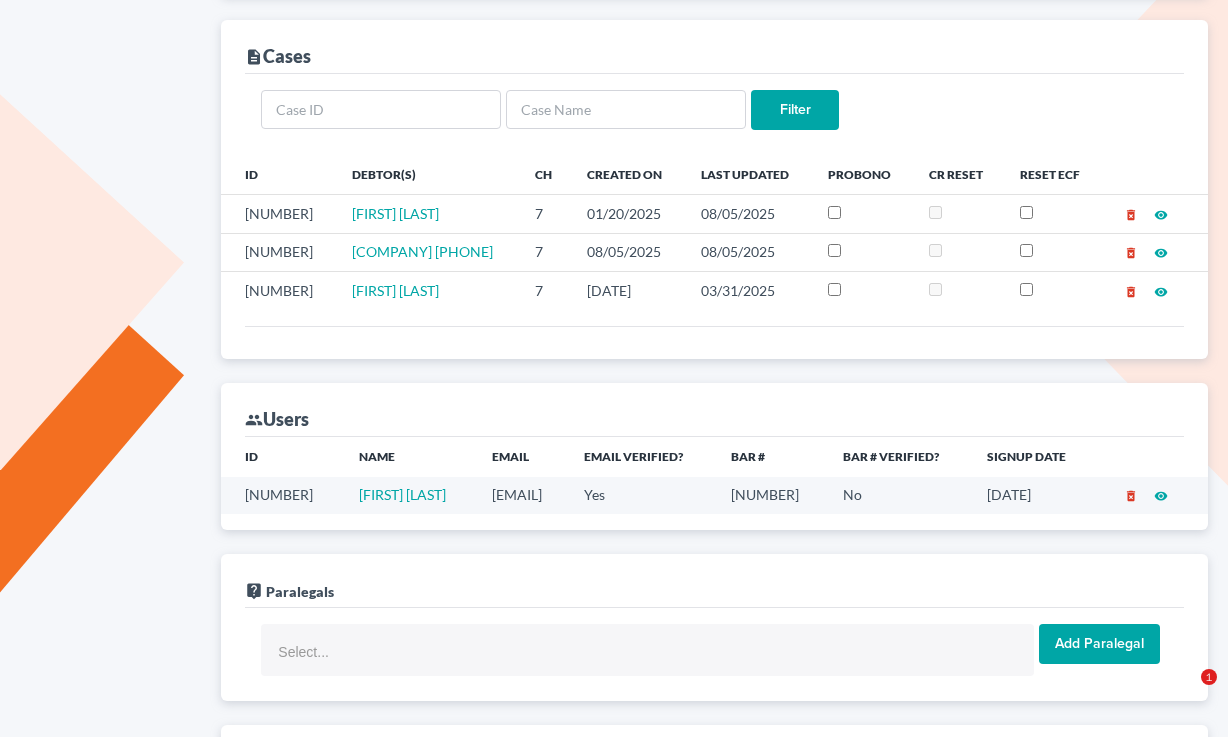 scroll, scrollTop: 534, scrollLeft: 0, axis: vertical 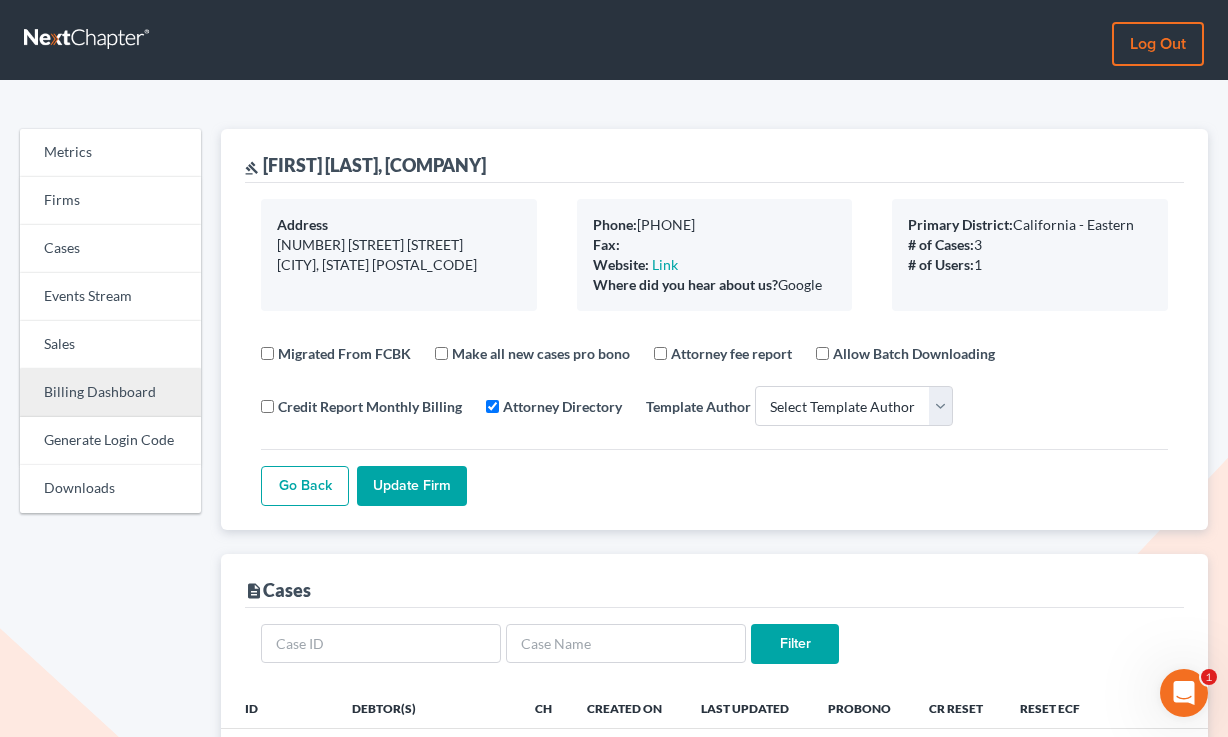 click on "Billing Dashboard" at bounding box center [110, 393] 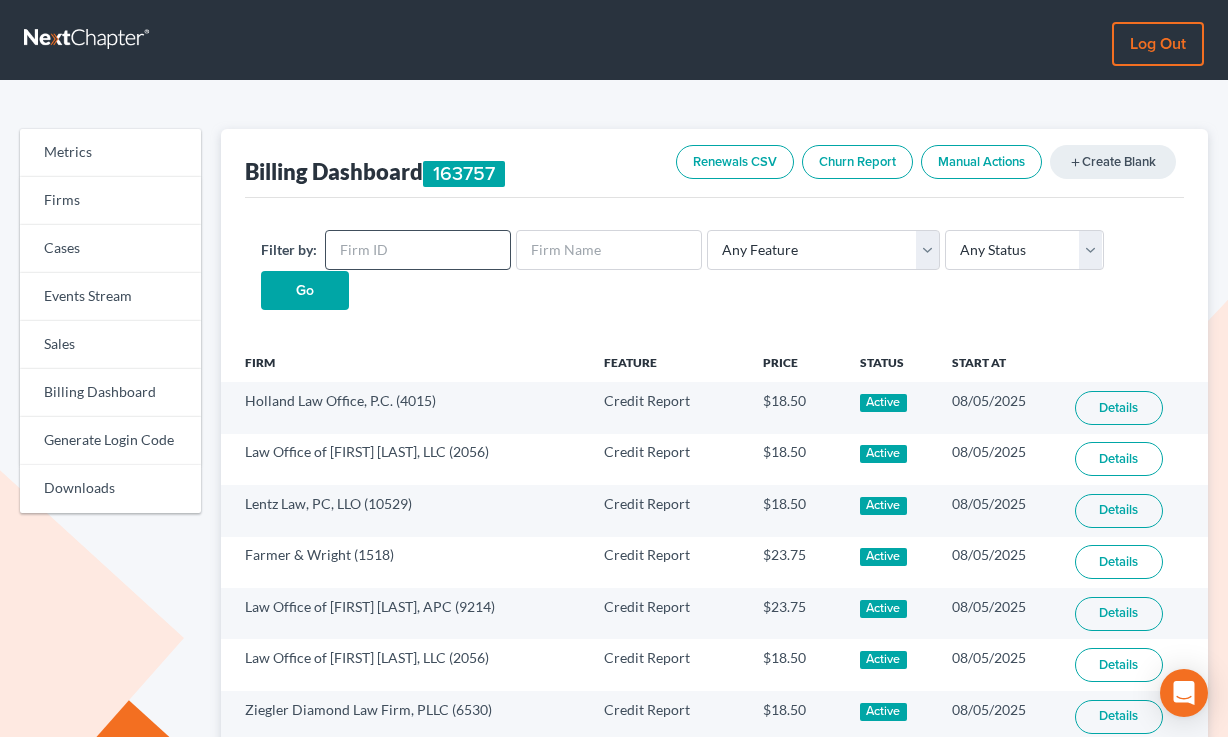 scroll, scrollTop: 0, scrollLeft: 0, axis: both 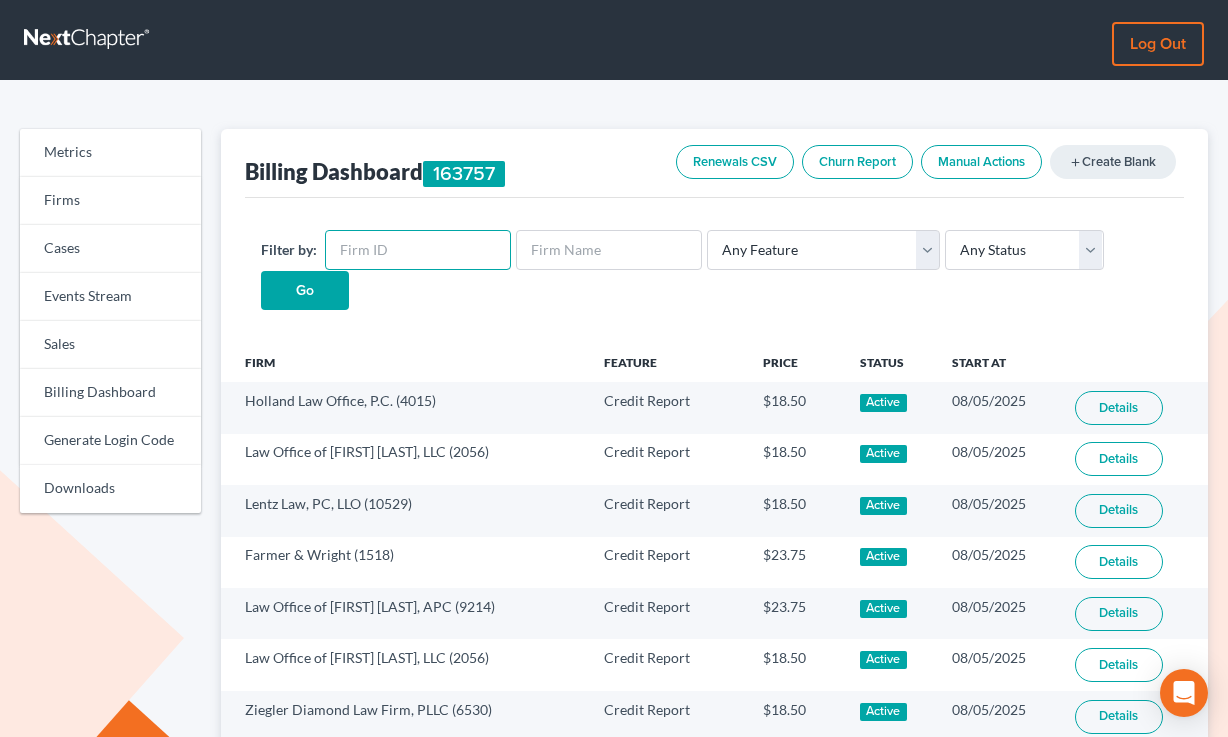 click at bounding box center (418, 250) 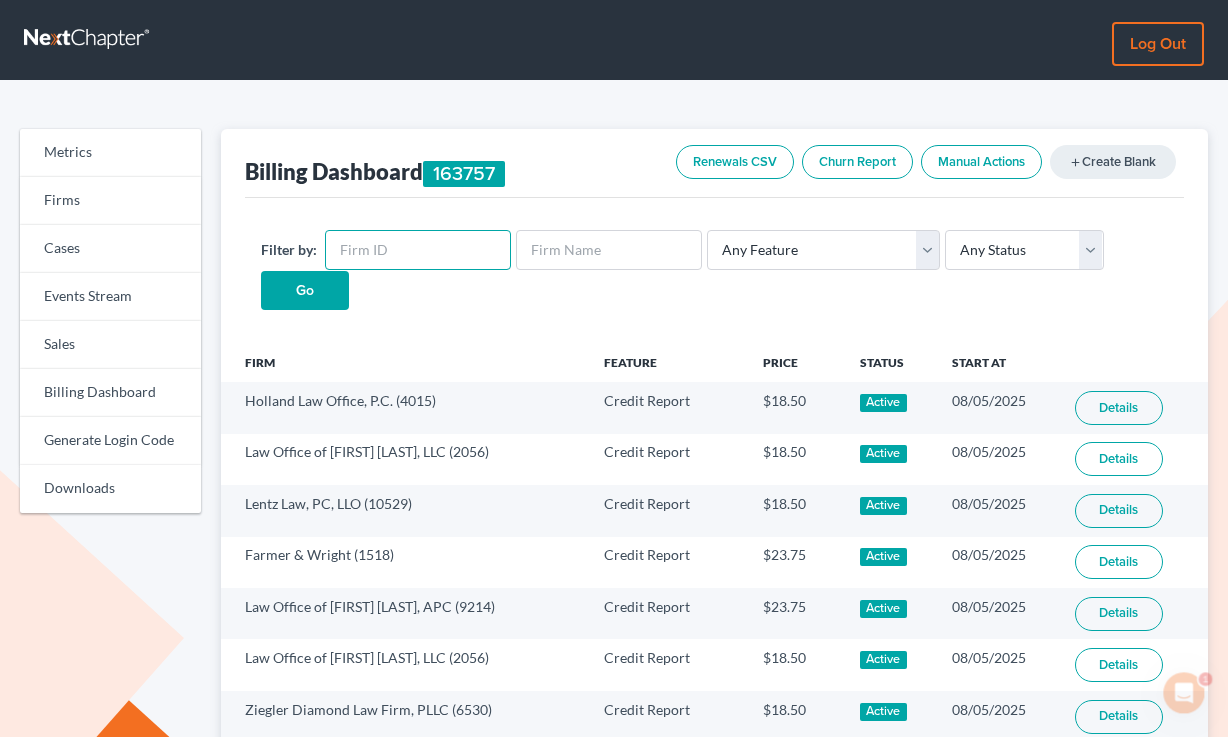 scroll, scrollTop: 0, scrollLeft: 0, axis: both 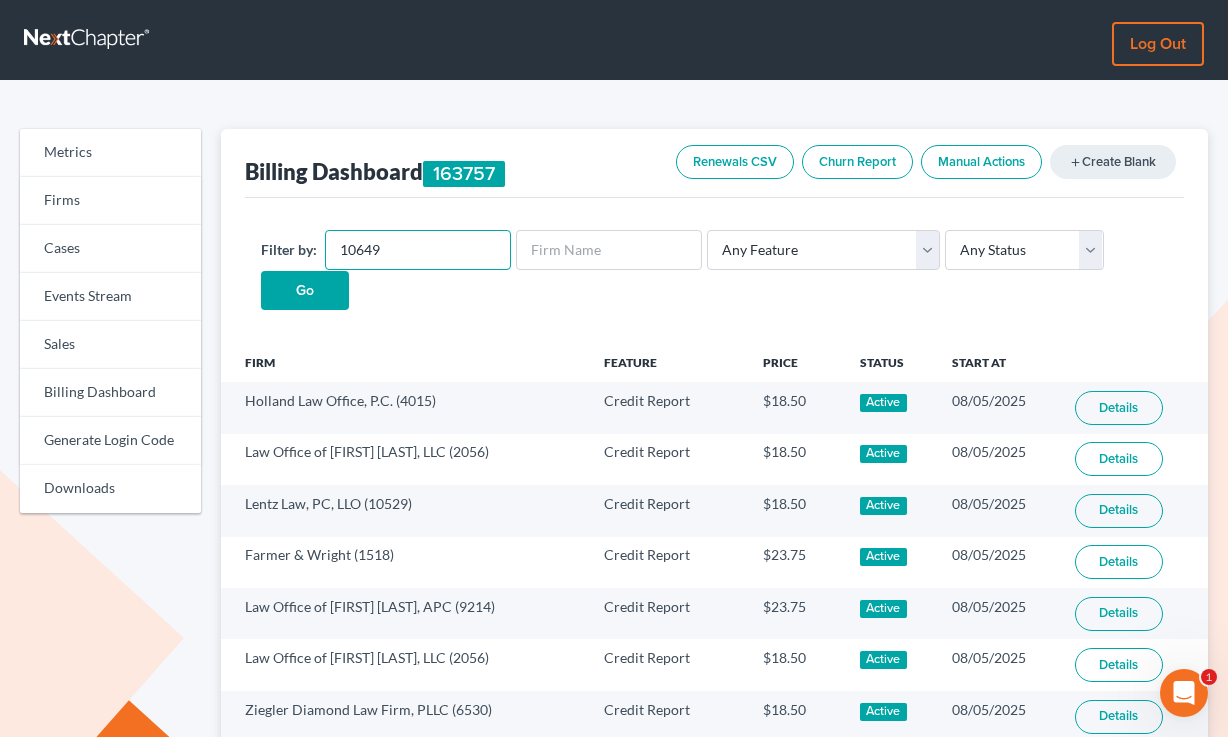 type on "10649" 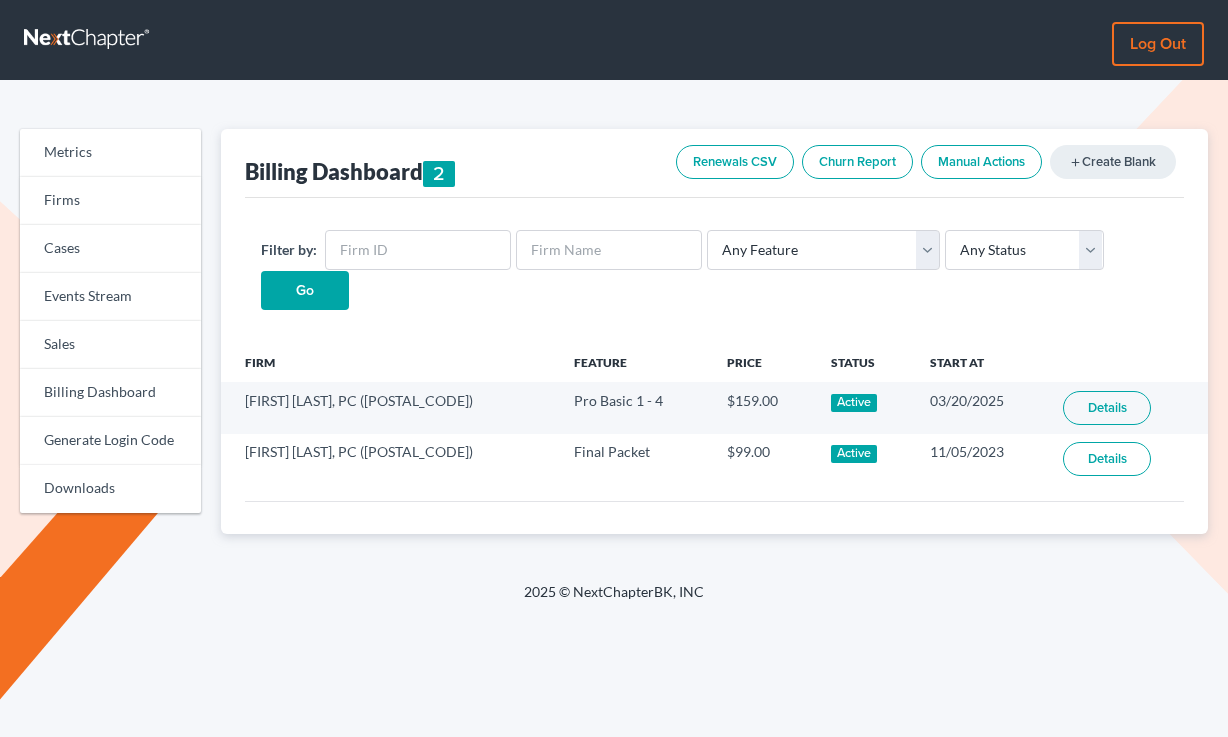 scroll, scrollTop: 0, scrollLeft: 0, axis: both 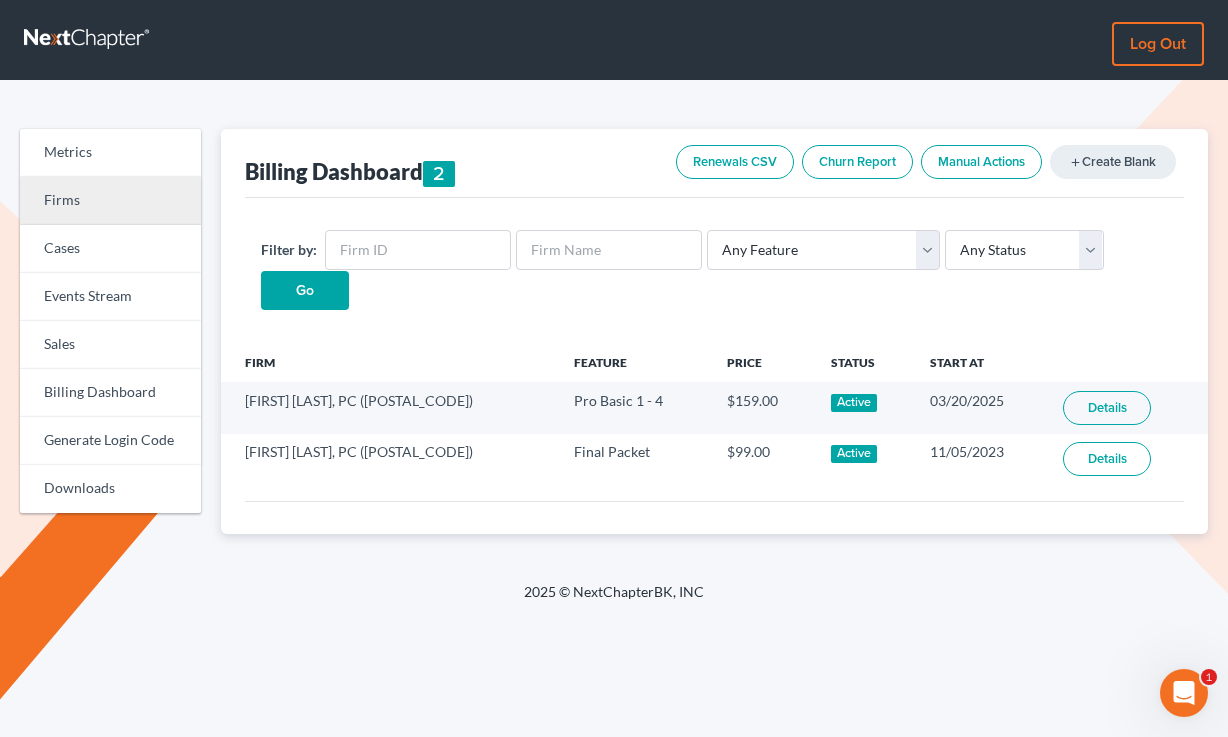 click on "Firms" at bounding box center (110, 201) 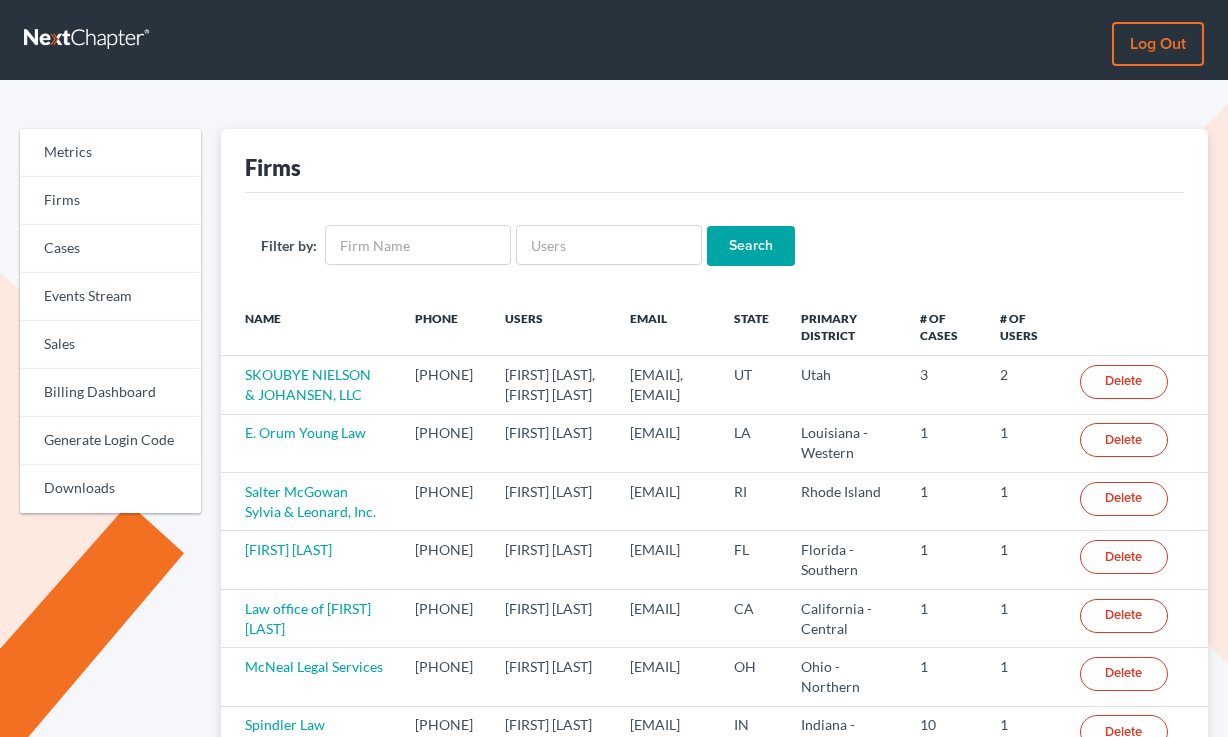 scroll, scrollTop: 0, scrollLeft: 0, axis: both 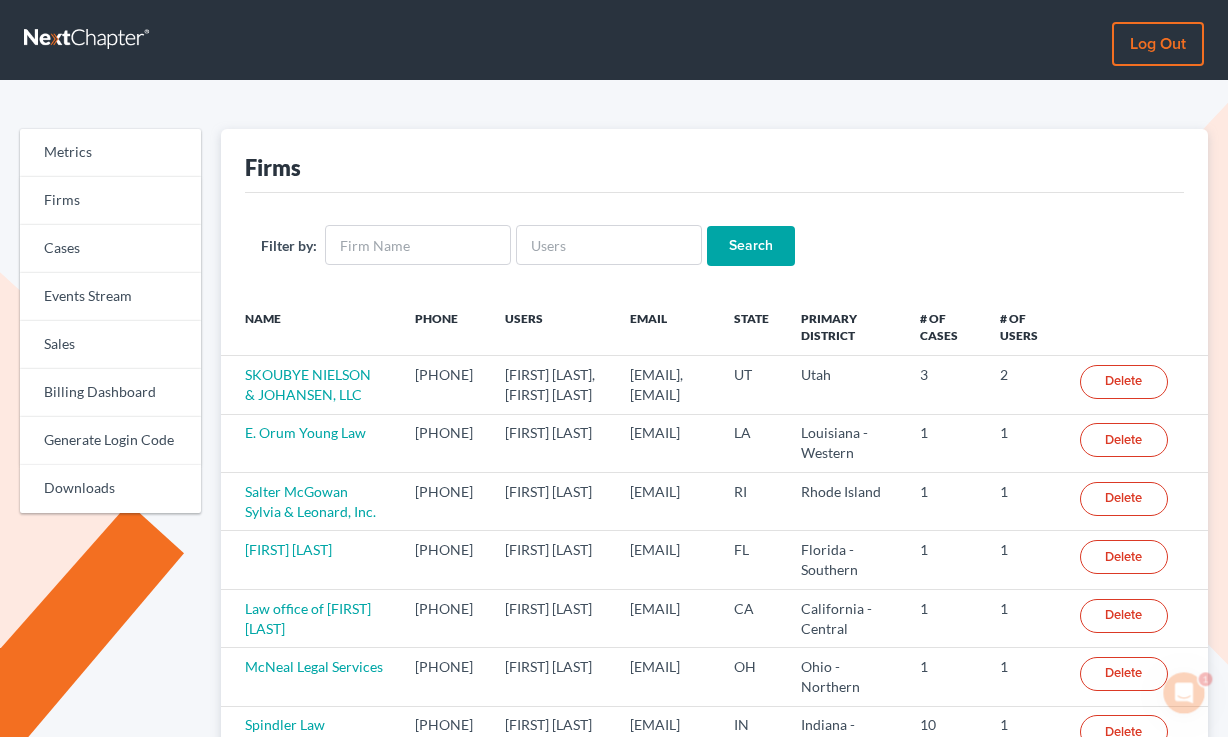 click on "Log out" at bounding box center [1158, 44] 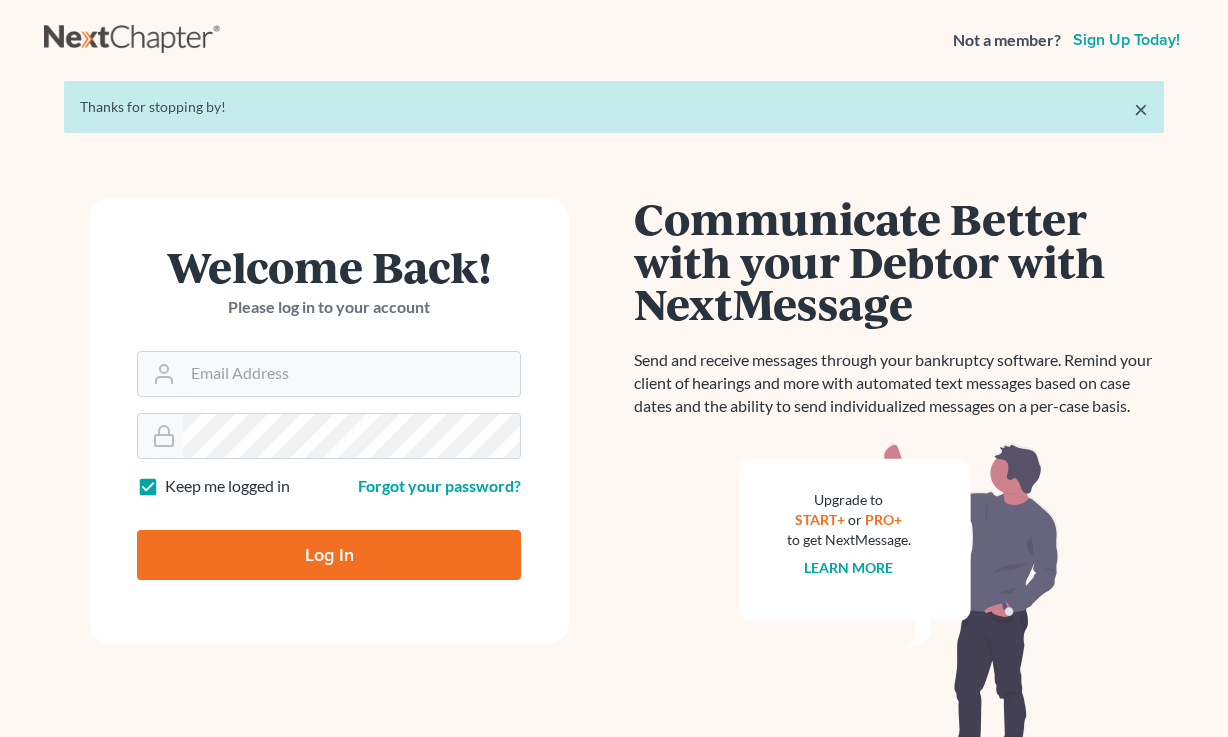 scroll, scrollTop: 0, scrollLeft: 0, axis: both 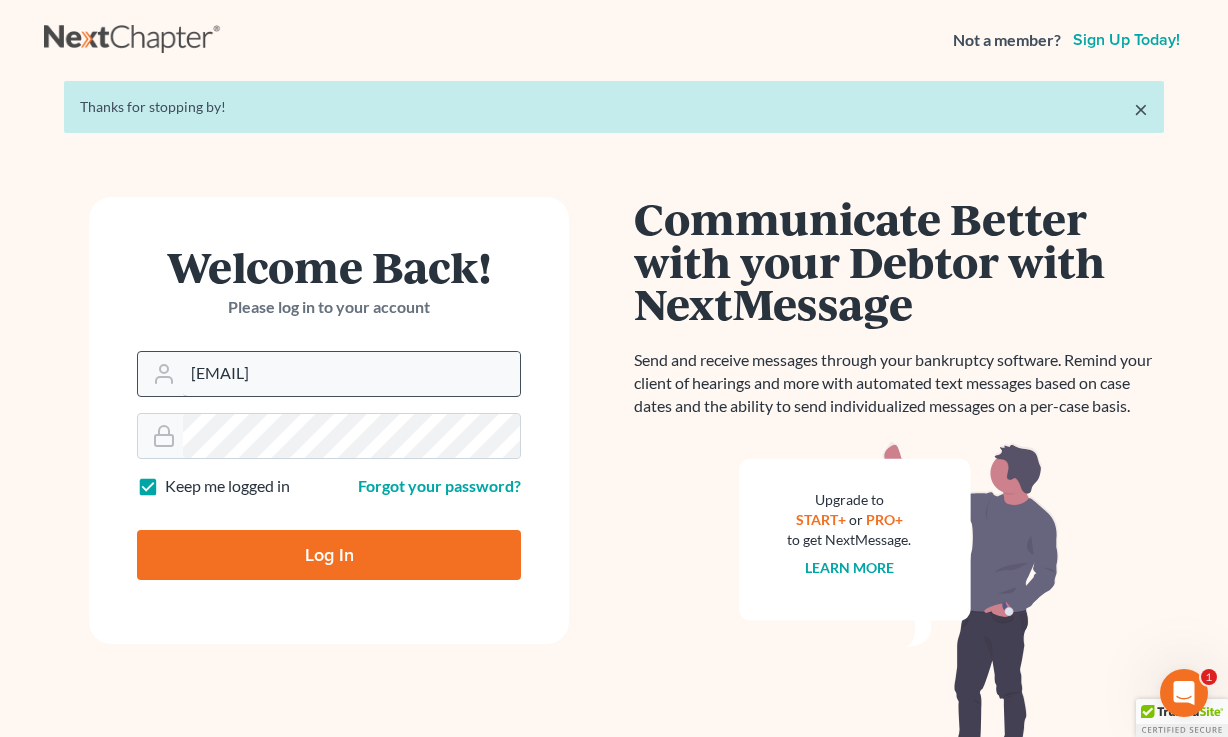 click on "[EMAIL]" at bounding box center (351, 374) 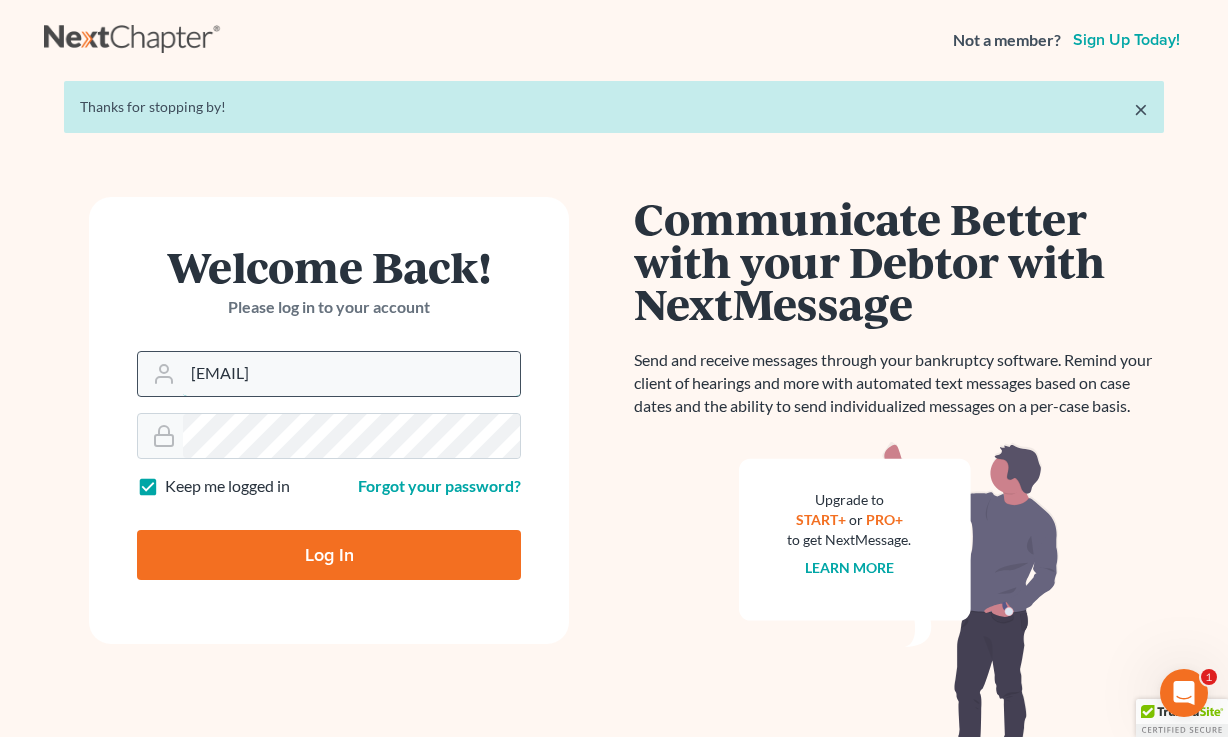 type on "[EMAIL]" 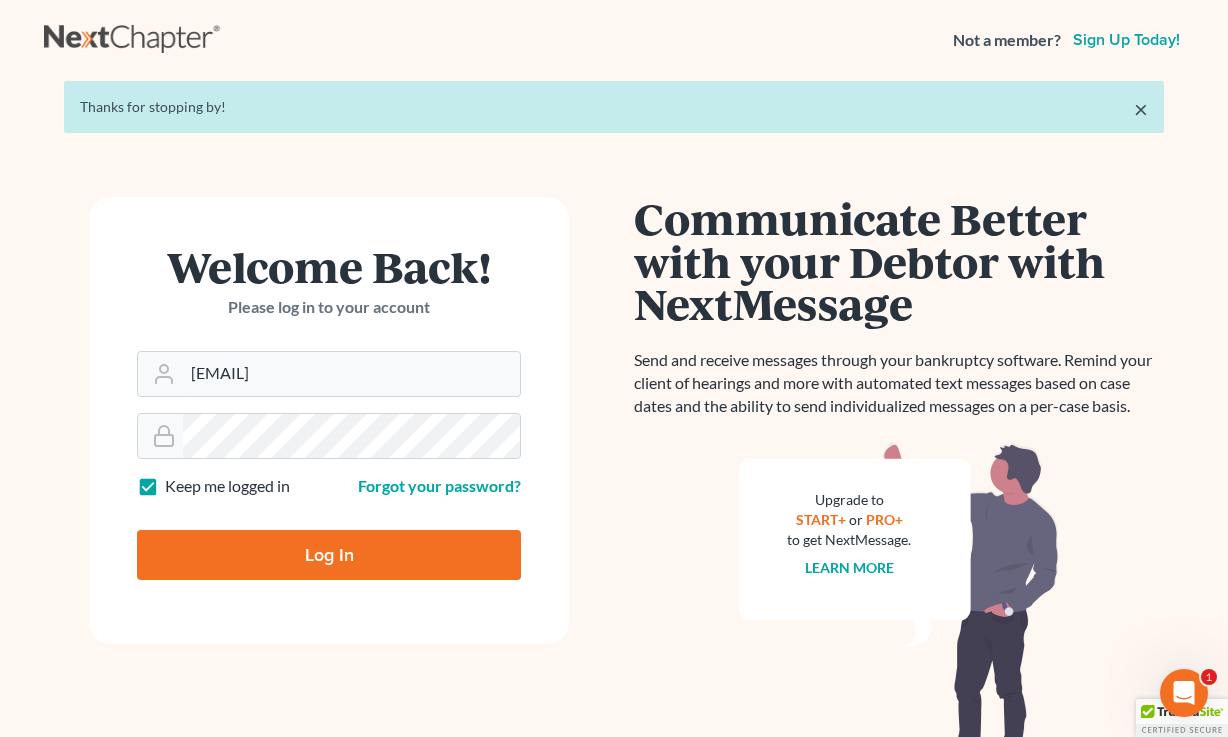 click on "Log In" at bounding box center [329, 555] 